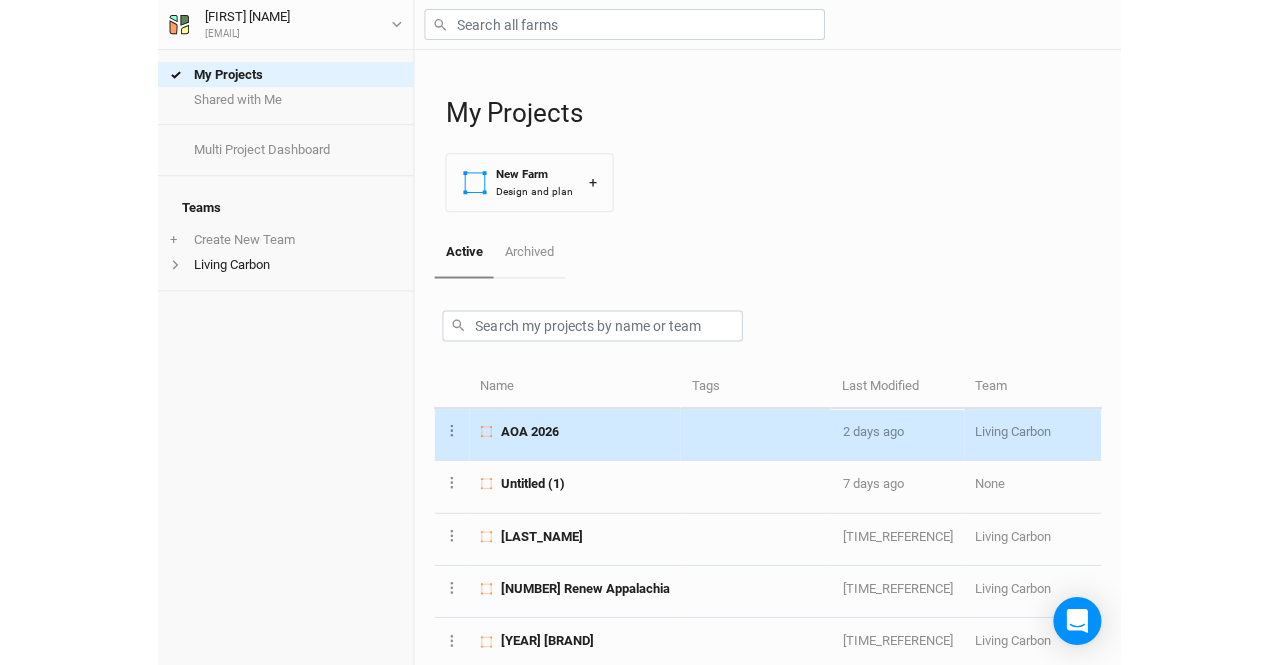 scroll, scrollTop: 0, scrollLeft: 0, axis: both 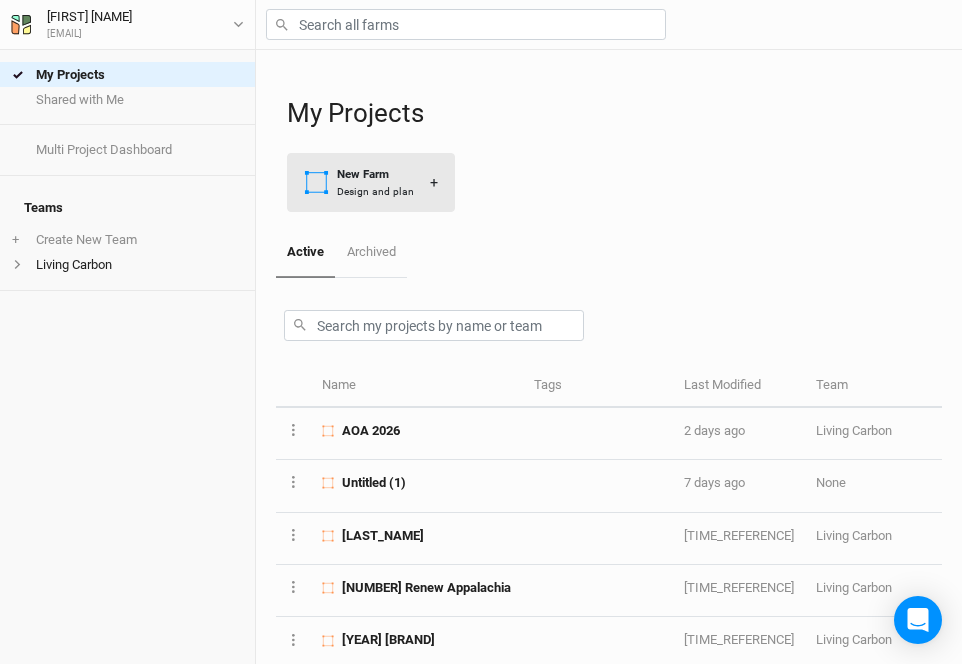 click on "New Farm" at bounding box center (375, 174) 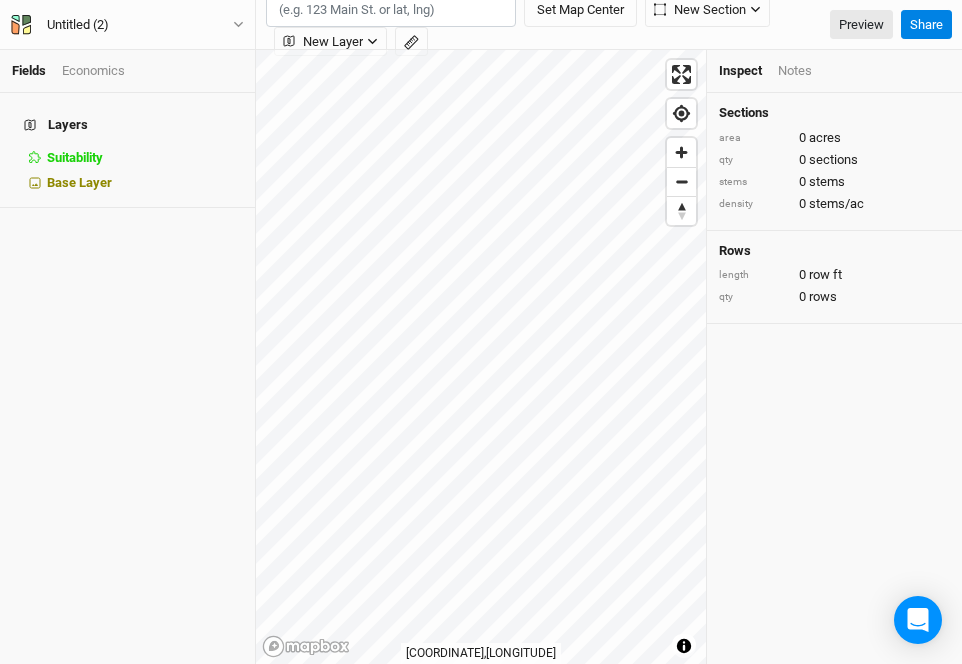 click at bounding box center (391, 10) 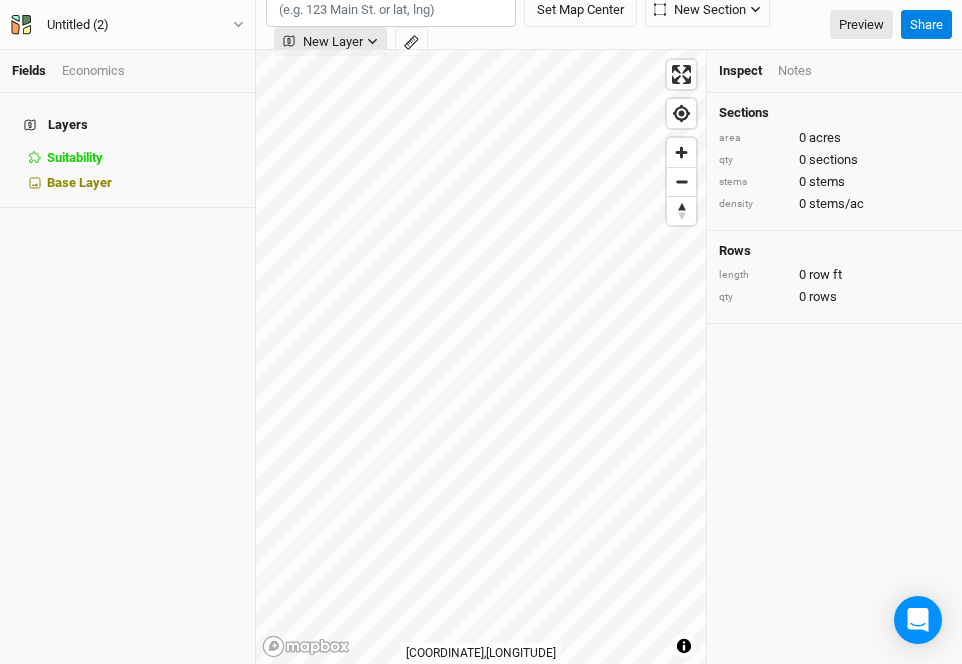 click on "New Layer" at bounding box center [323, 42] 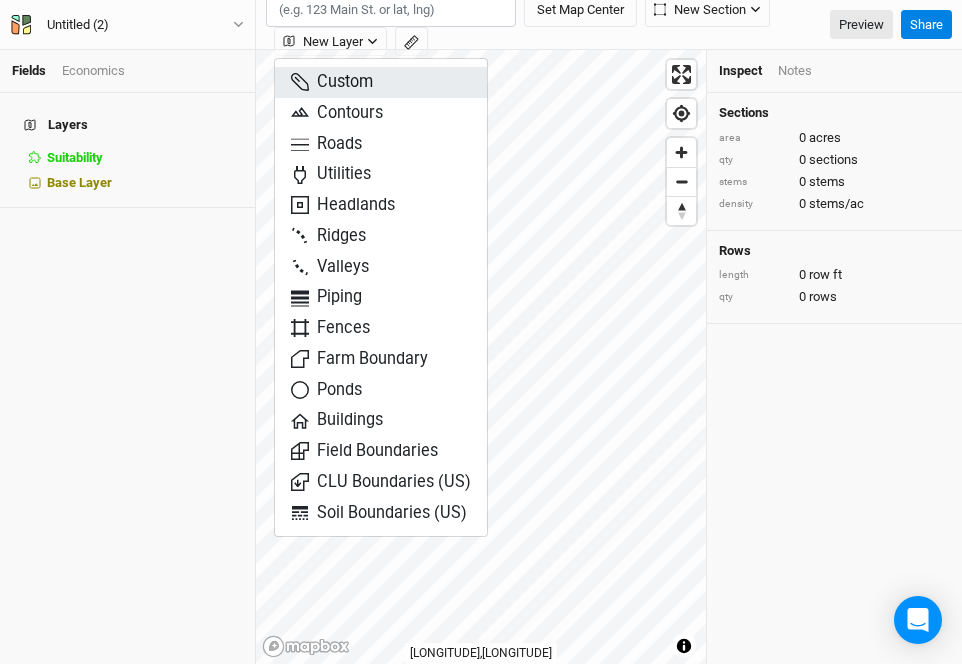 click on "Custom" at bounding box center (332, 82) 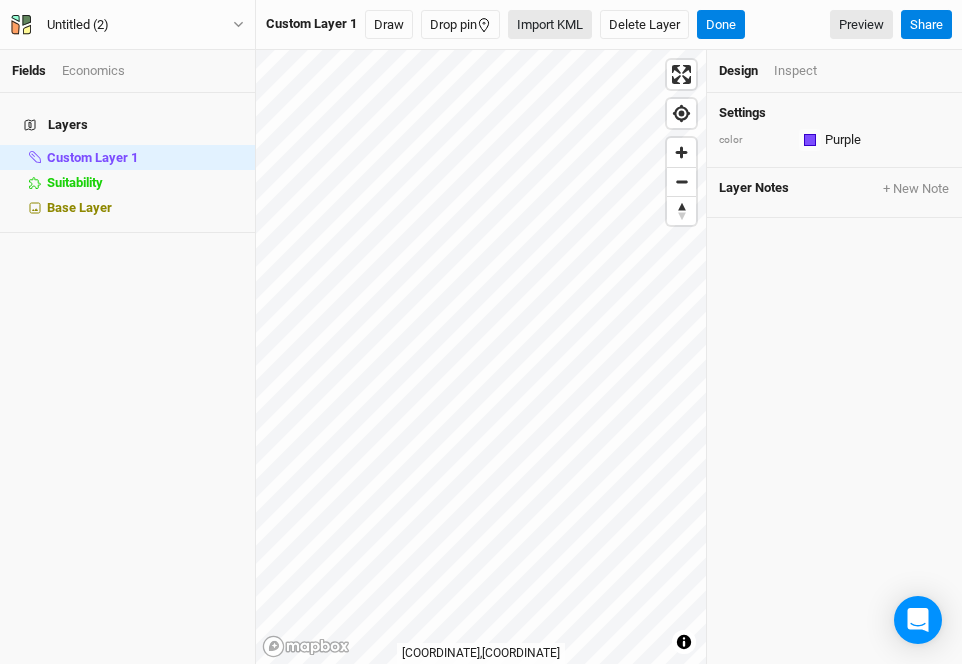 click on "Import KML" at bounding box center [550, 25] 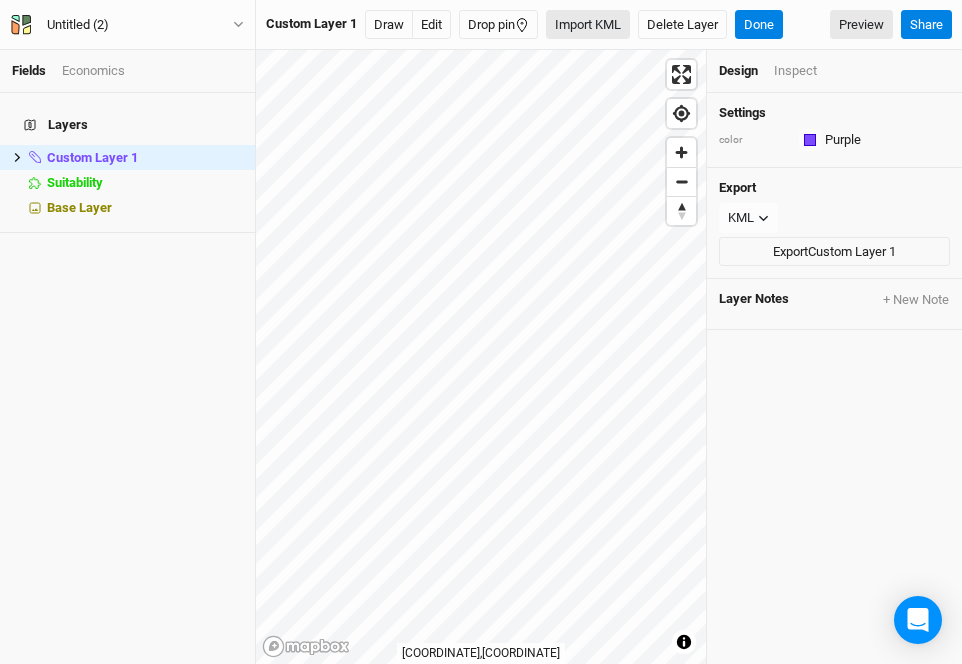 click on "Import KML" at bounding box center (588, 25) 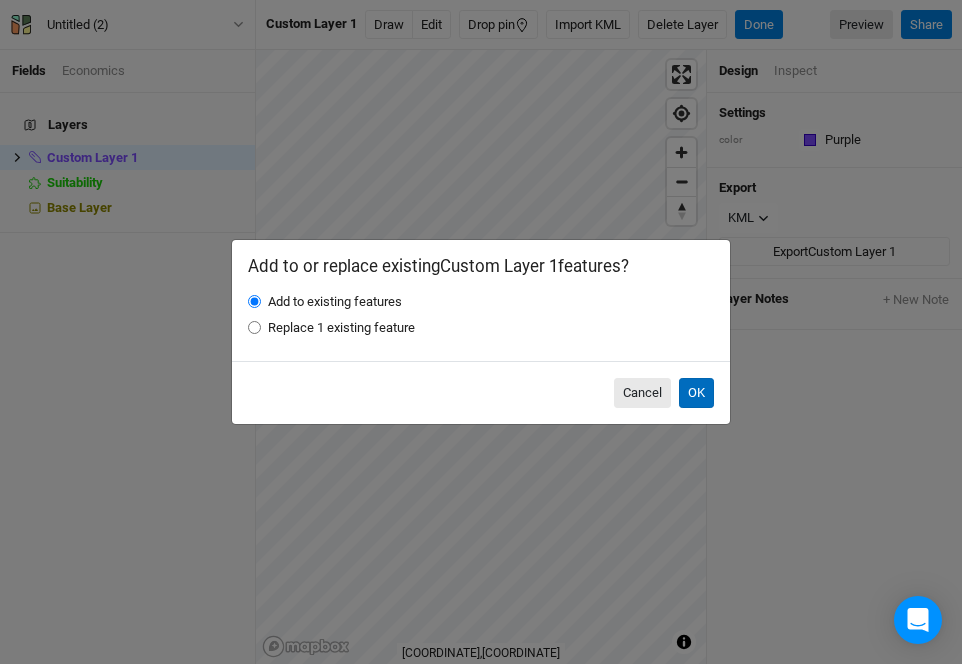 click on "OK" at bounding box center [696, 393] 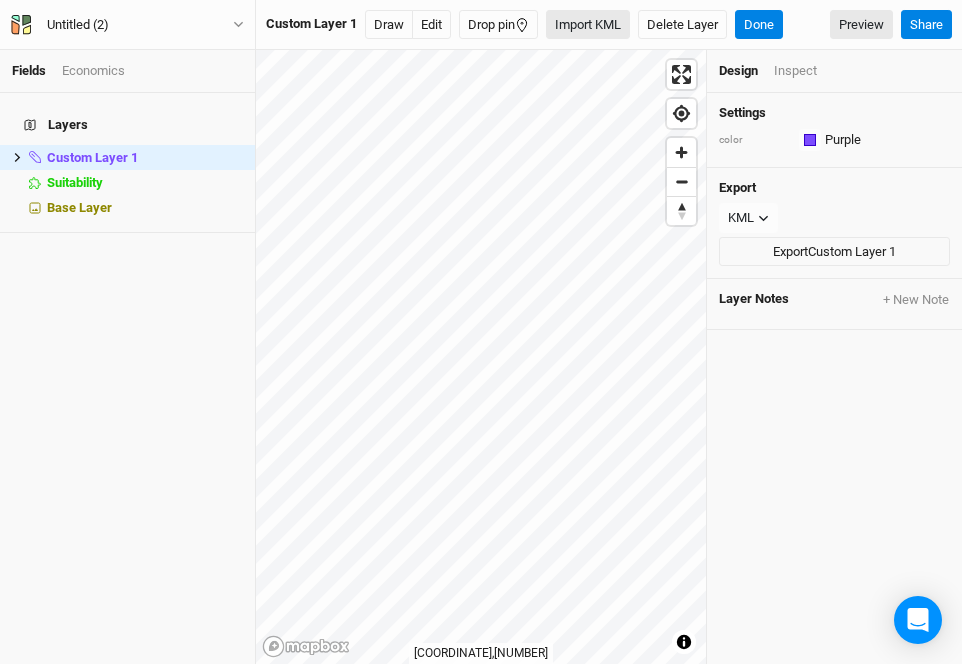 click on "Import KML" at bounding box center (588, 25) 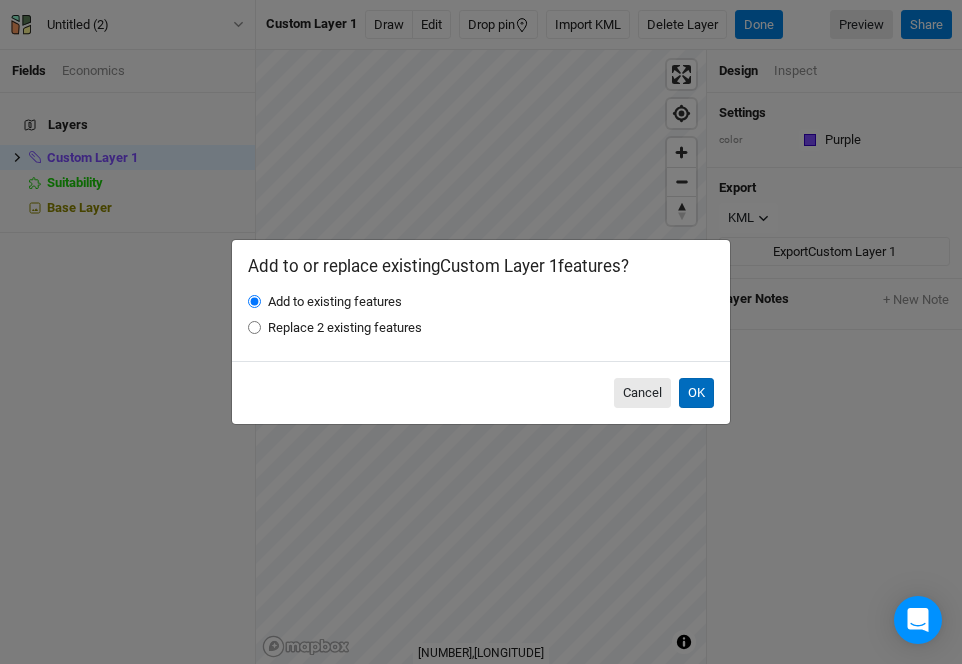 click on "OK" at bounding box center [696, 393] 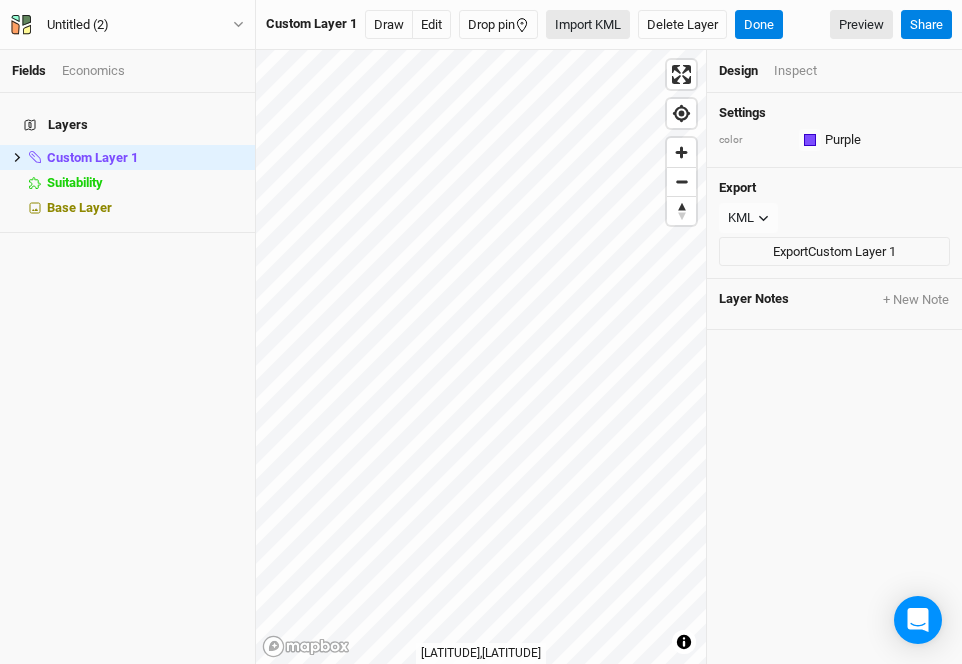 click on "Import KML" at bounding box center [588, 25] 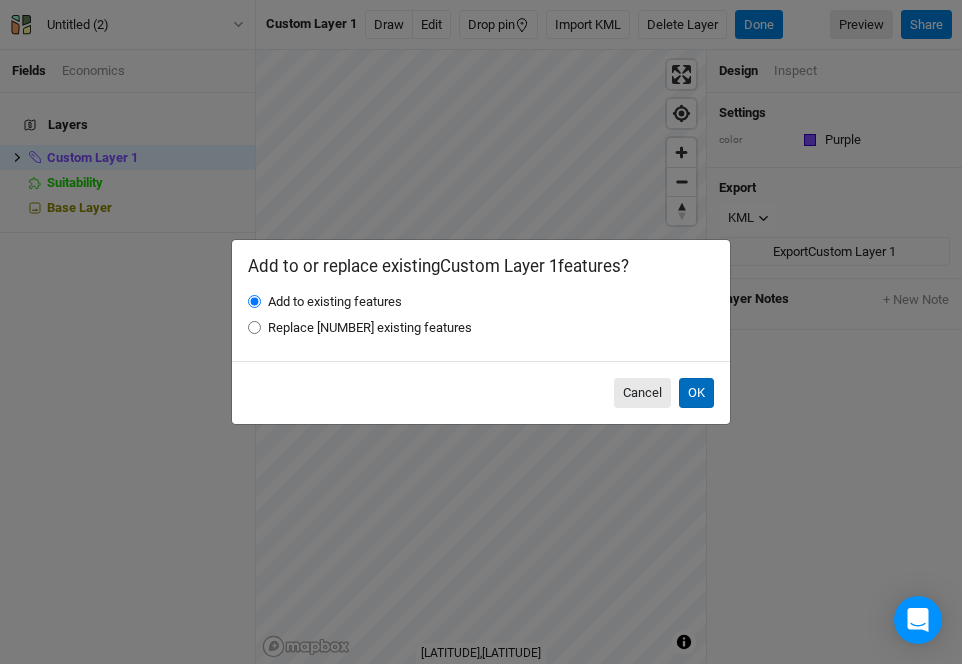 click on "OK" at bounding box center [696, 393] 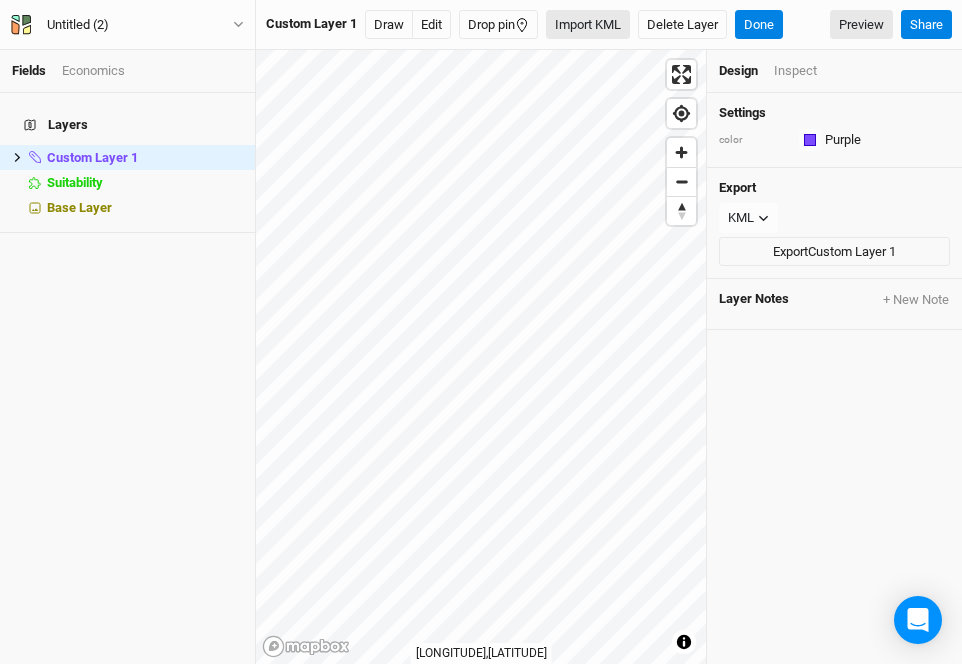 click on "Import KML" at bounding box center (588, 25) 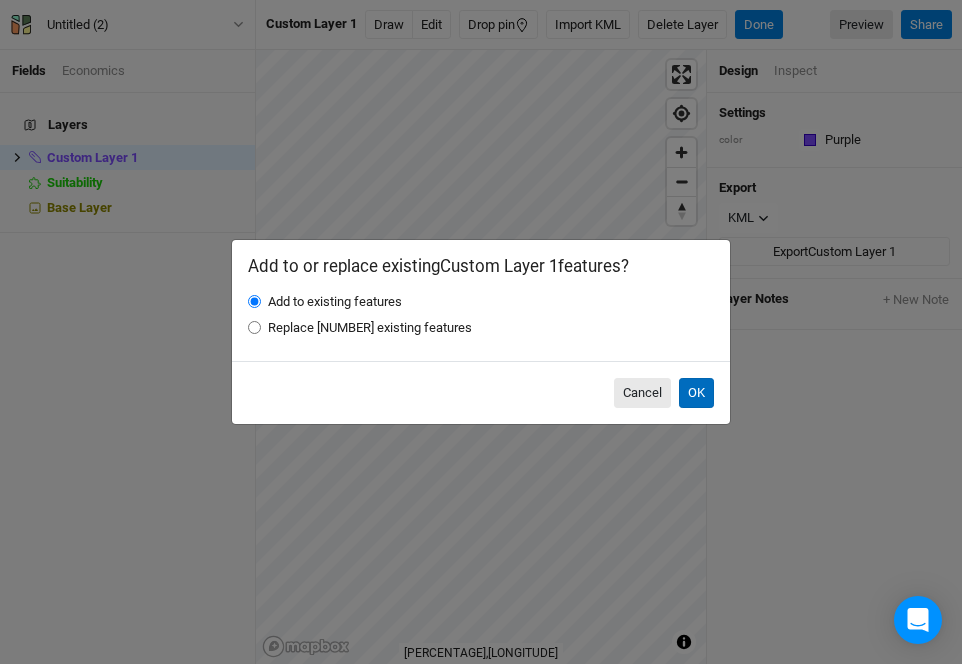 click on "OK" at bounding box center (696, 393) 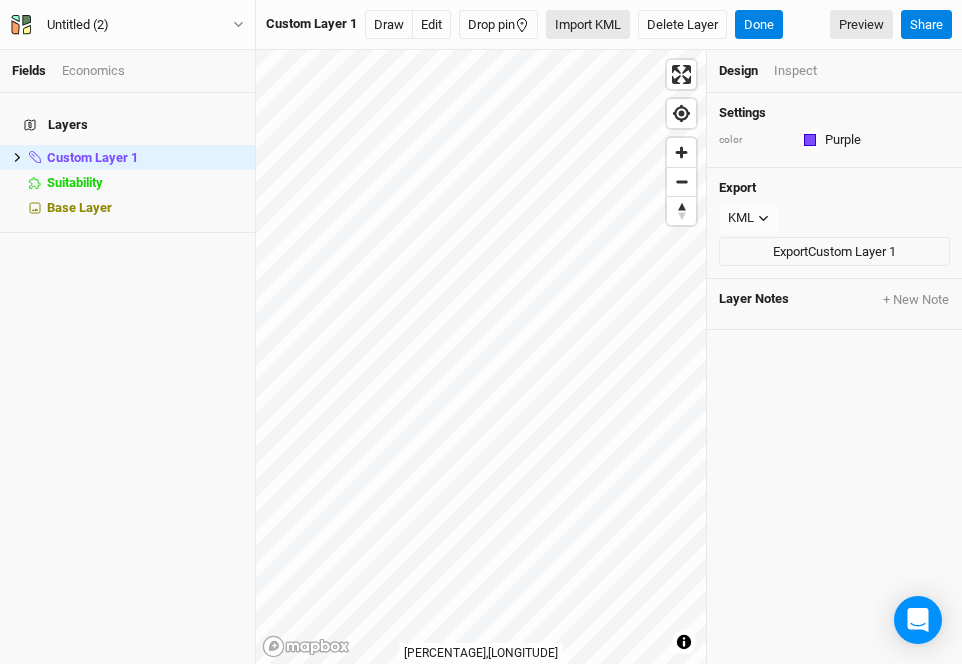 click on "Import KML" at bounding box center (588, 25) 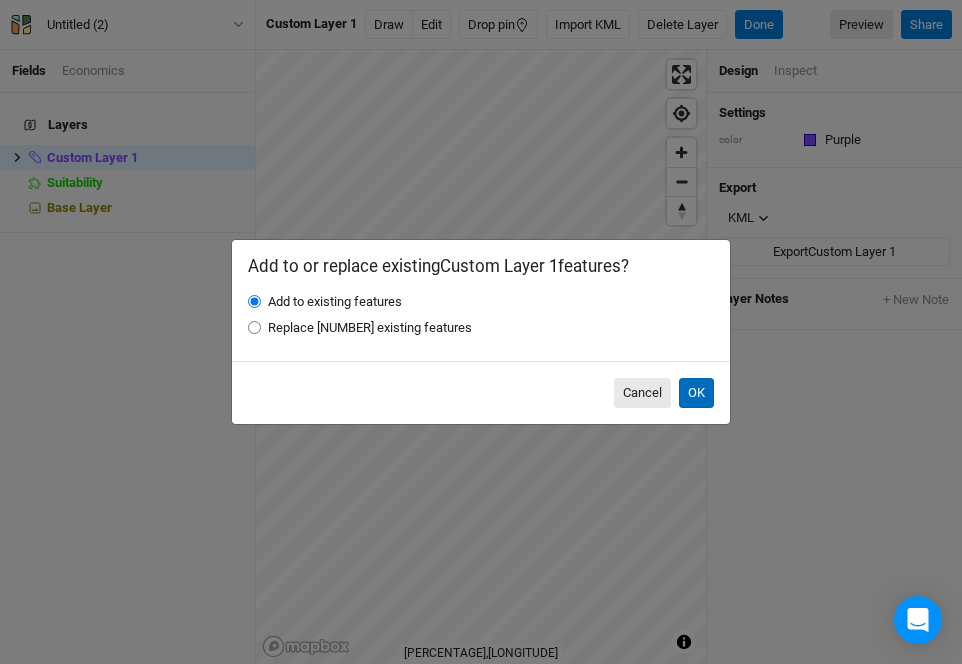 click on "OK" at bounding box center (696, 393) 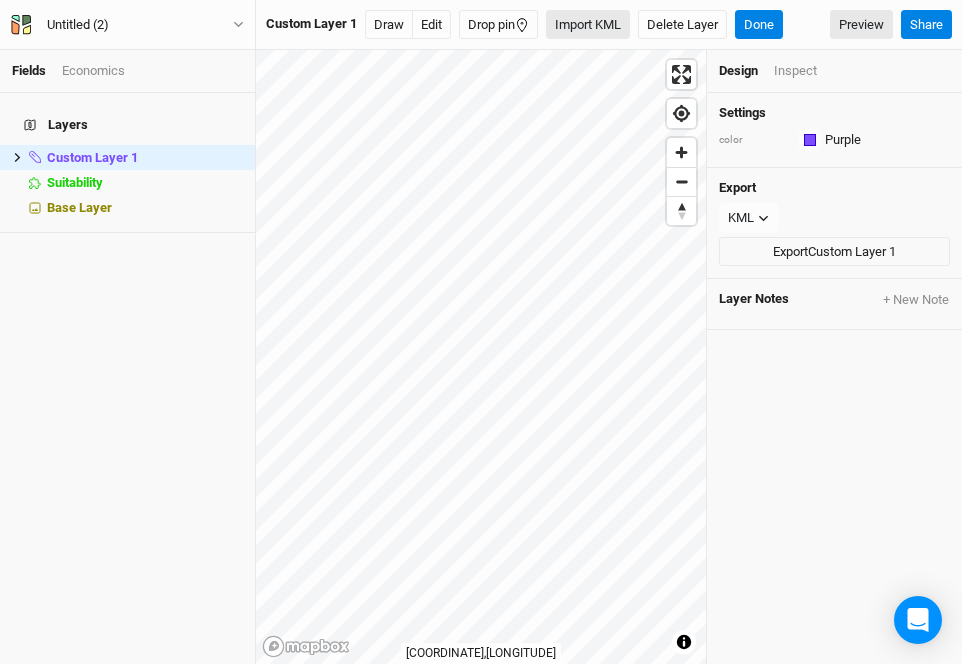 click on "Import KML" at bounding box center [588, 25] 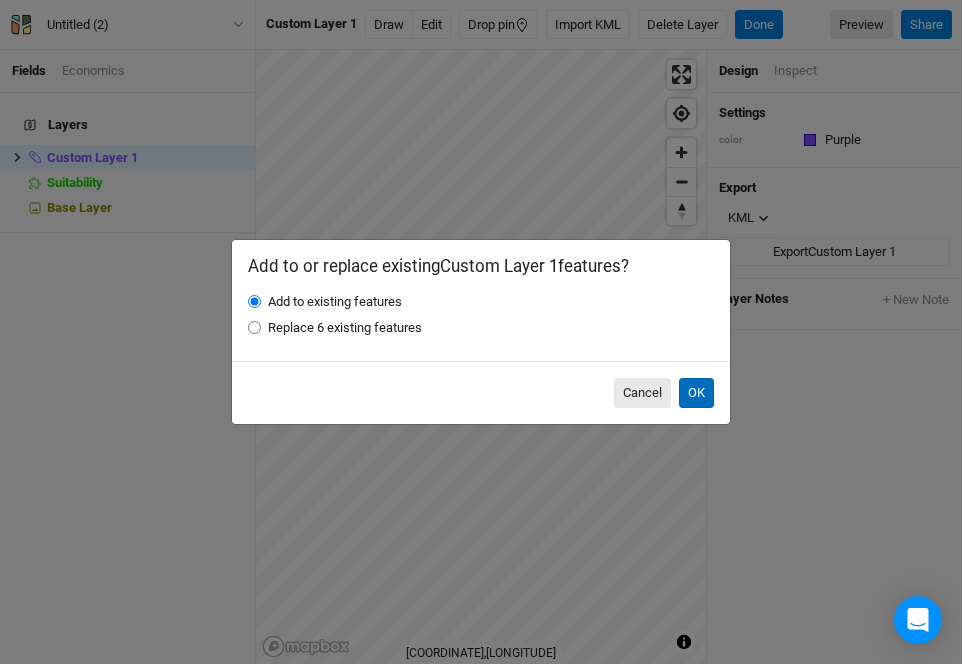 click on "OK" at bounding box center [696, 393] 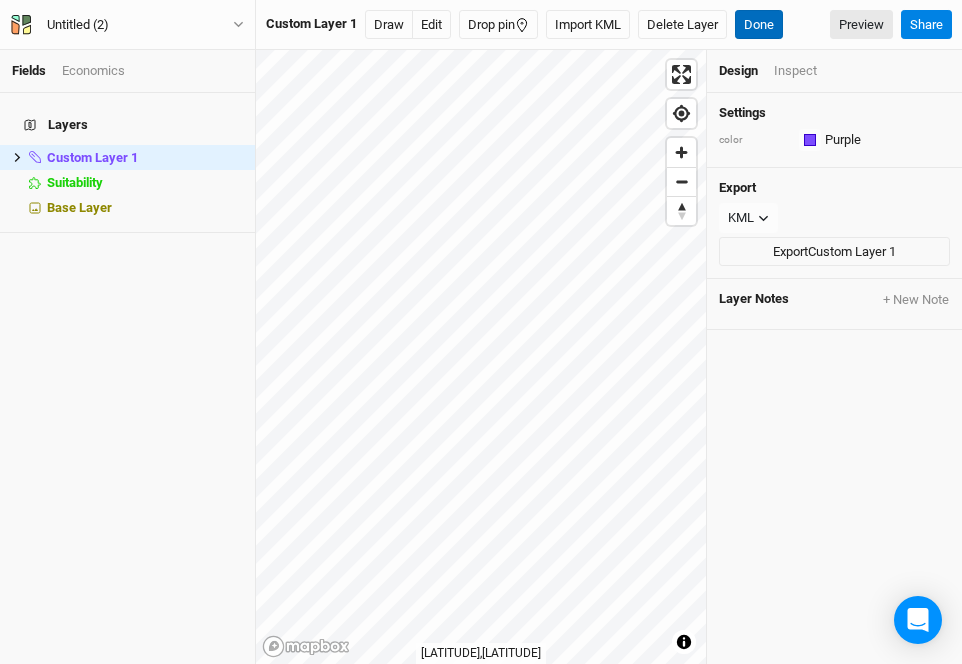 click on "Done" at bounding box center [759, 25] 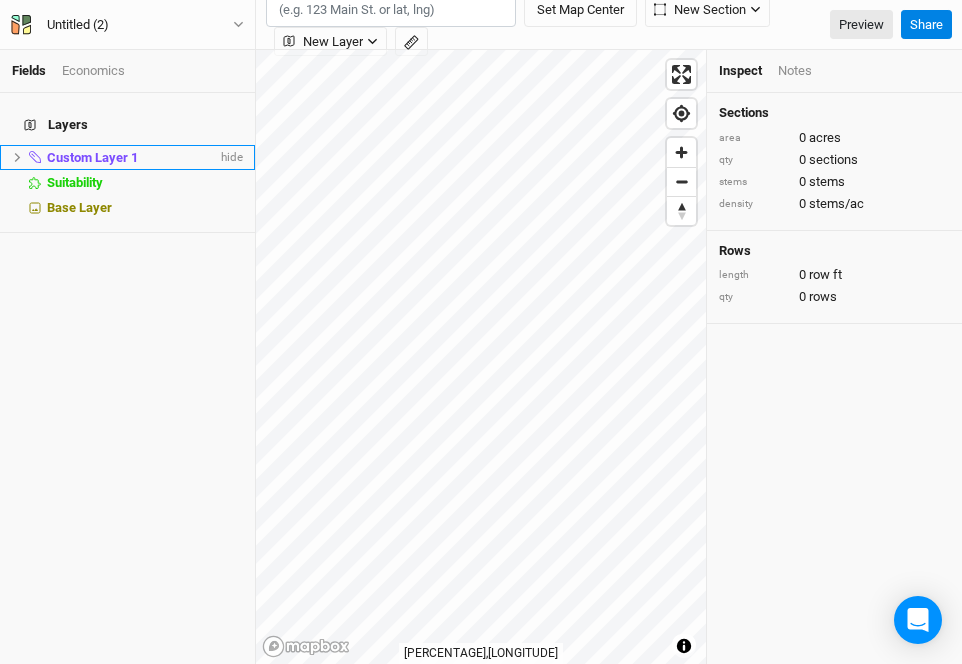 click on "Custom Layer 1" at bounding box center [92, 157] 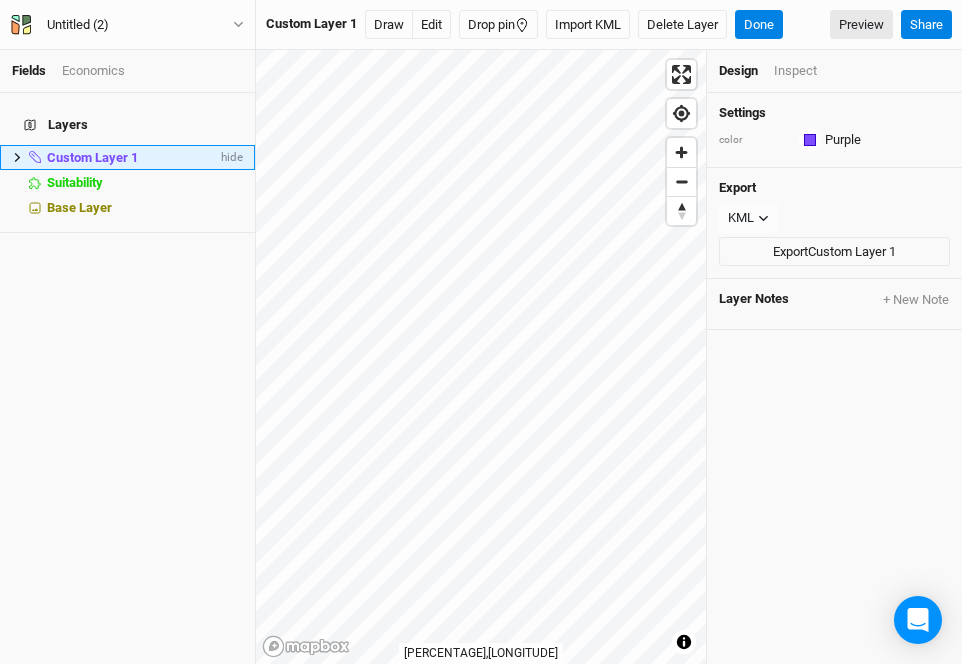 click on "Custom Layer 1" at bounding box center [92, 157] 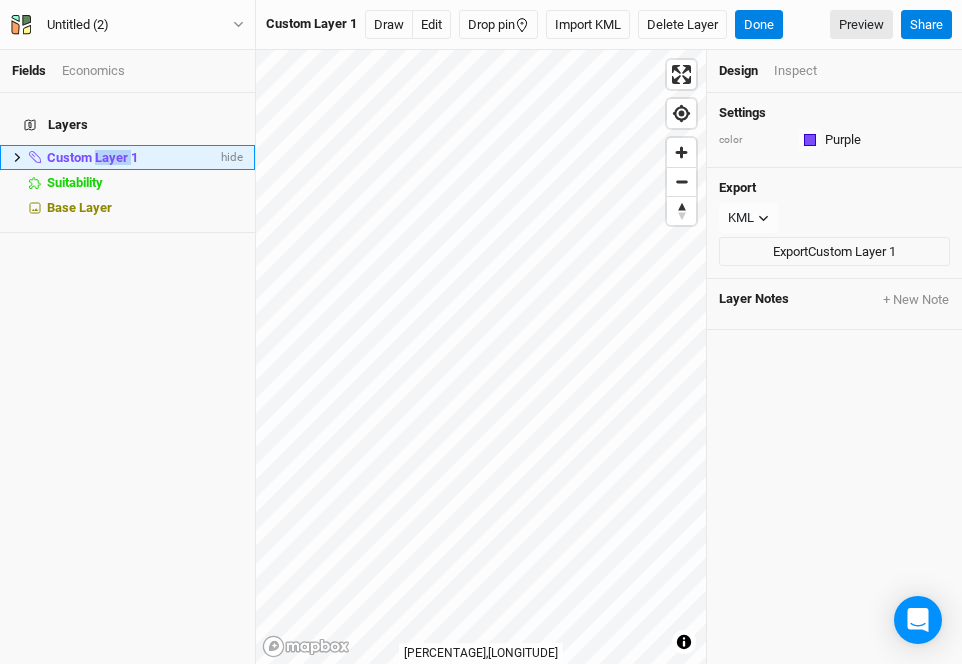 click on "Custom Layer 1" at bounding box center [92, 157] 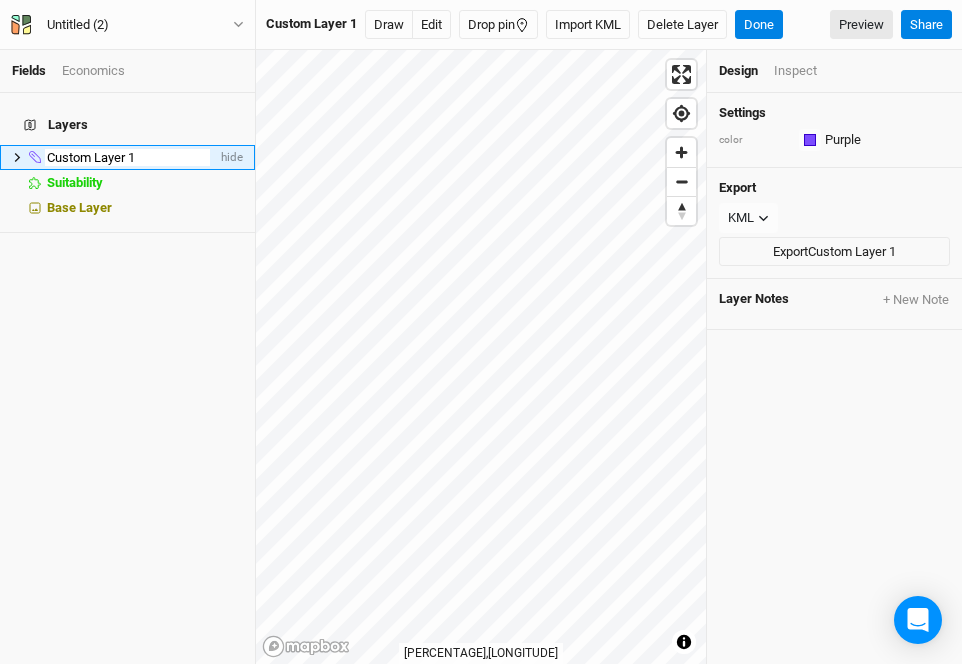 click on "Layers Custom Layer [NUMBER] hide Suitability hide Base Layer" at bounding box center [127, 378] 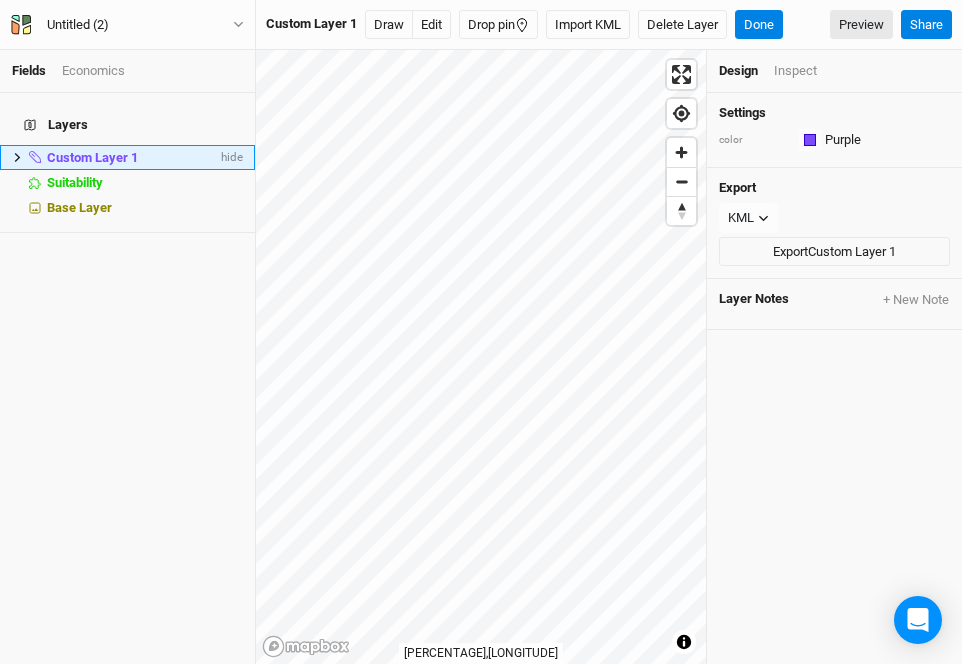 click 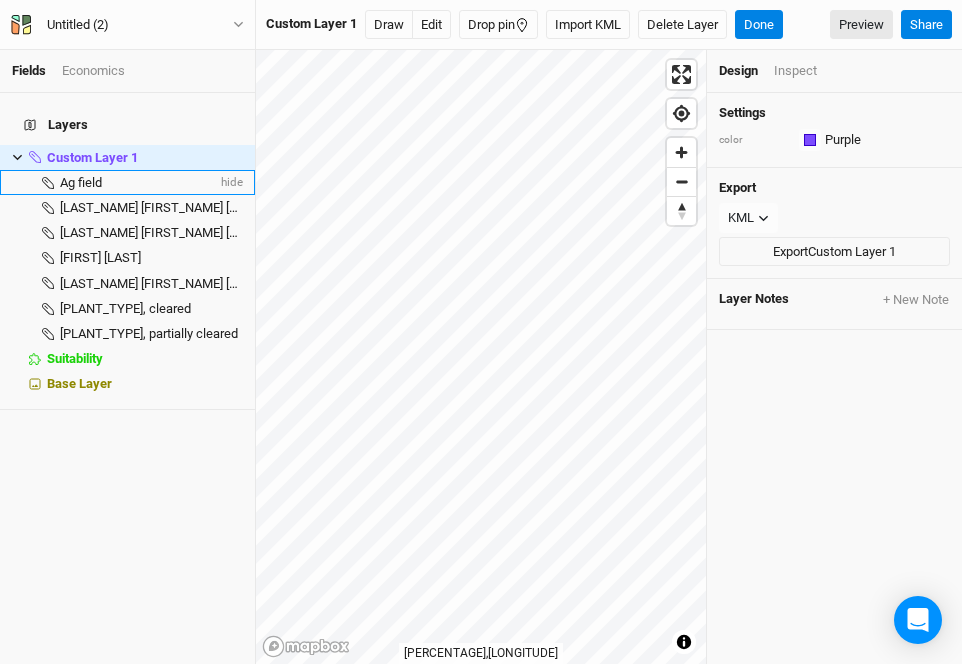 click on "Ag field" at bounding box center (81, 182) 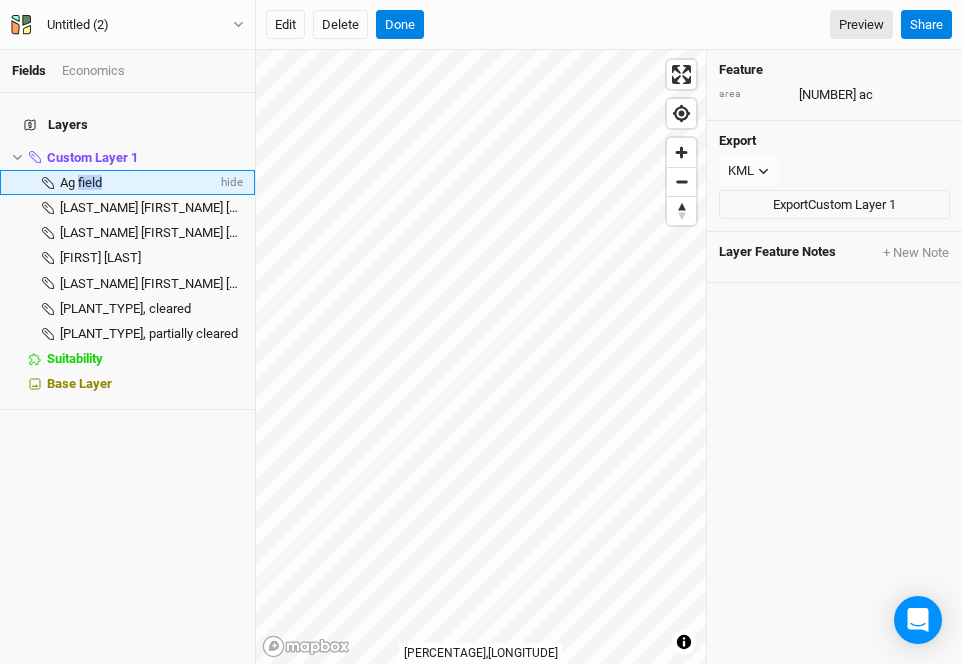 click on "Ag field" at bounding box center (81, 182) 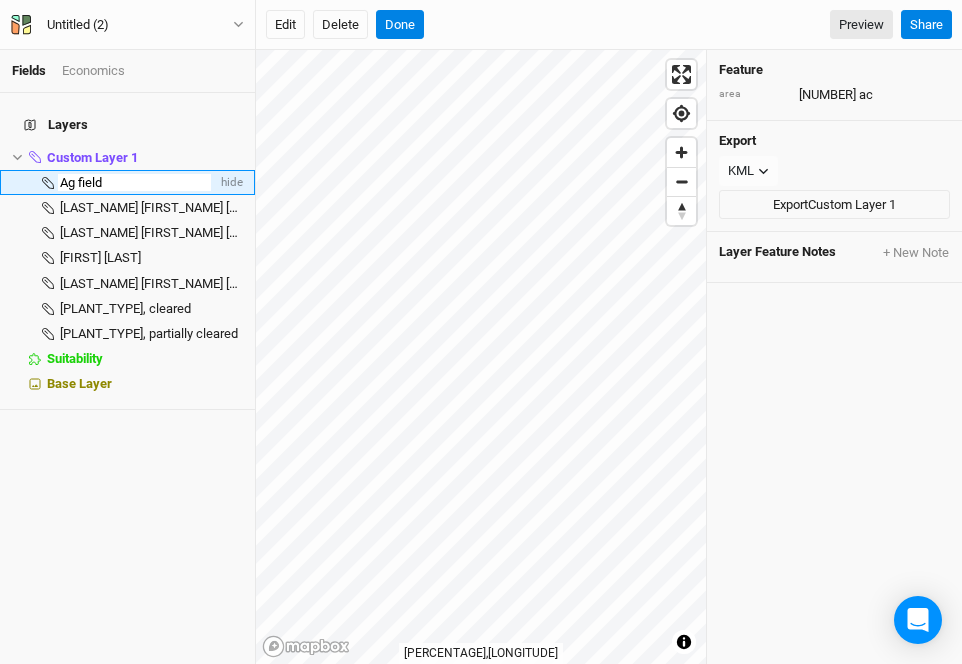 click on "Ag field" at bounding box center (134, 183) 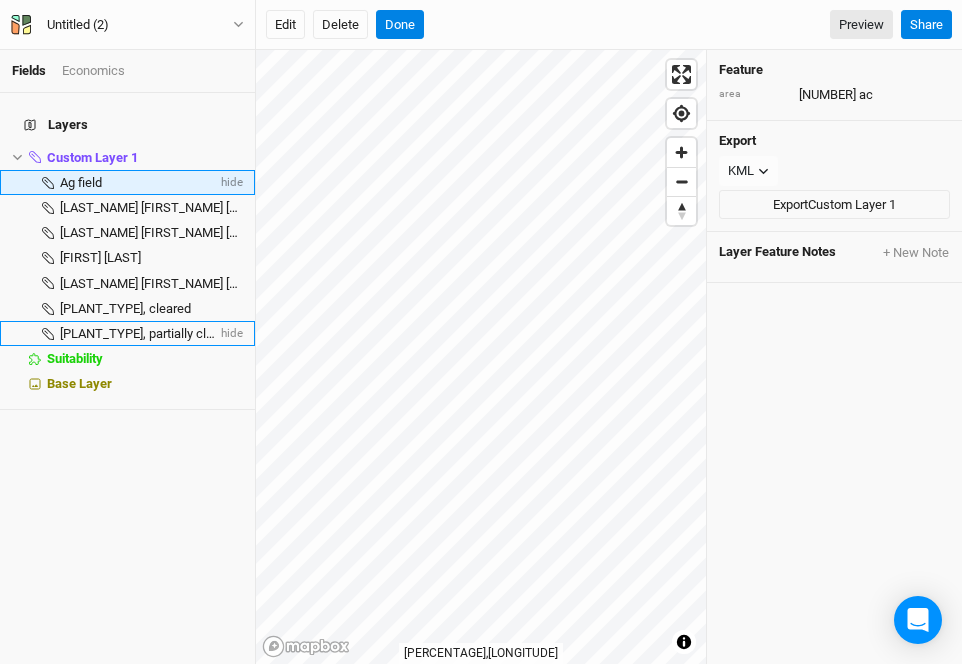 drag, startPoint x: 178, startPoint y: 437, endPoint x: 145, endPoint y: 313, distance: 128.31601 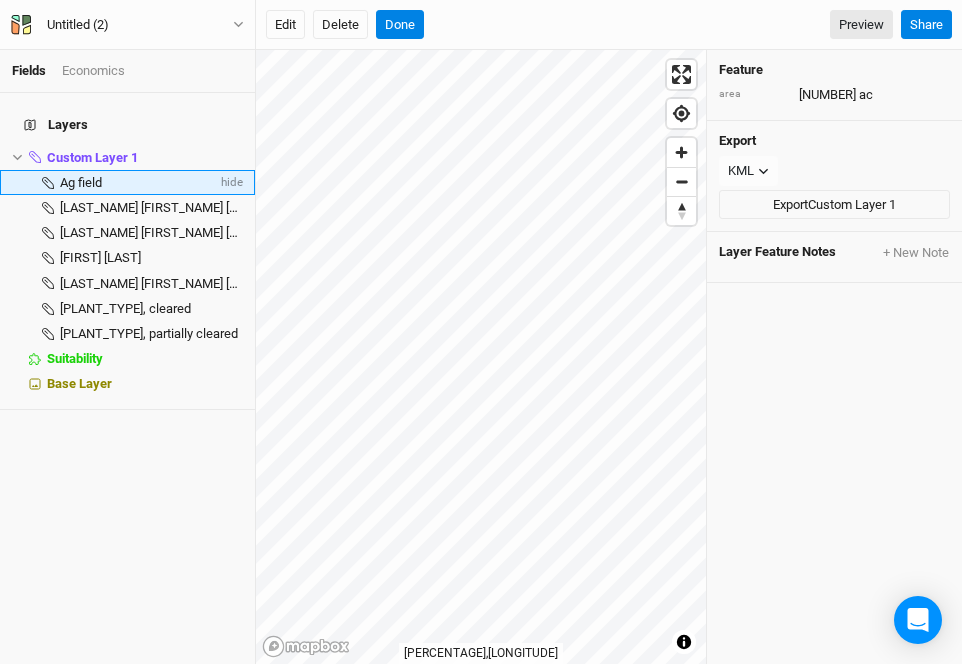 click on "Ag field" at bounding box center [81, 182] 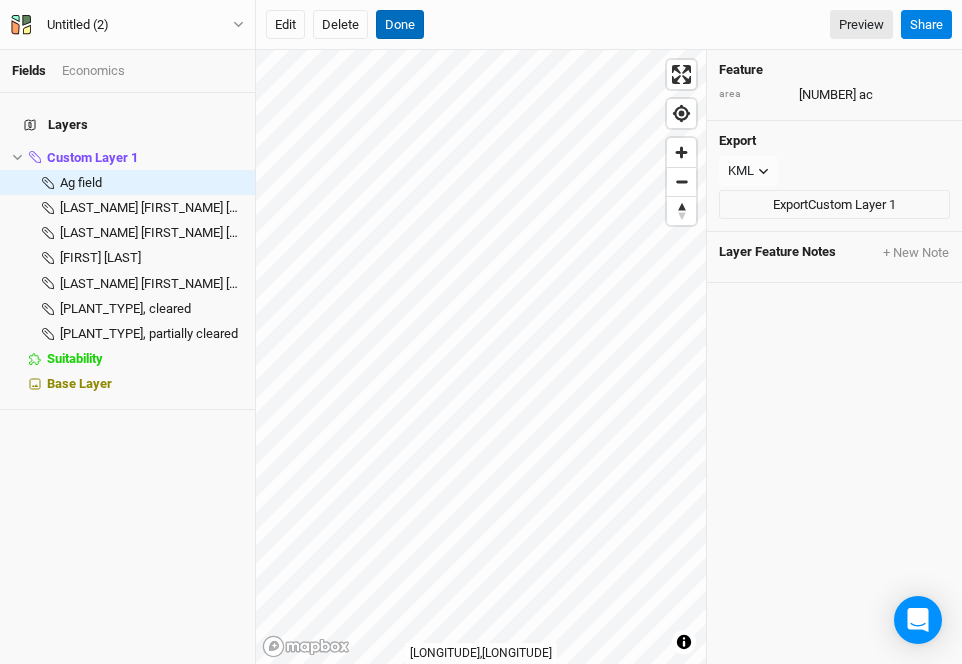 click on "Done" at bounding box center (400, 25) 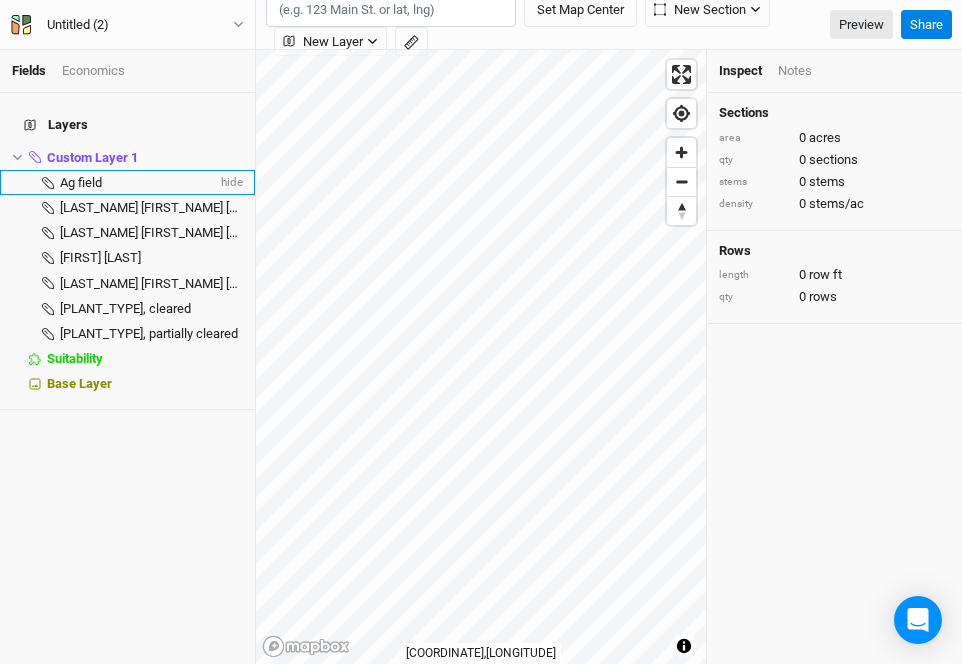 click on "Ag field" at bounding box center [138, 183] 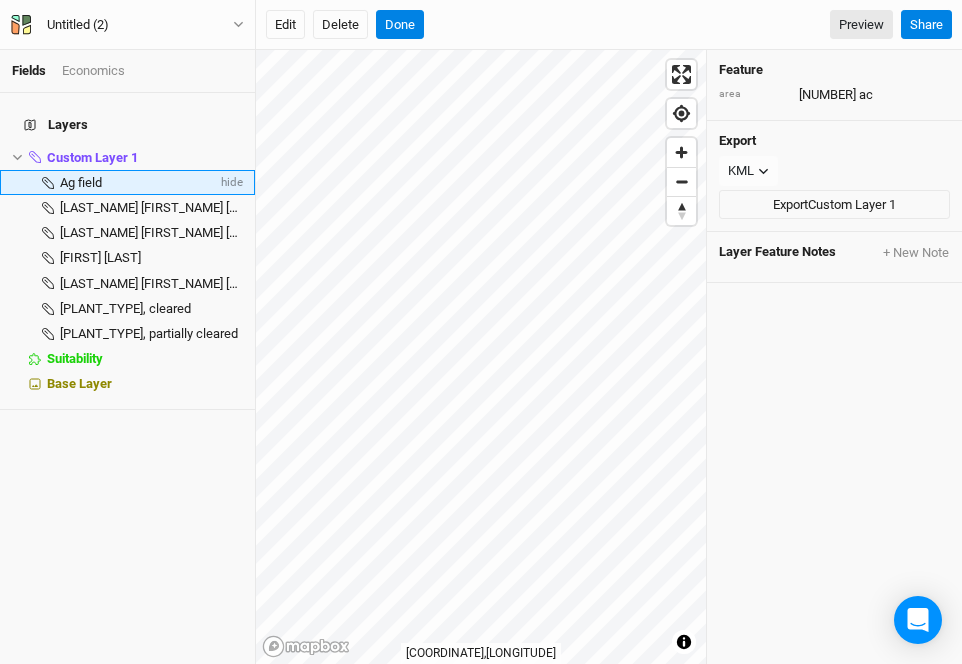 click on "Ag field" at bounding box center [138, 183] 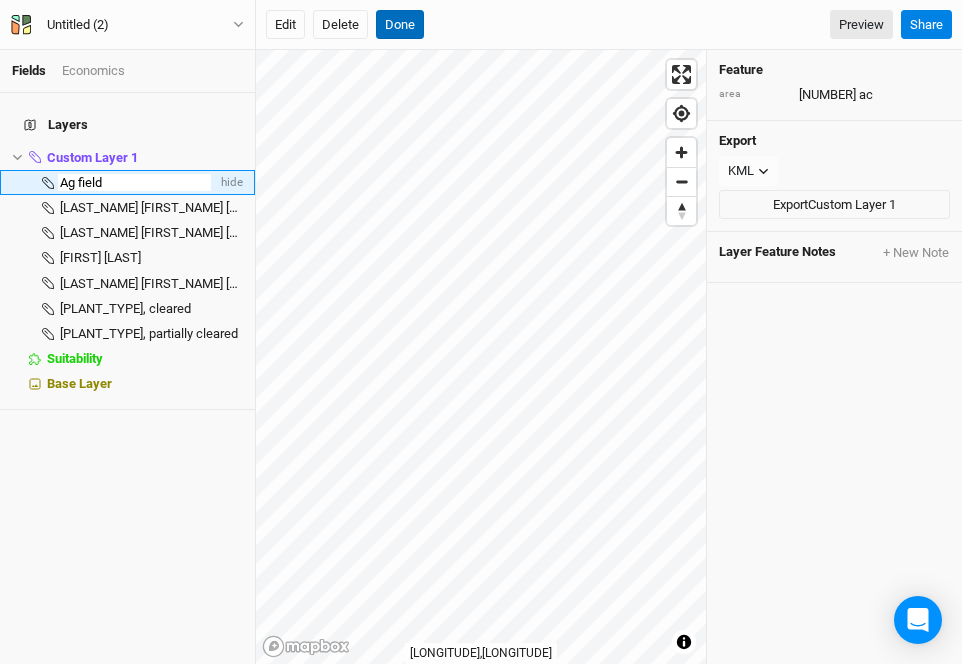 click on "Done" at bounding box center (400, 25) 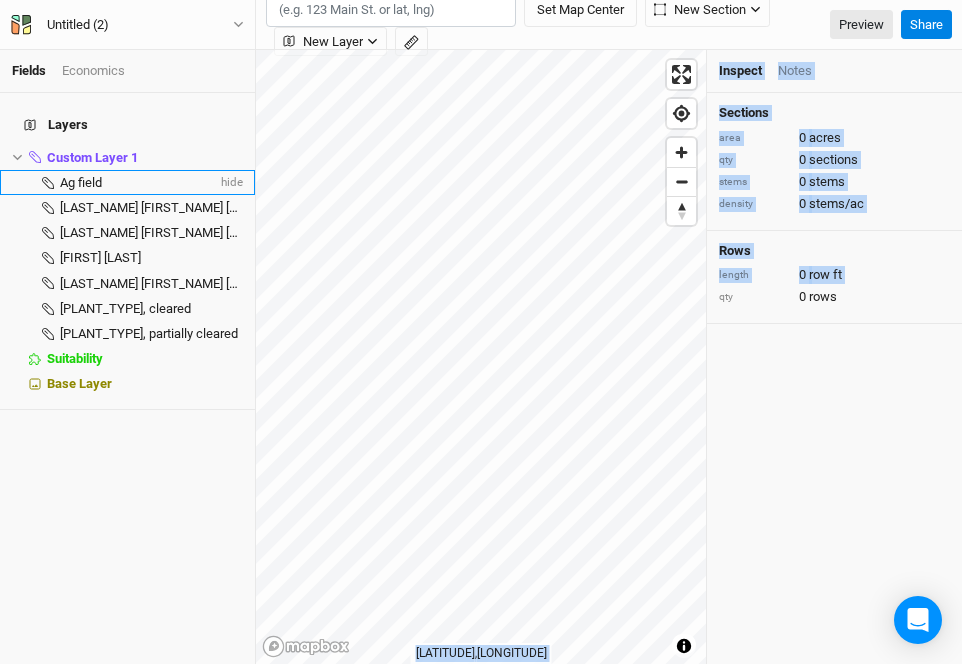 click on "© Mapbox   © OpenStreetMap   Improve this map   © Maxar [LATITUDE] , [LONGITUDE] Inspect Notes Sections area 0   acres qty 0   sections stems 0   stems density 0   stems/ac Rows length 0   row ft qty 0   rows" at bounding box center (609, 357) 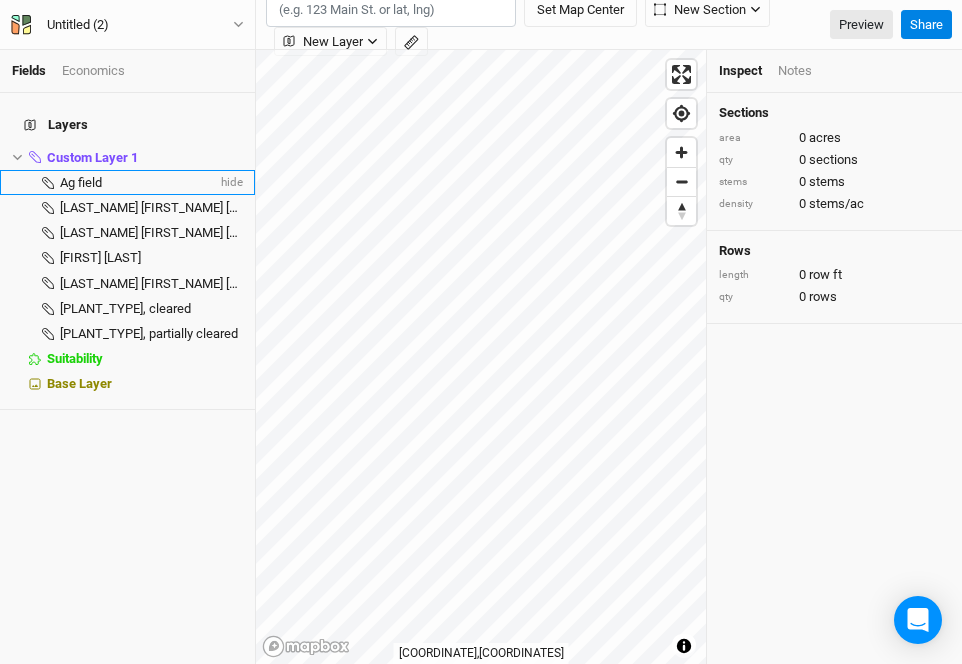 click on "Ag field" at bounding box center (81, 182) 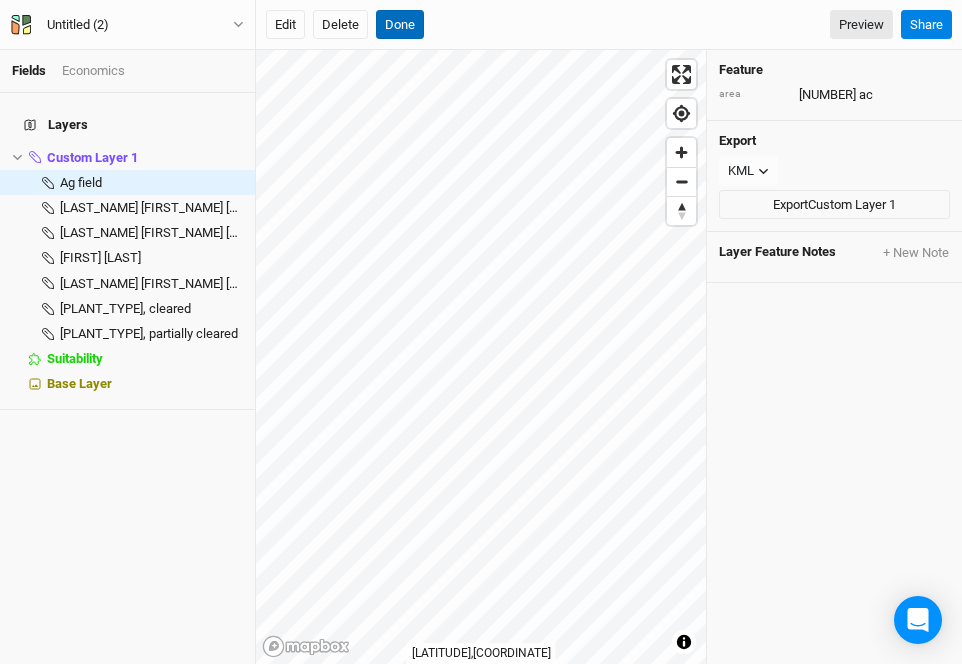 click on "Done" at bounding box center [400, 25] 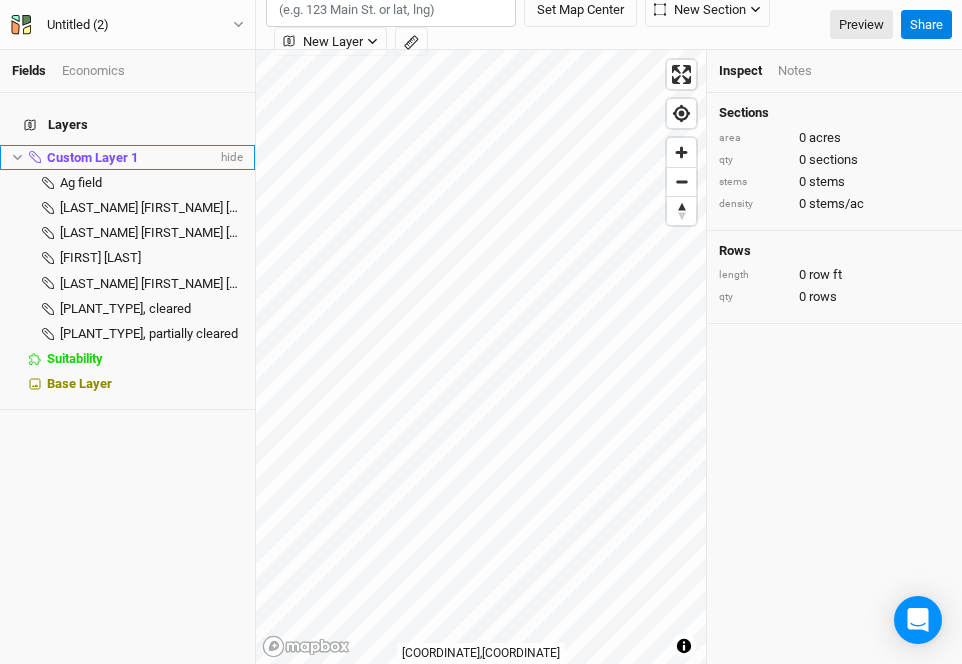 click at bounding box center [35, 157] 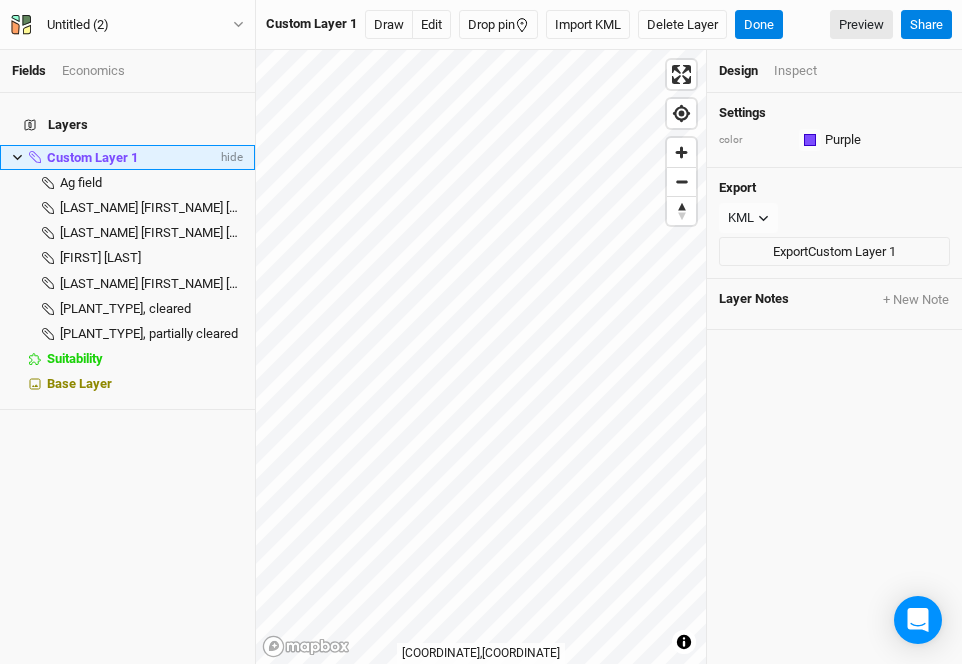 click on "[FEATURE_NAME] hide" at bounding box center (127, 157) 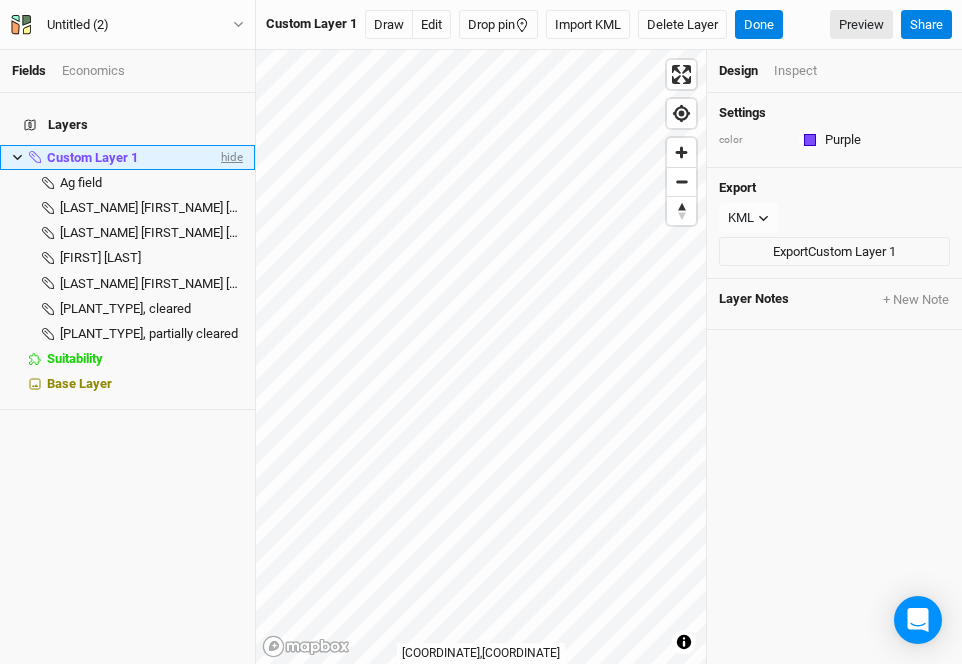click on "hide" at bounding box center [230, 157] 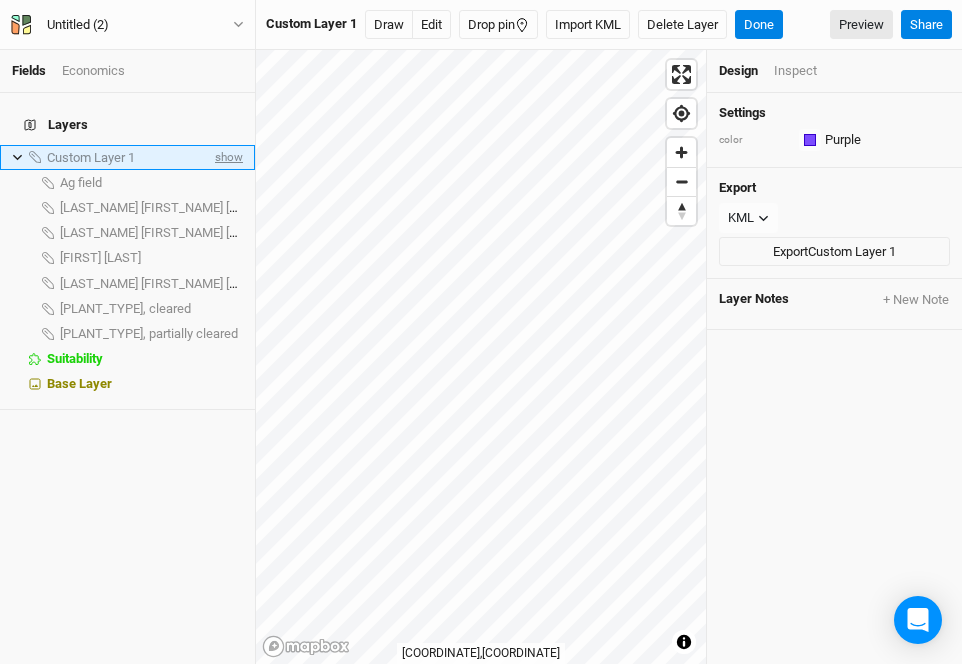click on "show" at bounding box center (227, 157) 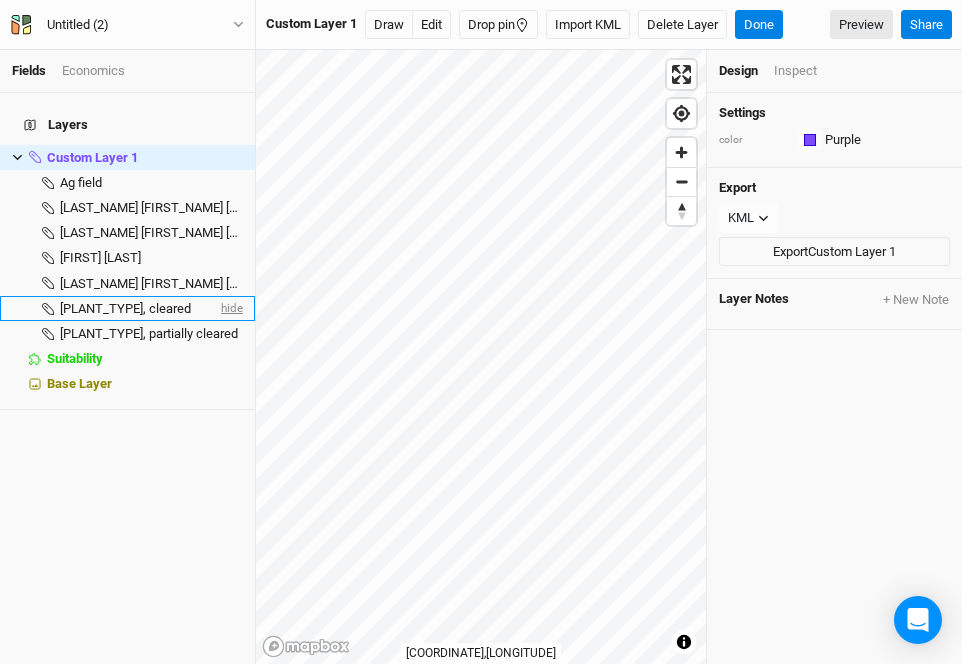 click on "hide" at bounding box center [230, 308] 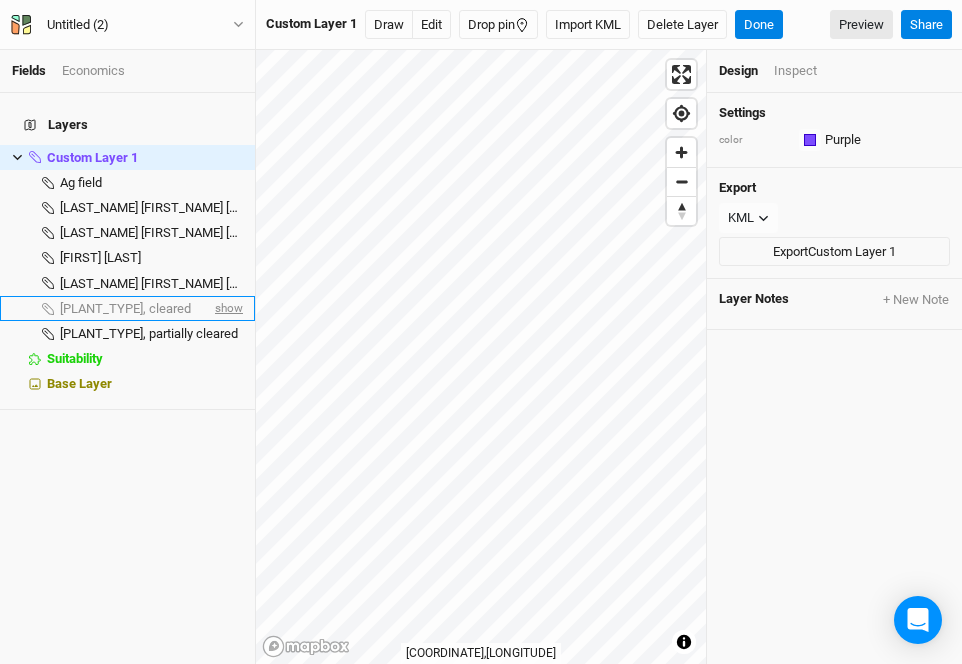 click on "show" at bounding box center [227, 308] 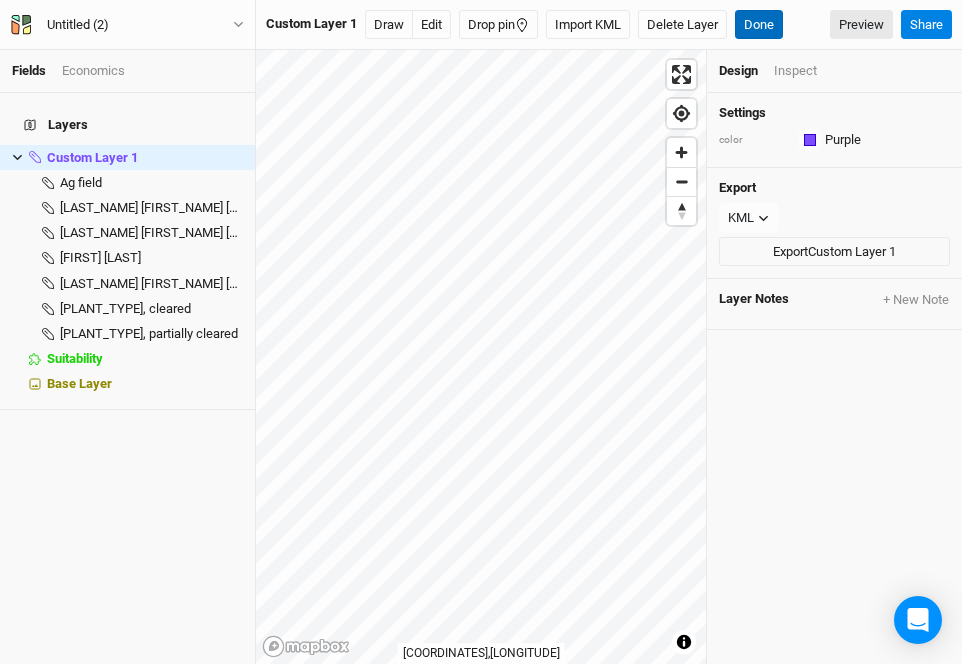 click on "Done" at bounding box center (759, 25) 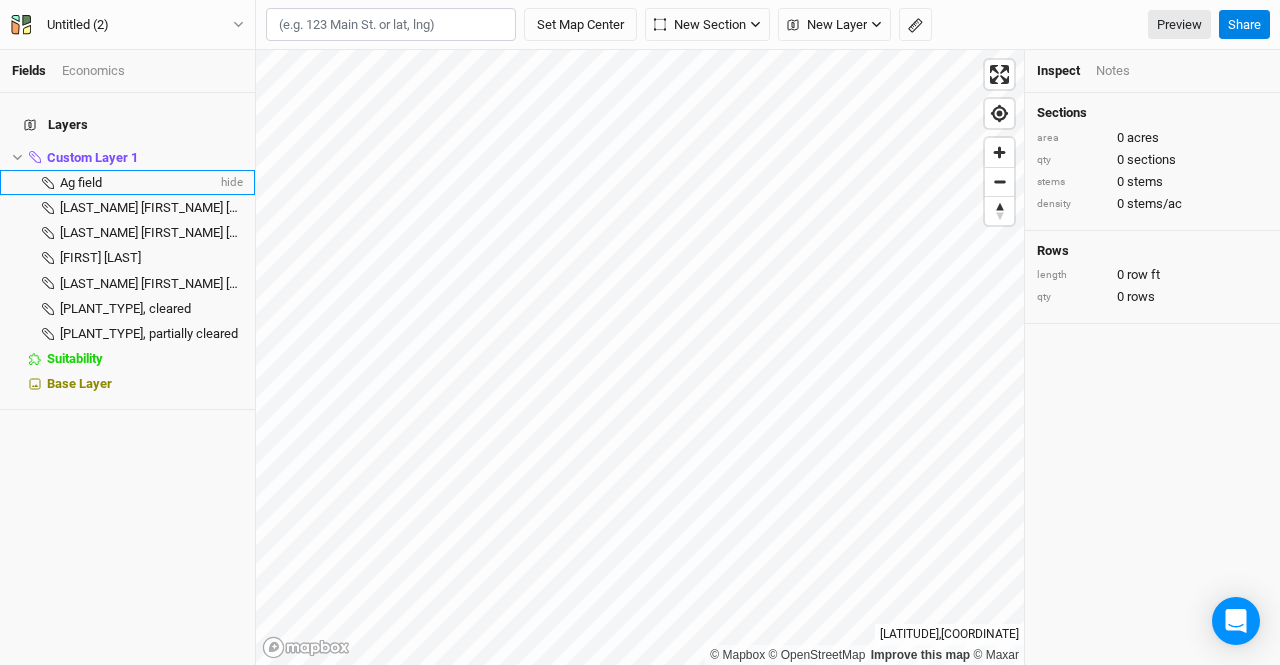click on "Ag field" at bounding box center [81, 182] 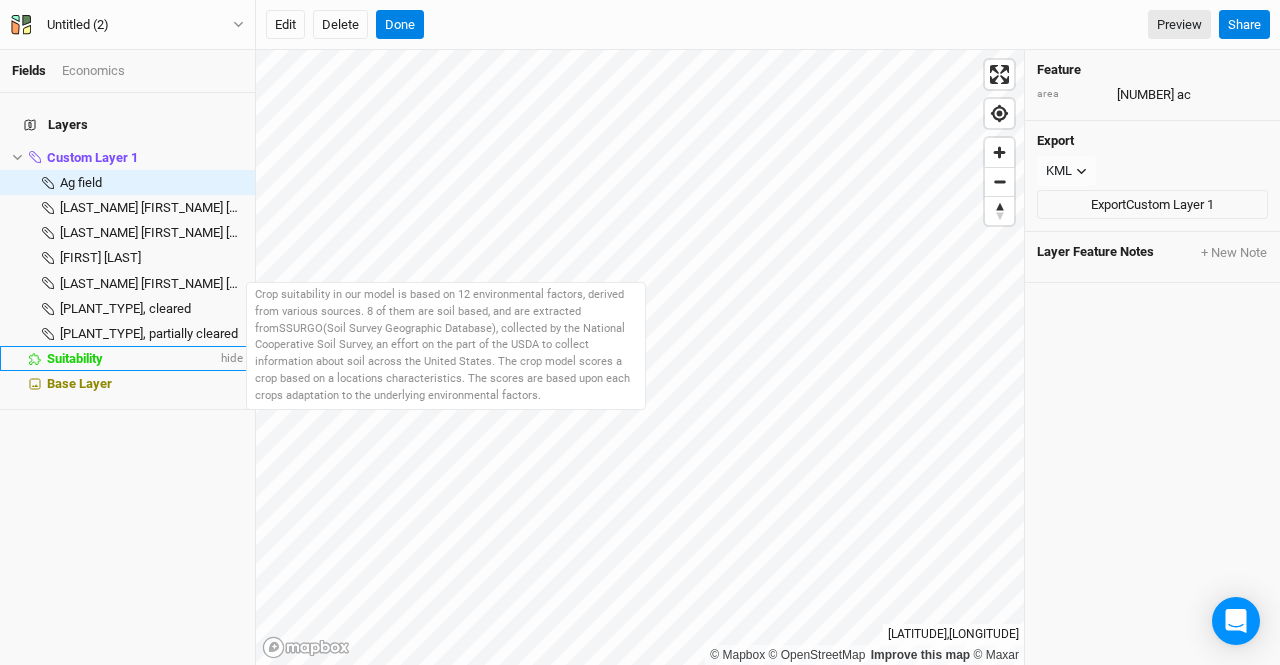 click on "Suitability" at bounding box center (75, 358) 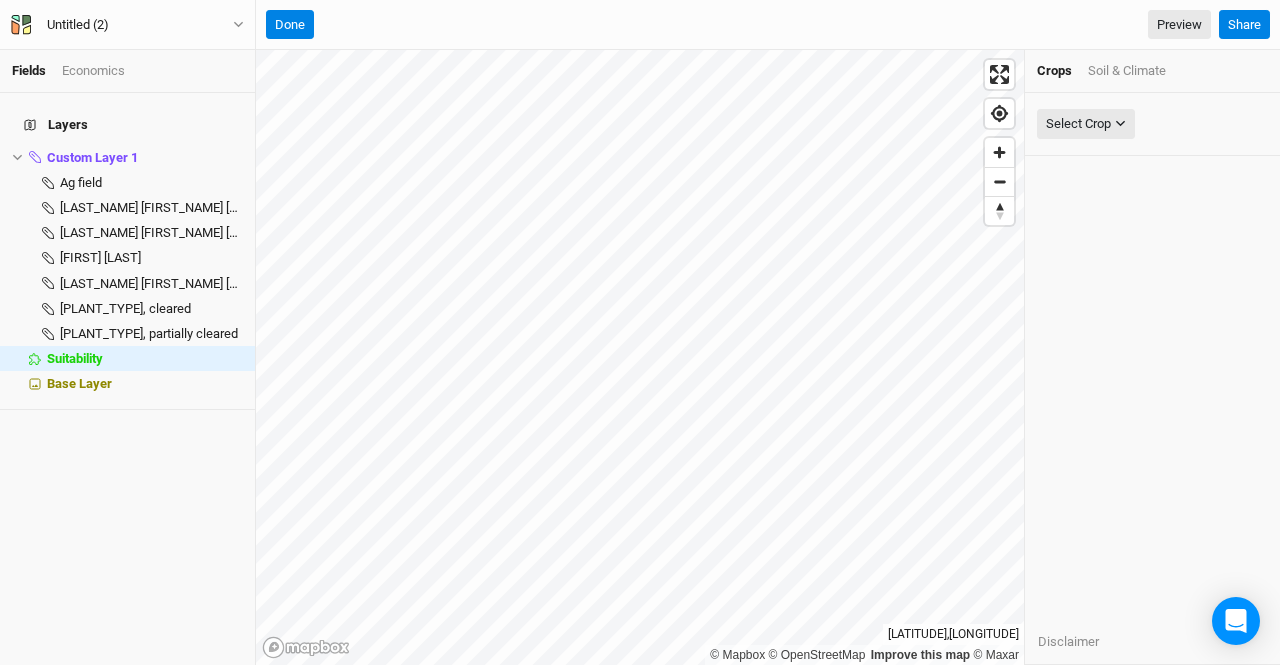 click on "Soil & Climate" at bounding box center (1127, 71) 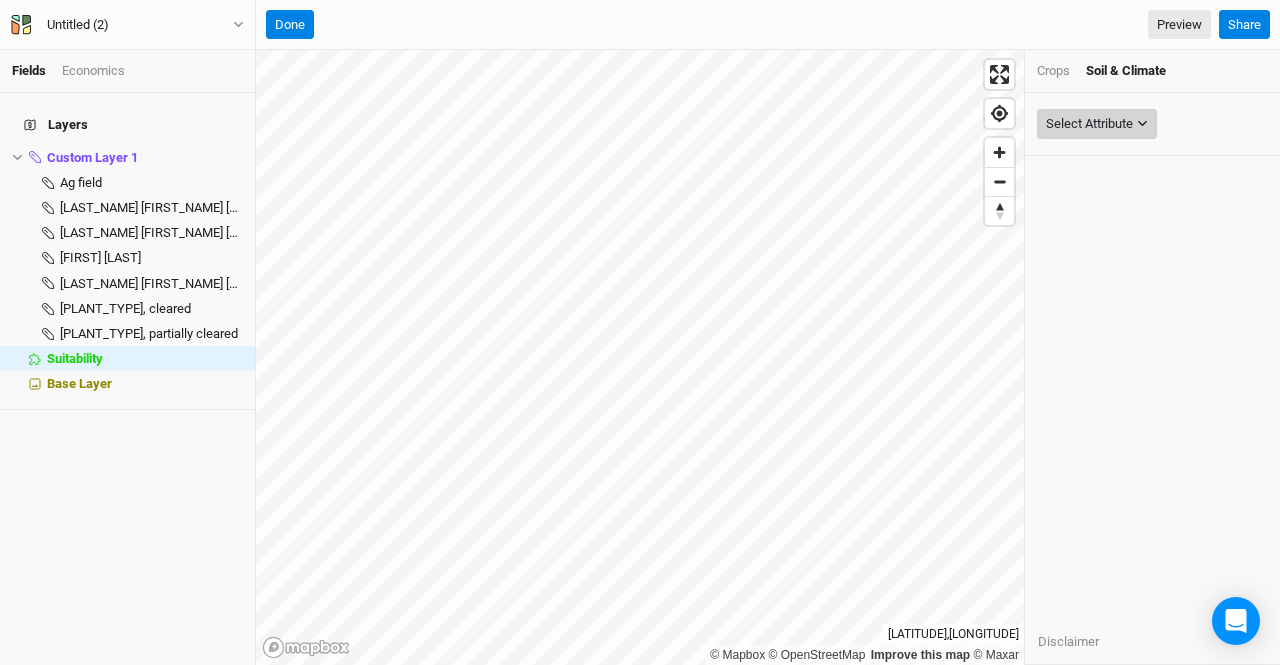 click on "Select Attribute" at bounding box center [1089, 124] 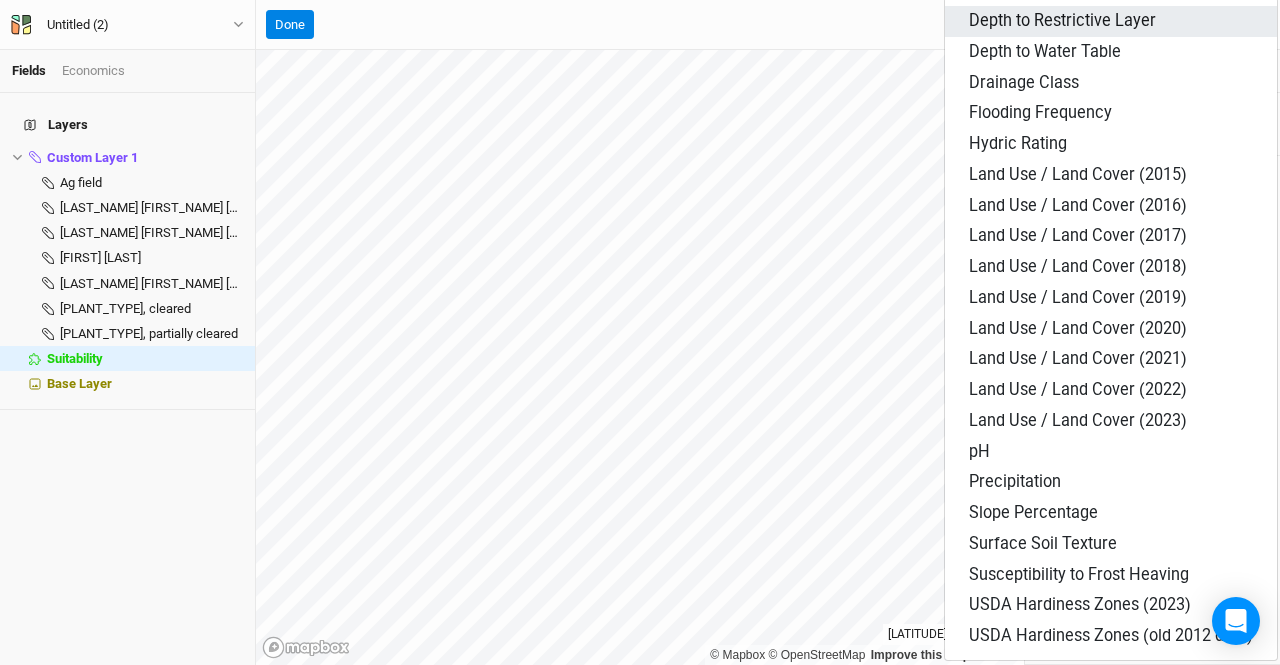 click on "Depth to Restrictive Layer" at bounding box center (1062, 20) 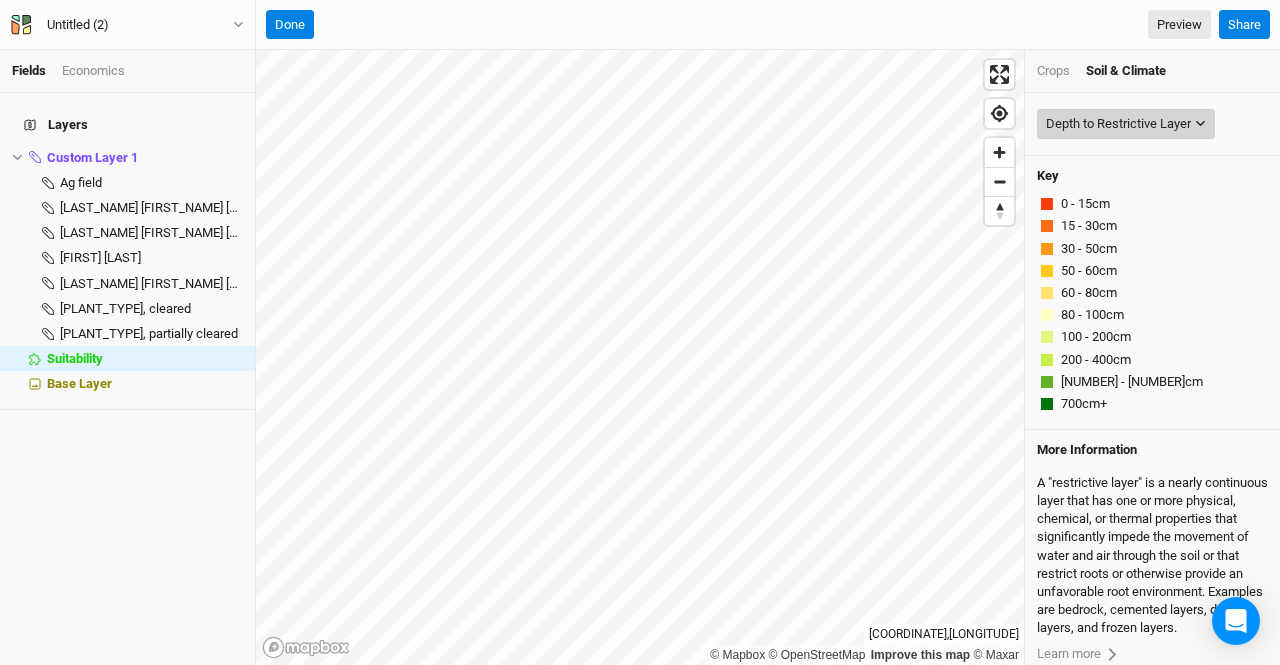 click on "Depth to Restrictive Layer" at bounding box center (1118, 124) 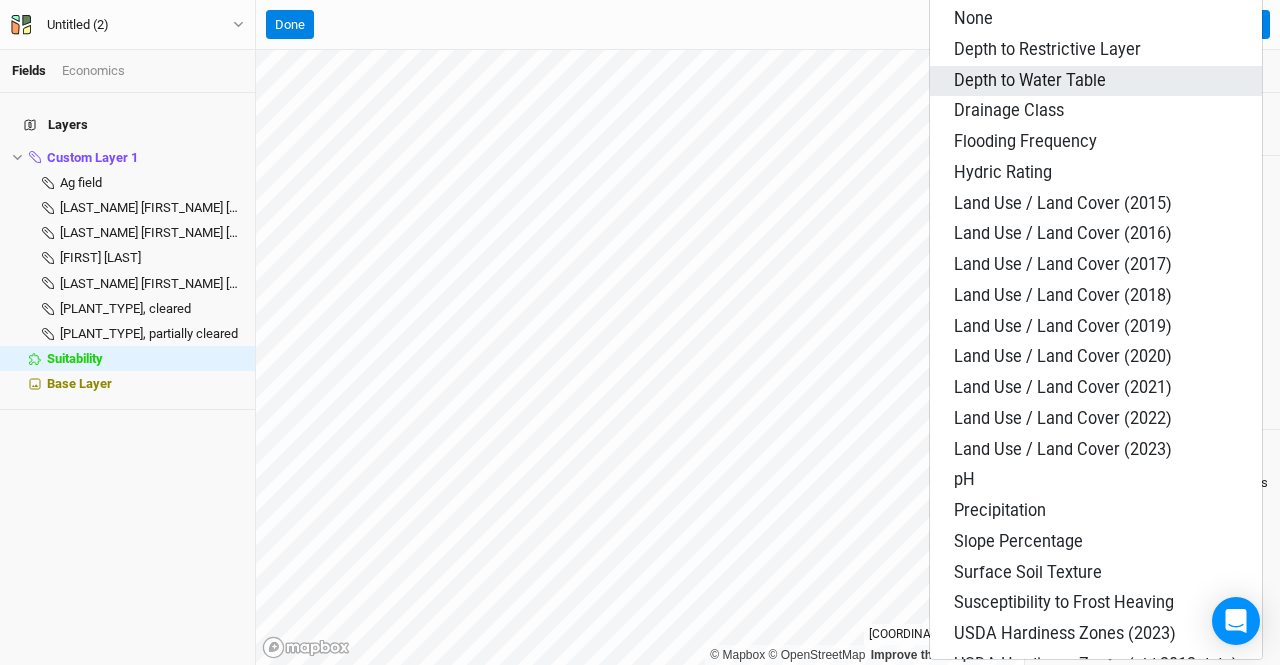 click on "Depth to Water Table" at bounding box center (1030, 80) 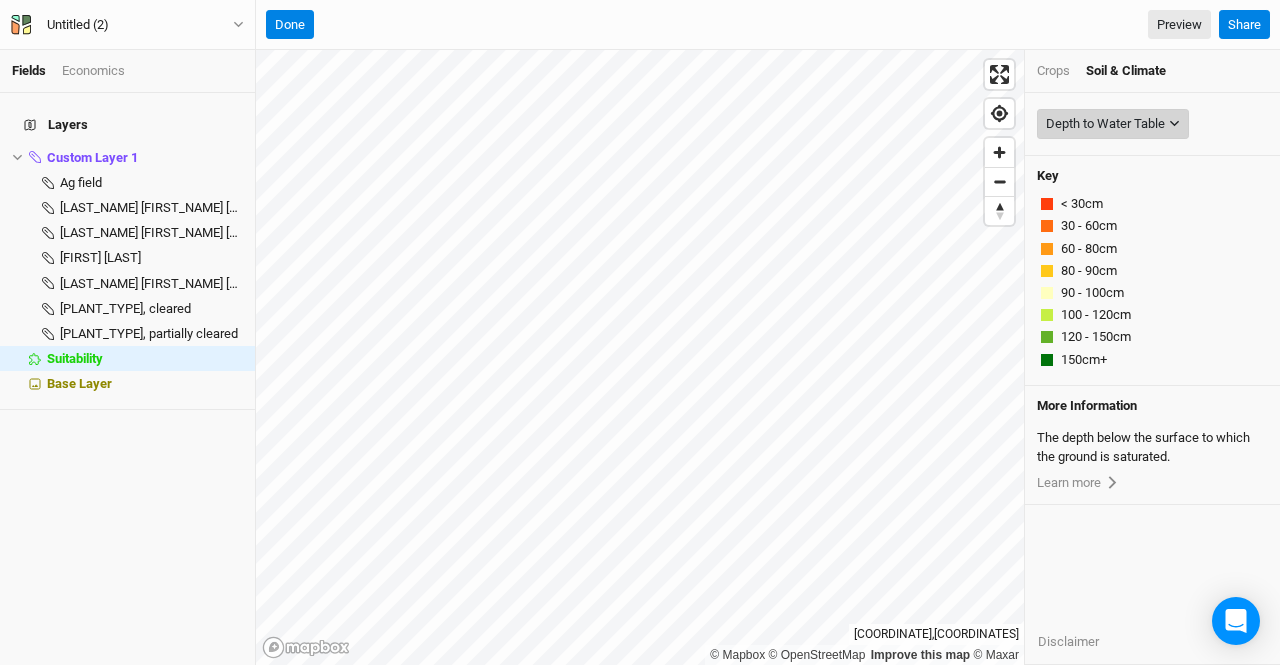 click on "Depth to Water Table" at bounding box center (1105, 124) 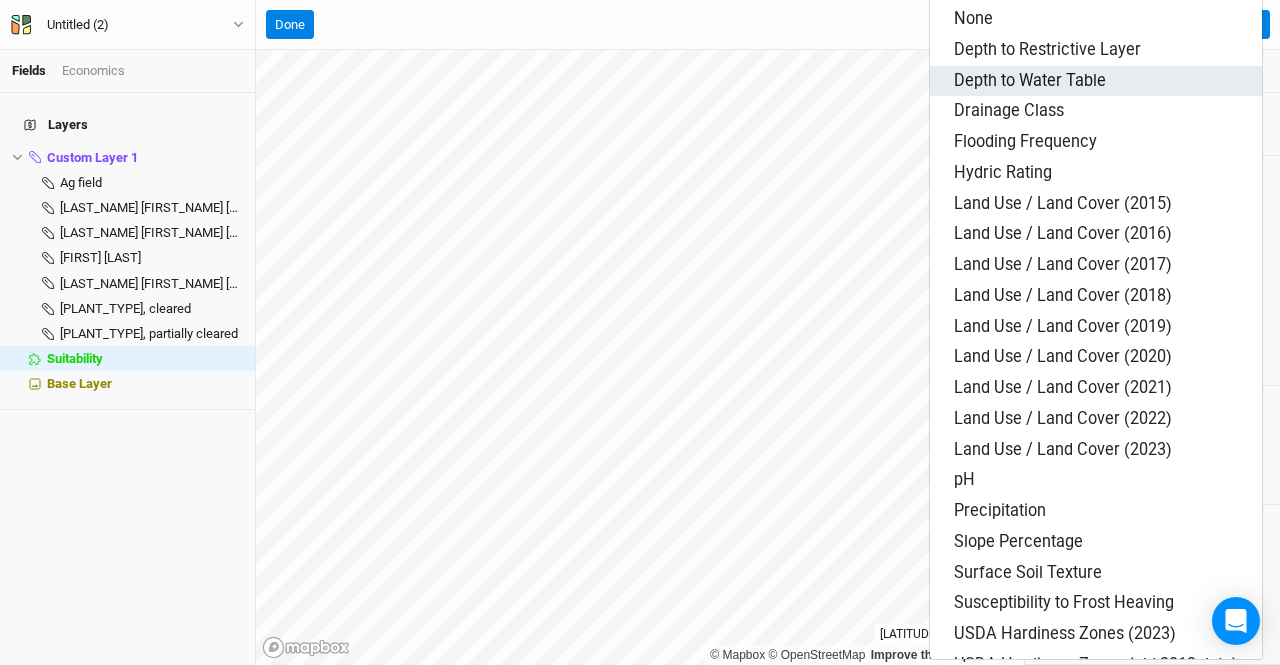 click on "Depth to Water Table" at bounding box center [1030, 80] 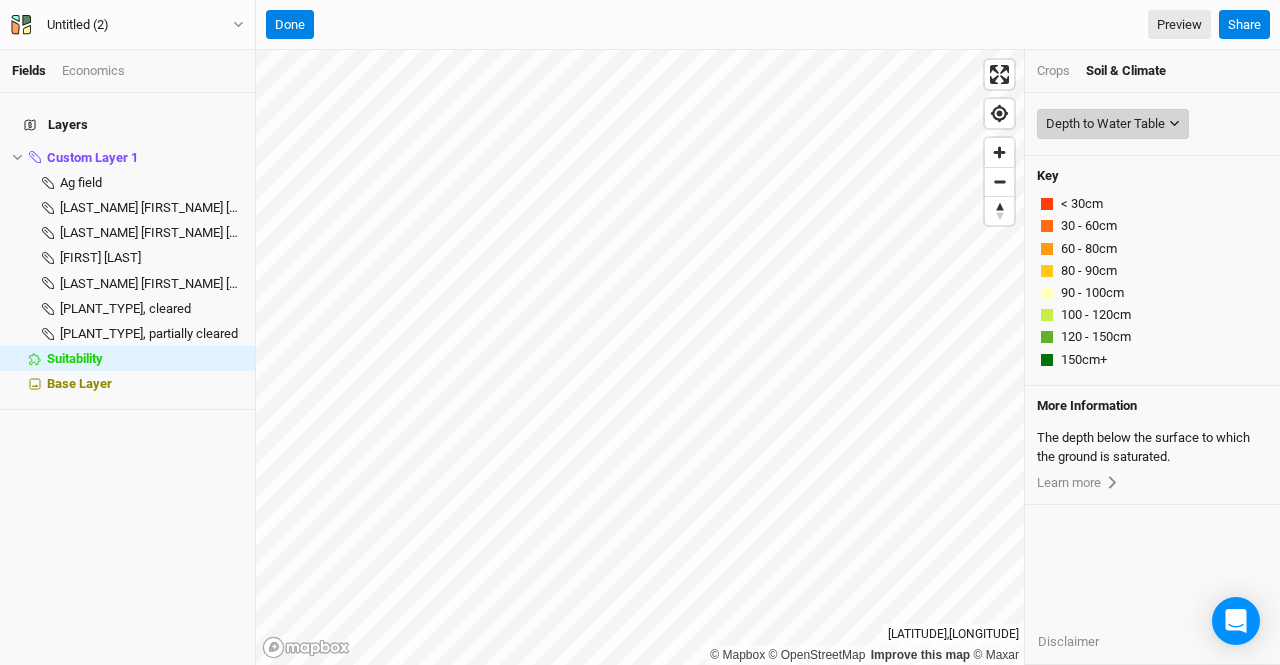 click on "Depth to Water Table" at bounding box center [1105, 124] 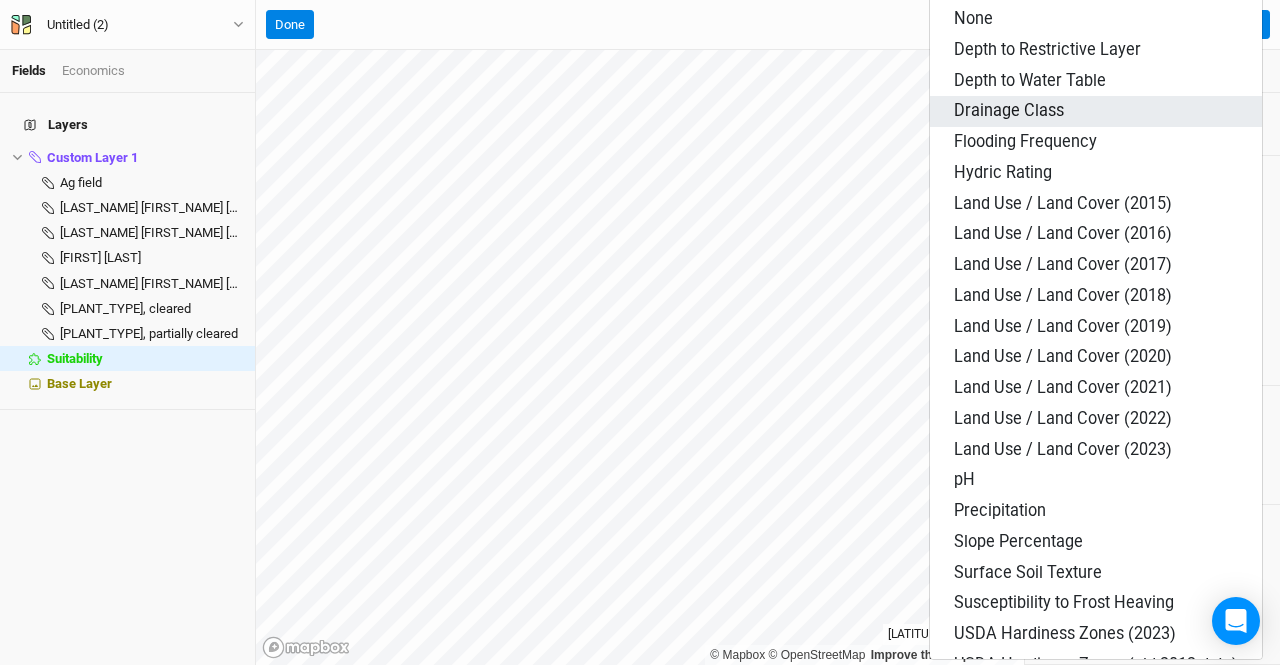 click on "Drainage Class" at bounding box center (1009, 110) 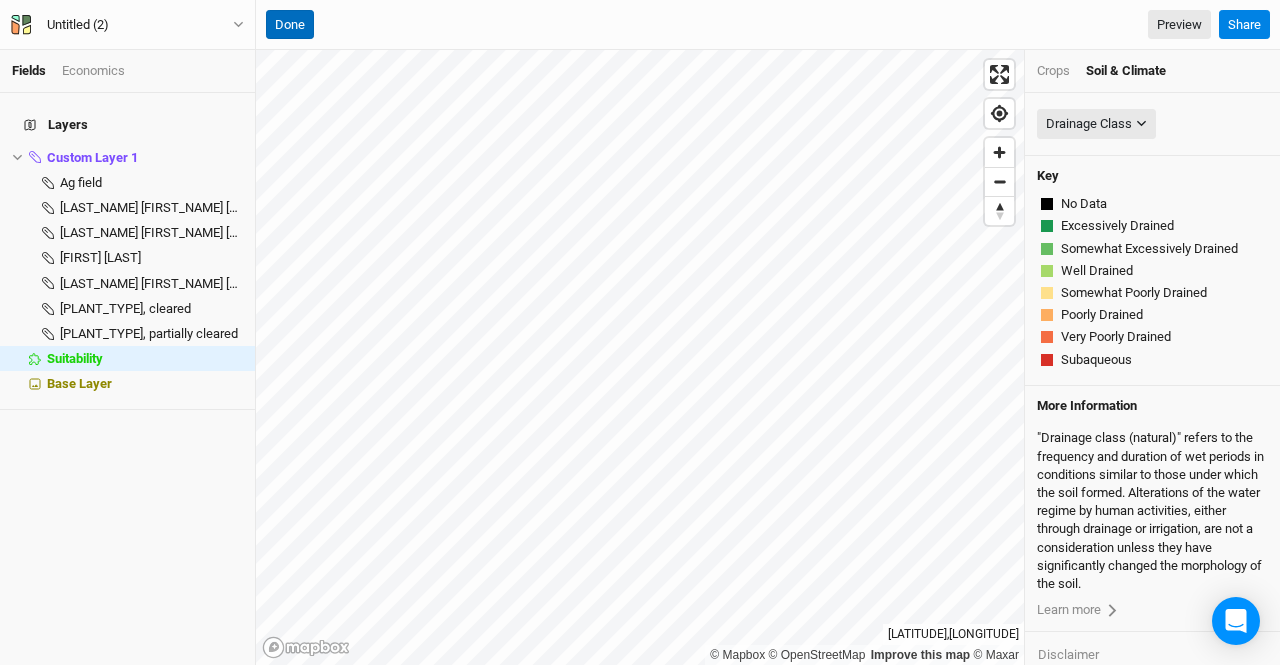 click on "Done" at bounding box center [290, 25] 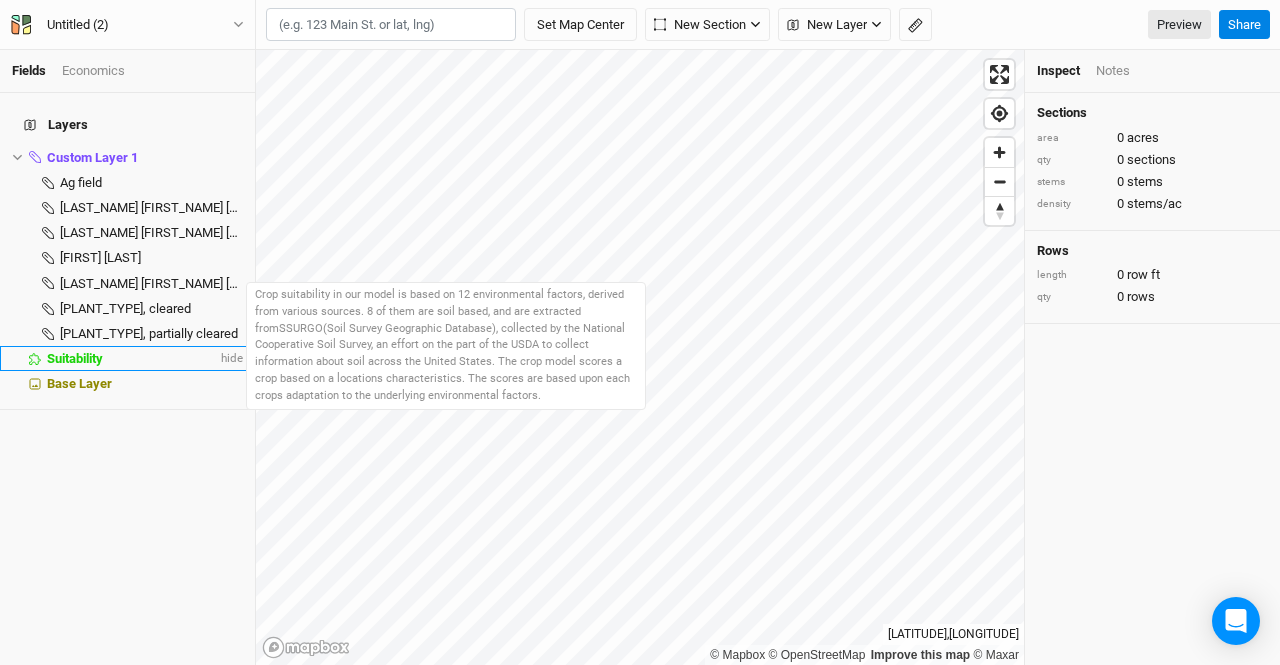 click on "Suitability" at bounding box center [75, 358] 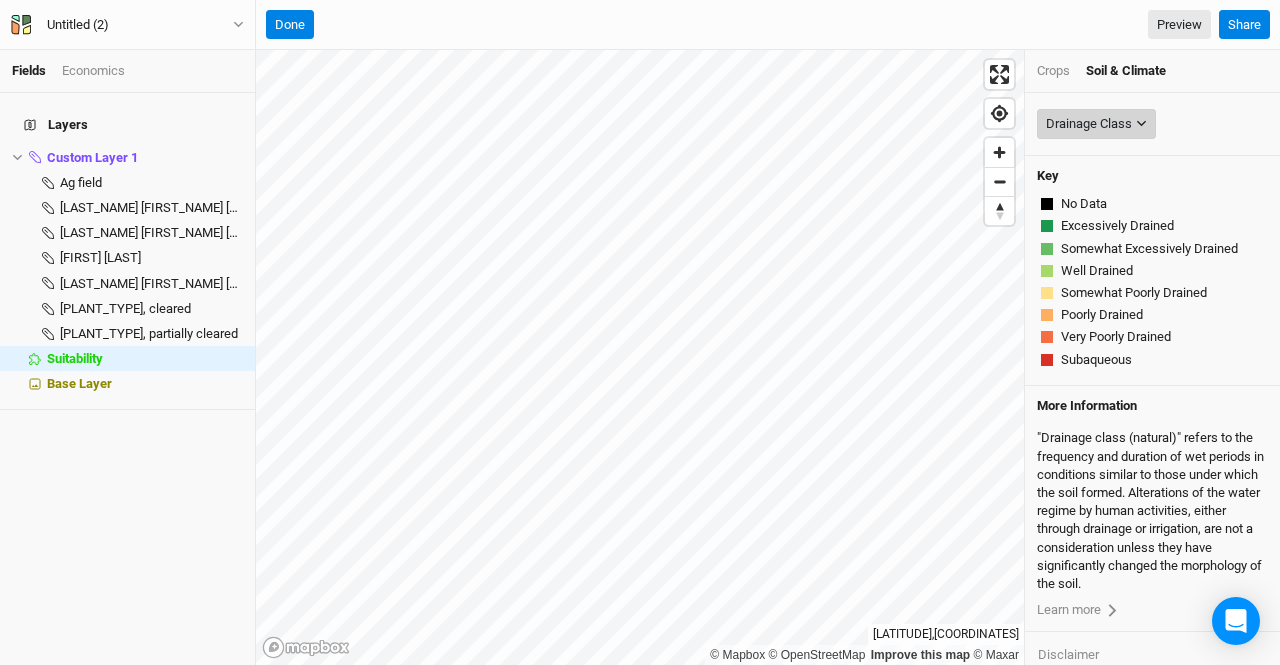 click on "Drainage Class" at bounding box center (1089, 124) 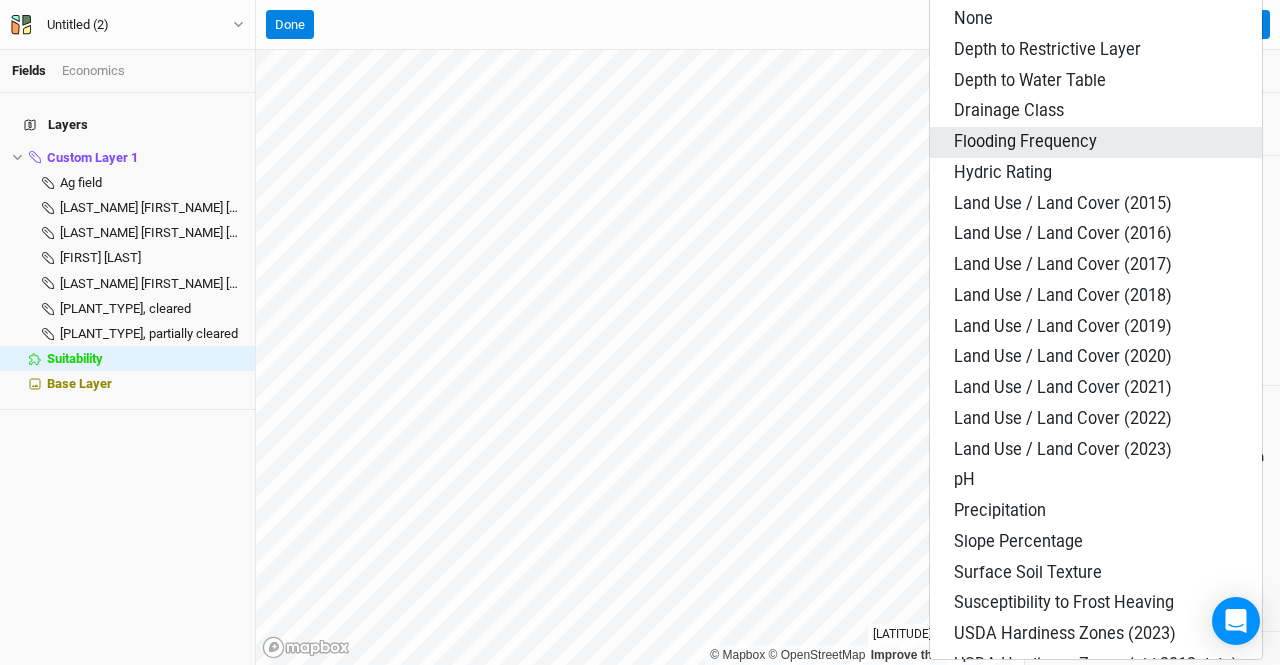 click on "Flooding Frequency" at bounding box center (1025, 141) 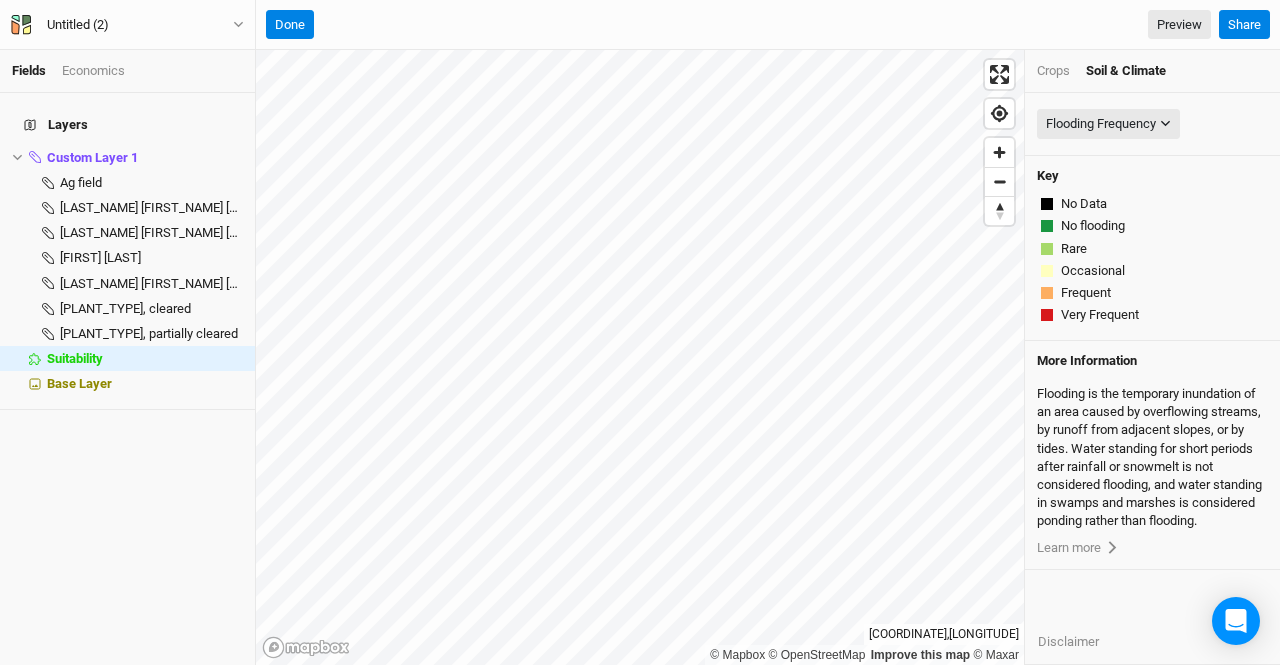 click on "Soil & Climate" at bounding box center (1126, 71) 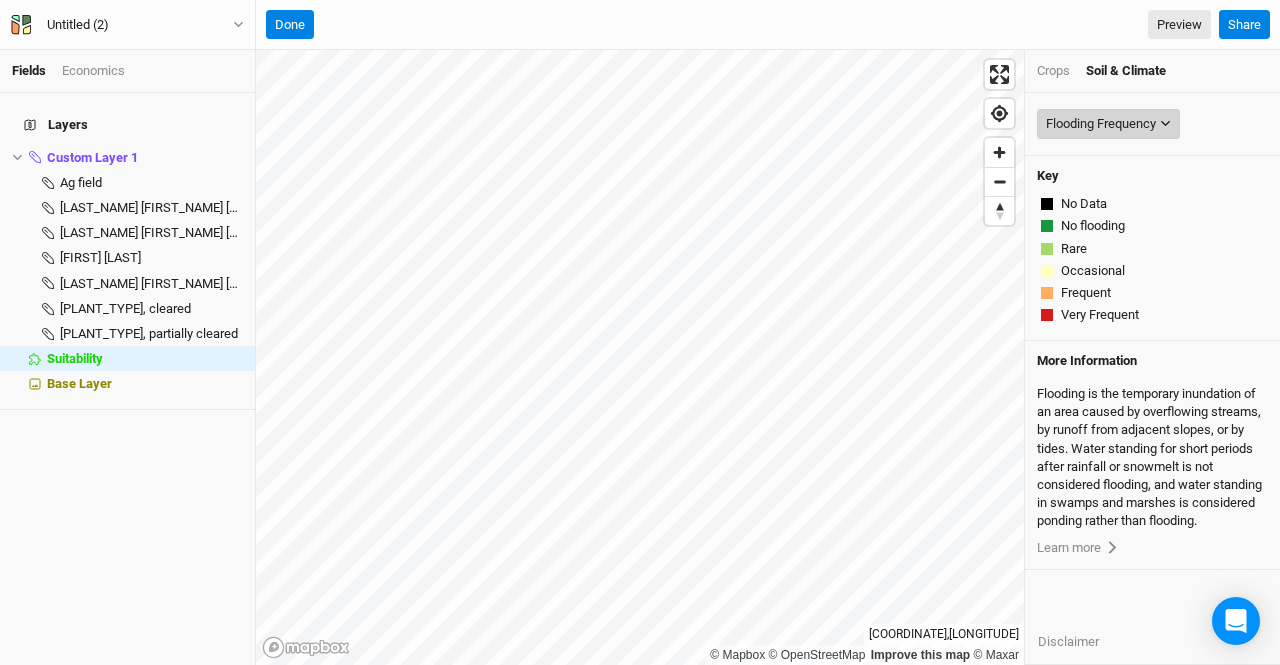 click on "Flooding Frequency" at bounding box center (1101, 124) 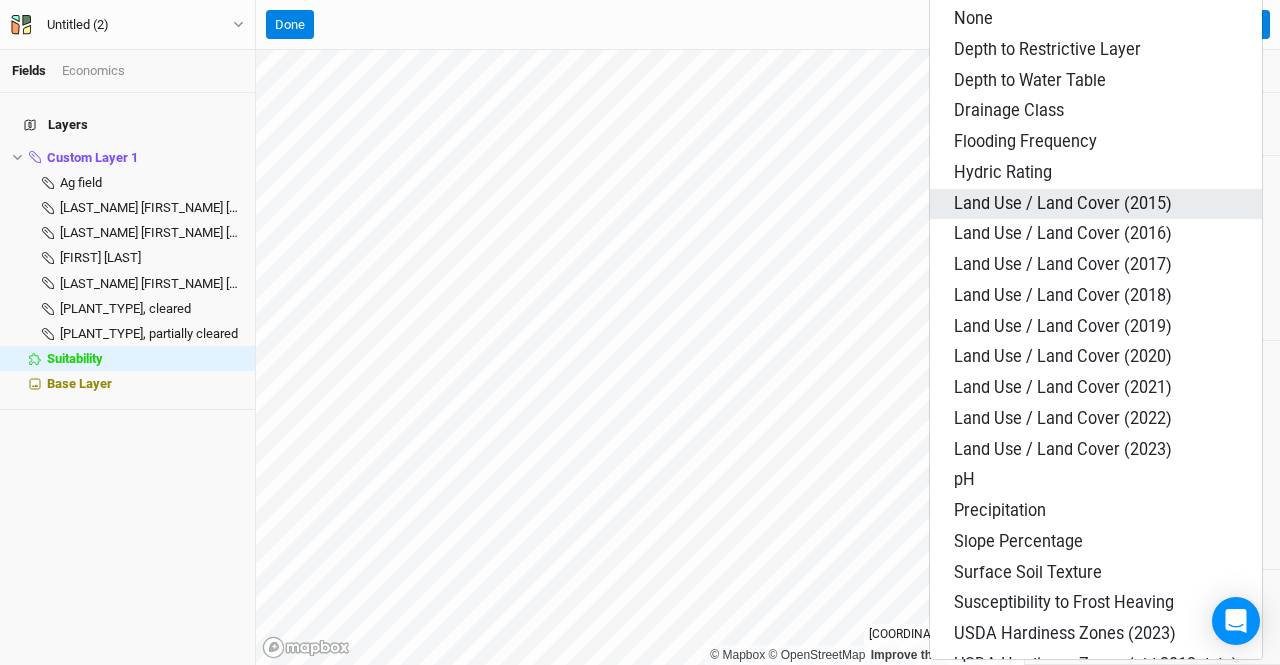 click on "Land Use / Land Cover (2015)" at bounding box center (1063, 203) 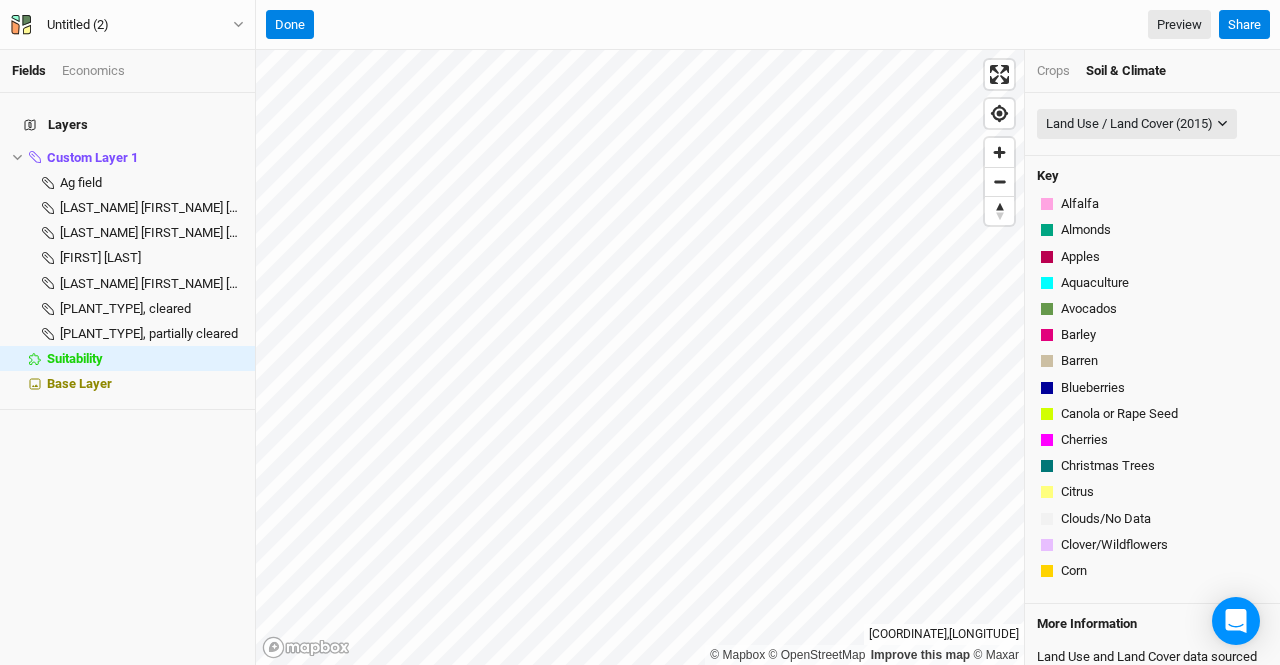 scroll, scrollTop: 546, scrollLeft: 0, axis: vertical 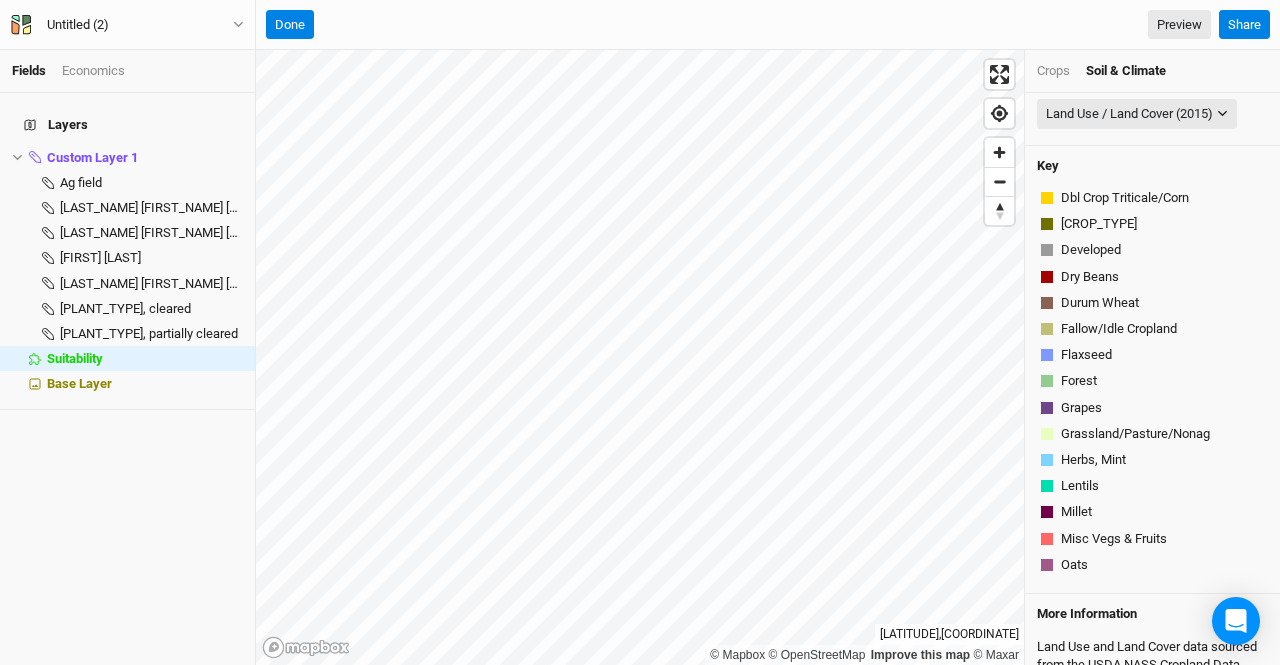 click on "Soil & Climate" at bounding box center (1126, 71) 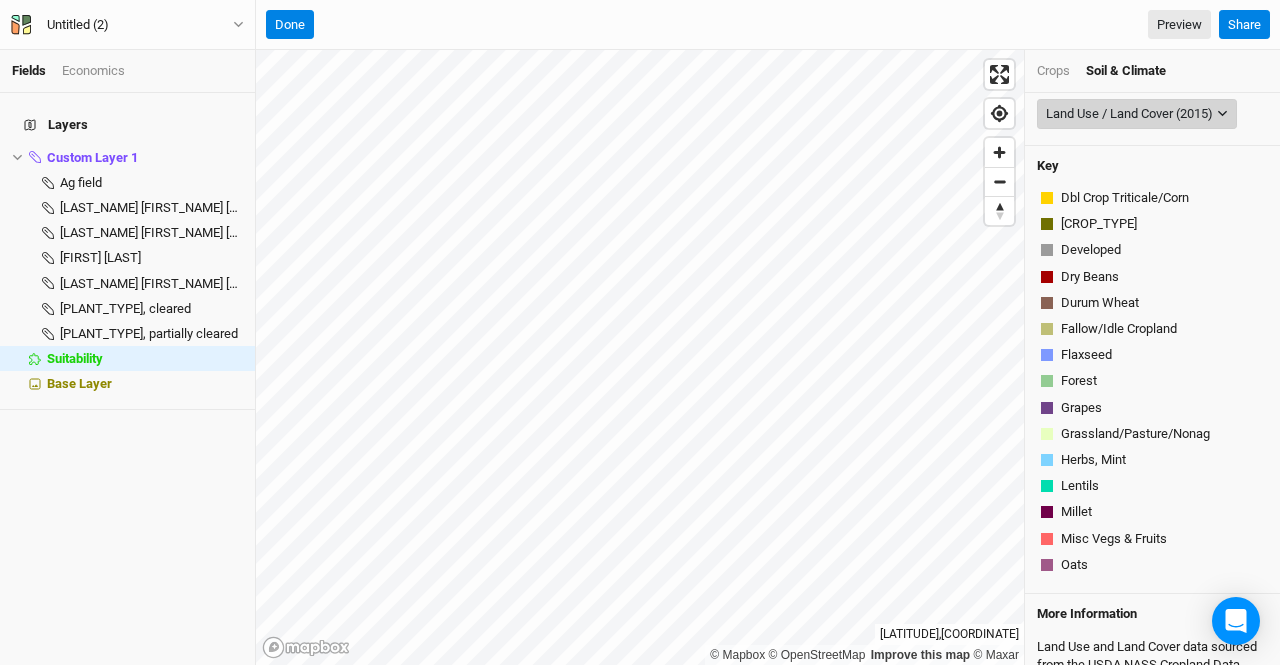 click on "Land Use / Land Cover (2015)" at bounding box center (1129, 114) 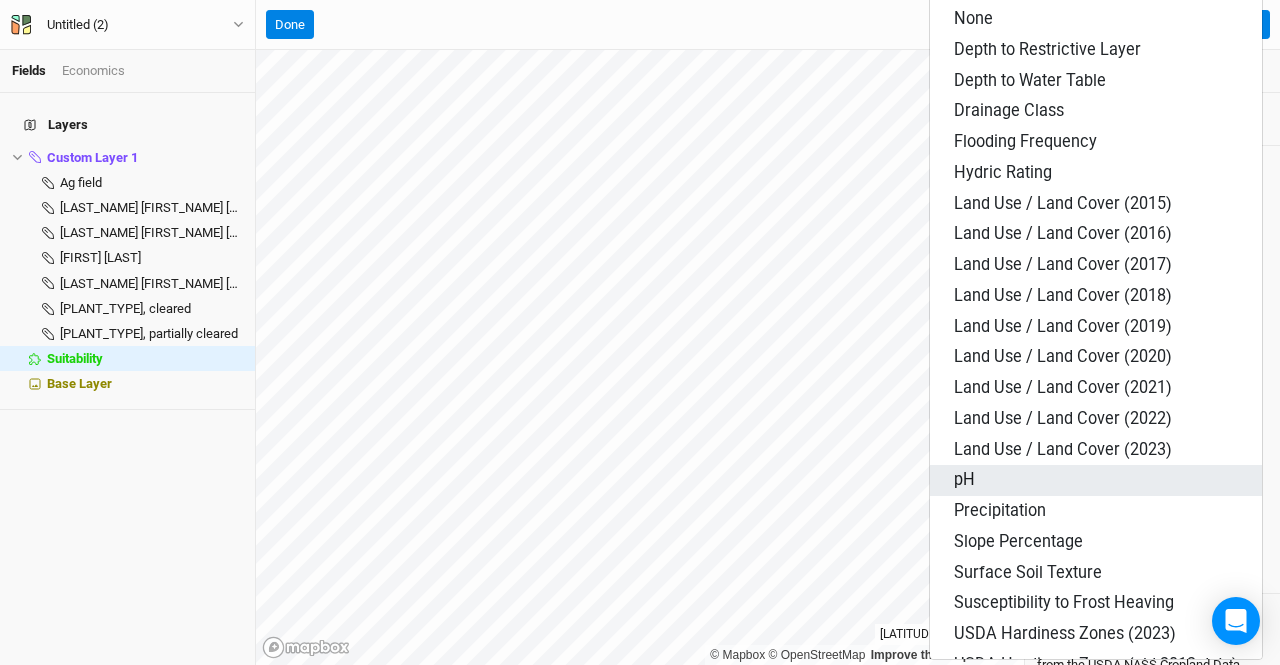 click on "pH" at bounding box center [1096, 480] 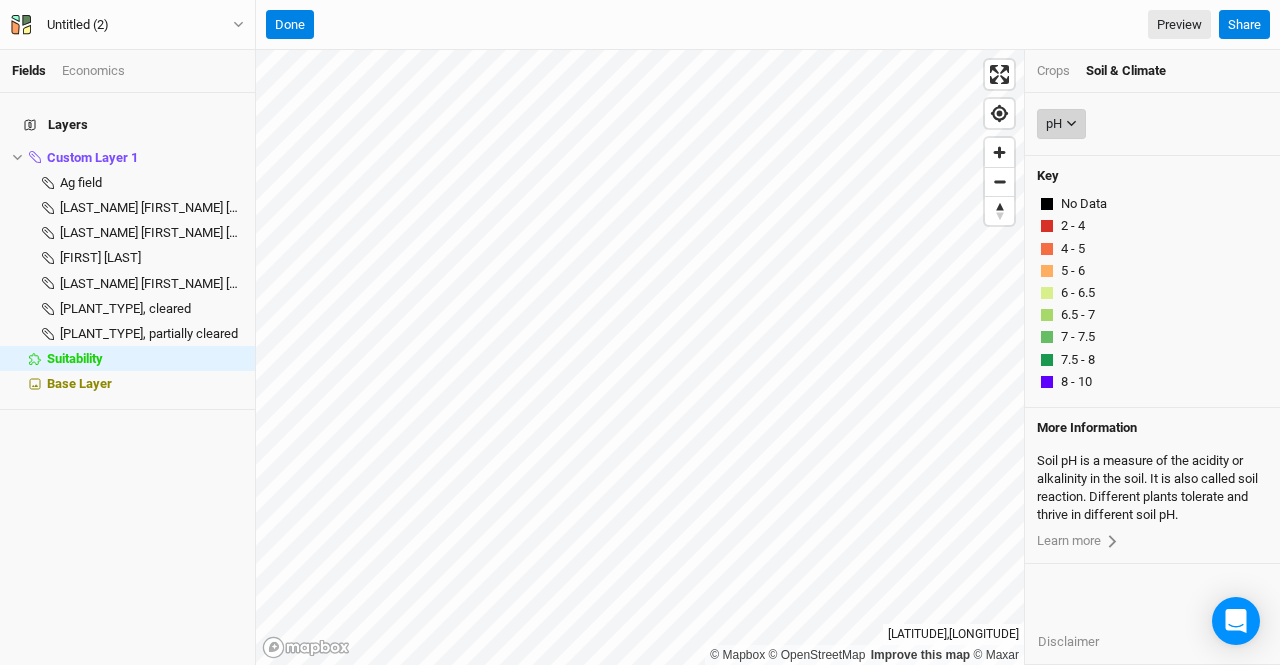 click on "pH" at bounding box center (1054, 124) 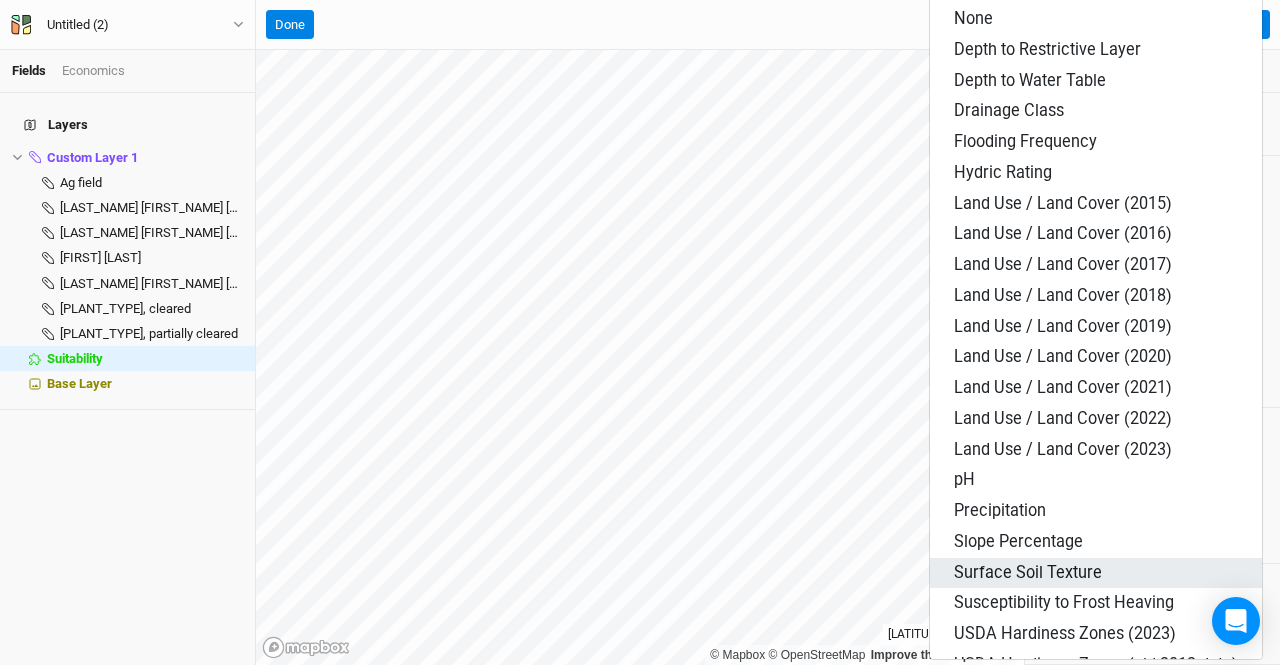 click on "Surface Soil Texture" at bounding box center (1028, 572) 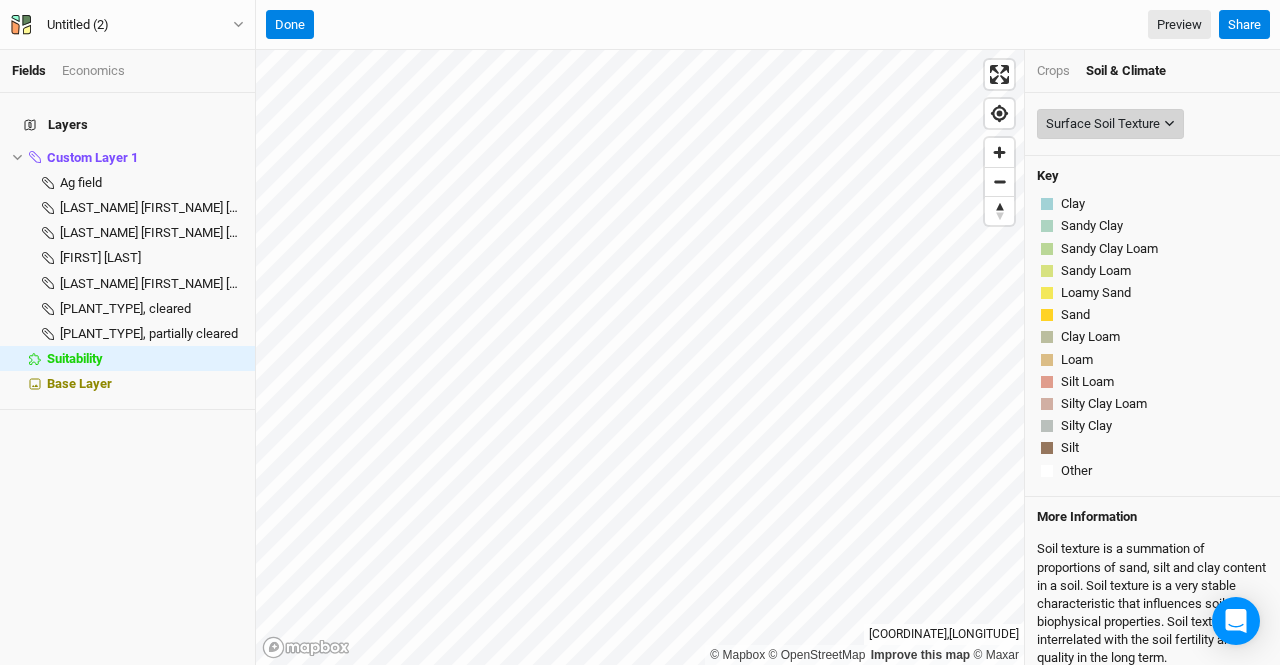 click on "Surface Soil Texture" at bounding box center [1103, 124] 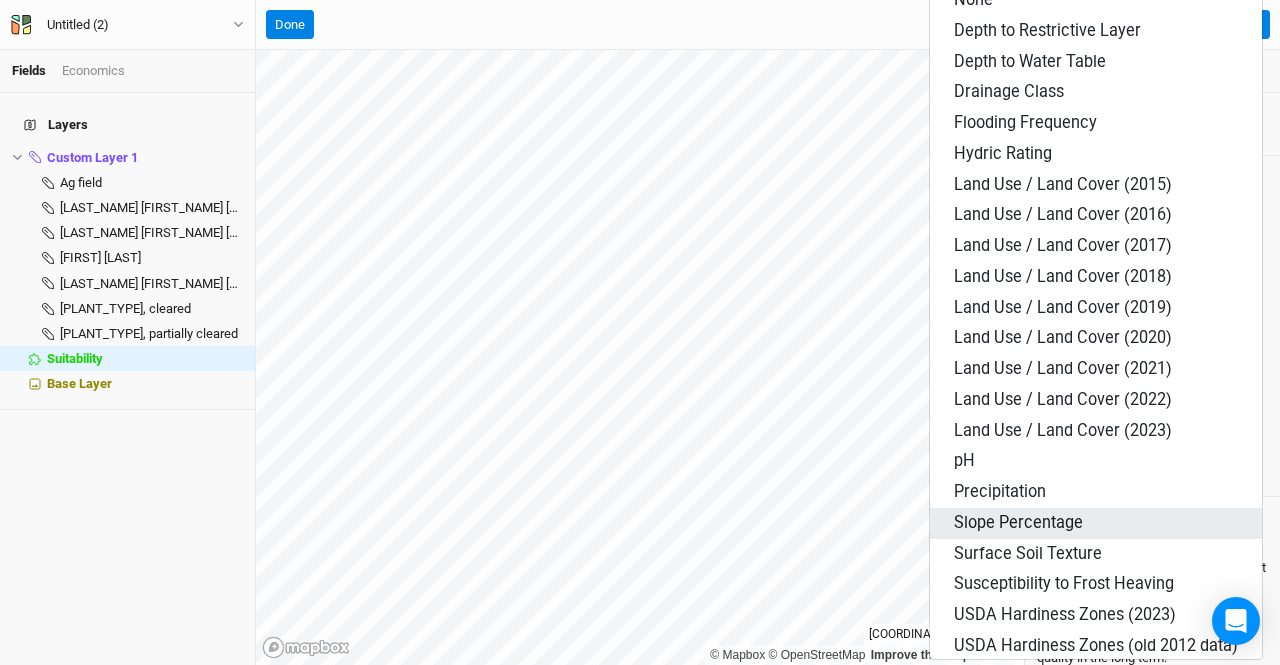 scroll, scrollTop: 28, scrollLeft: 0, axis: vertical 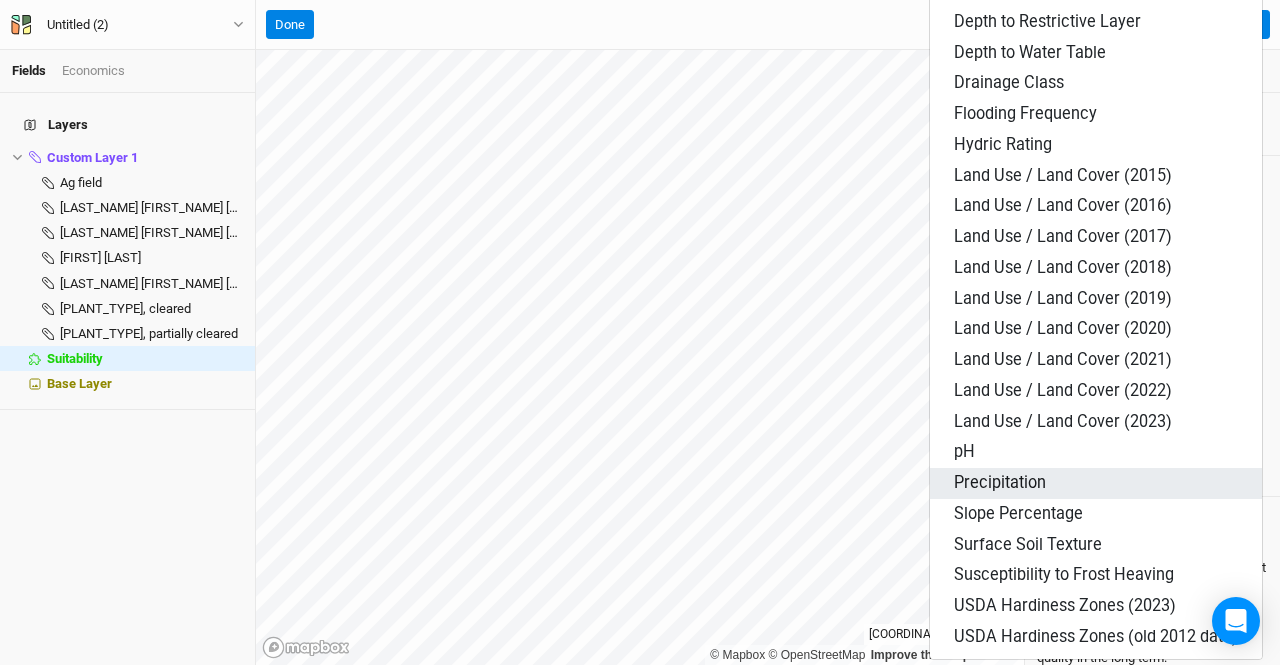 click on "Precipitation" at bounding box center (1000, 482) 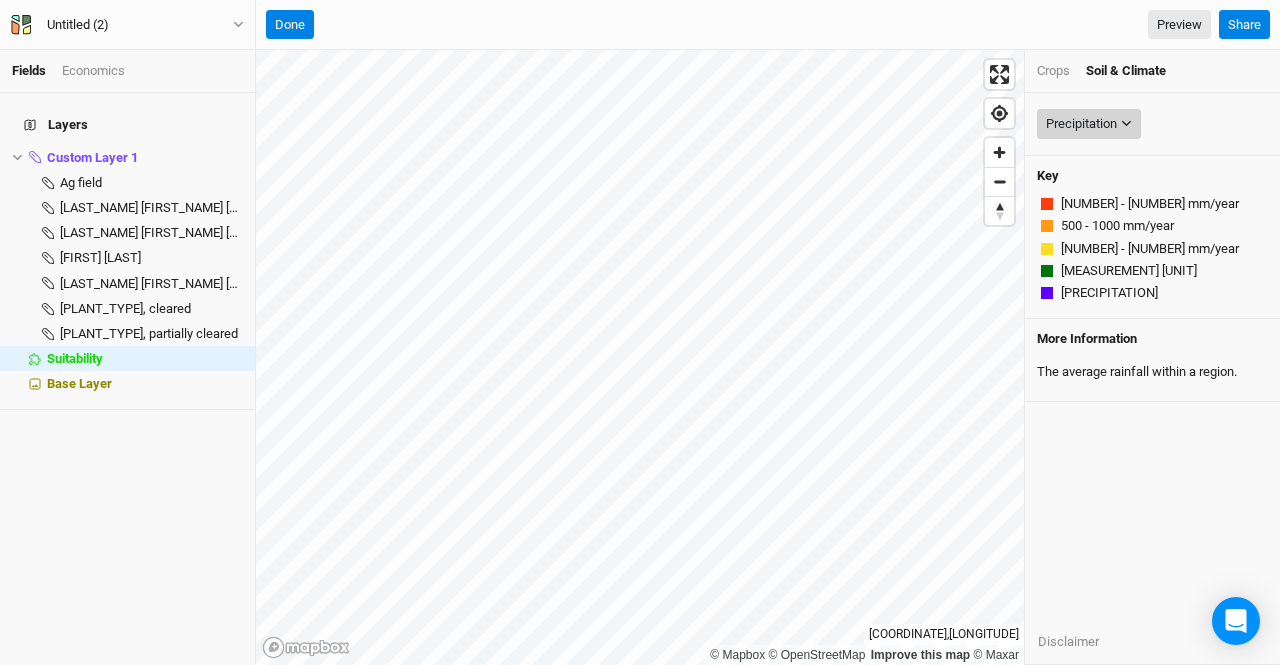 click on "Precipitation" at bounding box center [1081, 124] 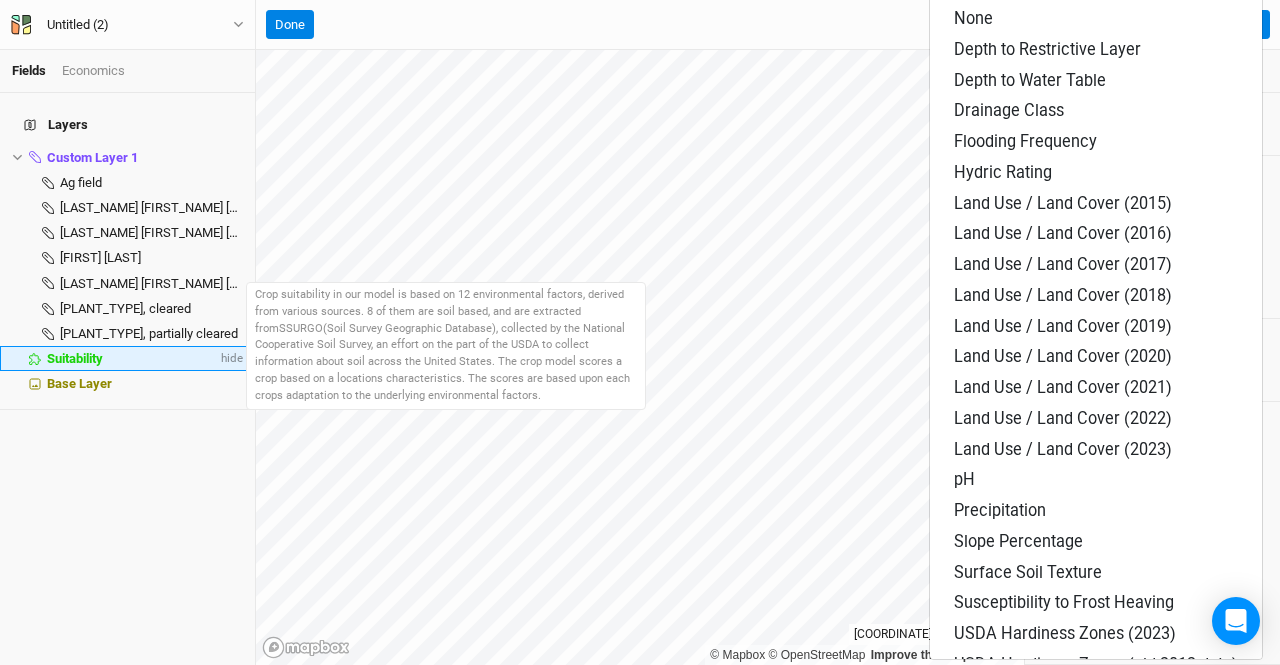 click on "Suitability" at bounding box center [75, 358] 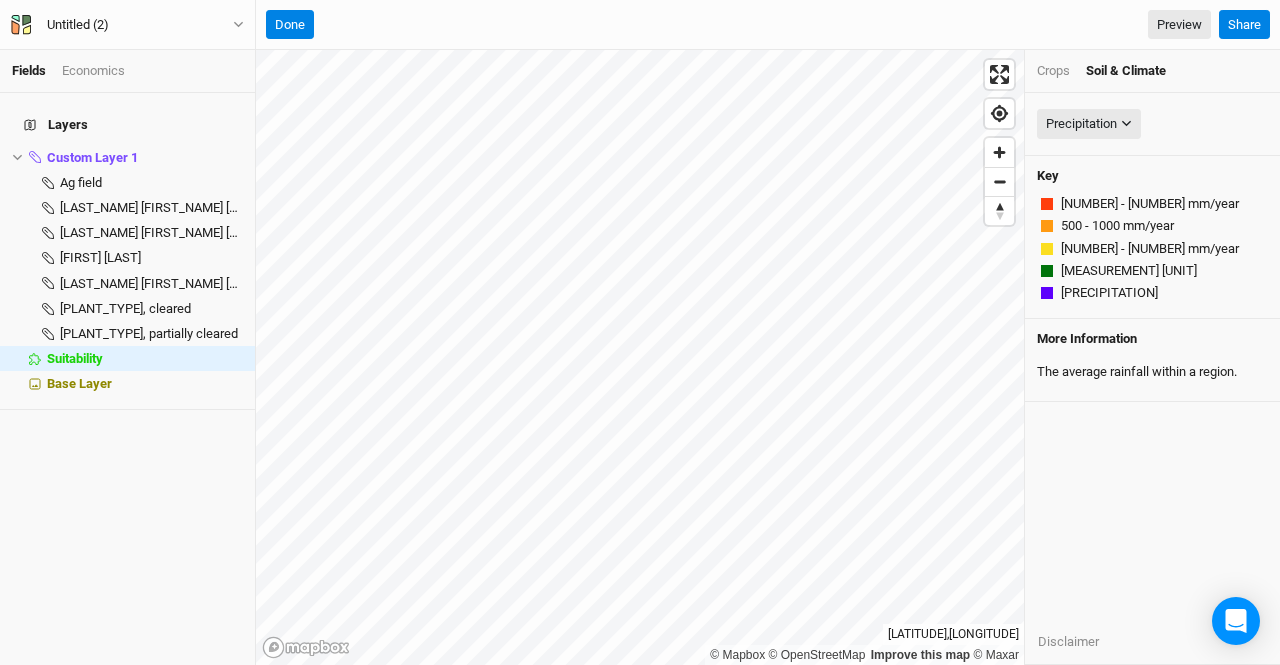 click on "Soil & Climate" at bounding box center (1126, 71) 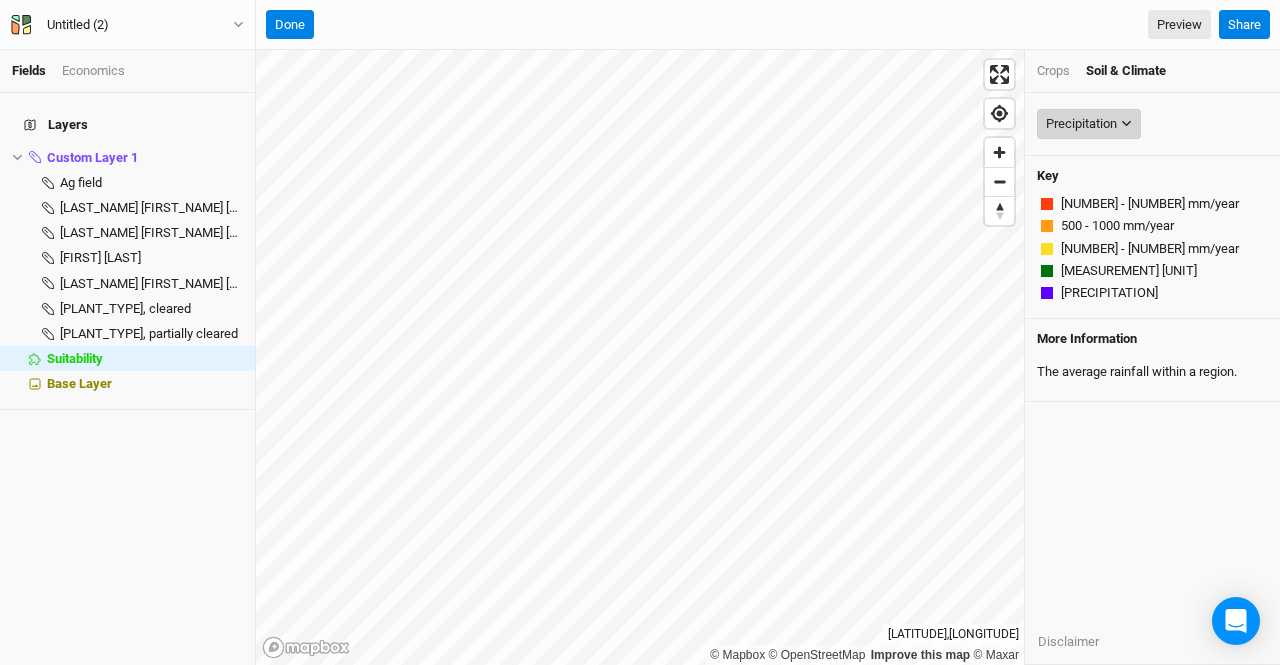 click on "Precipitation" at bounding box center (1081, 124) 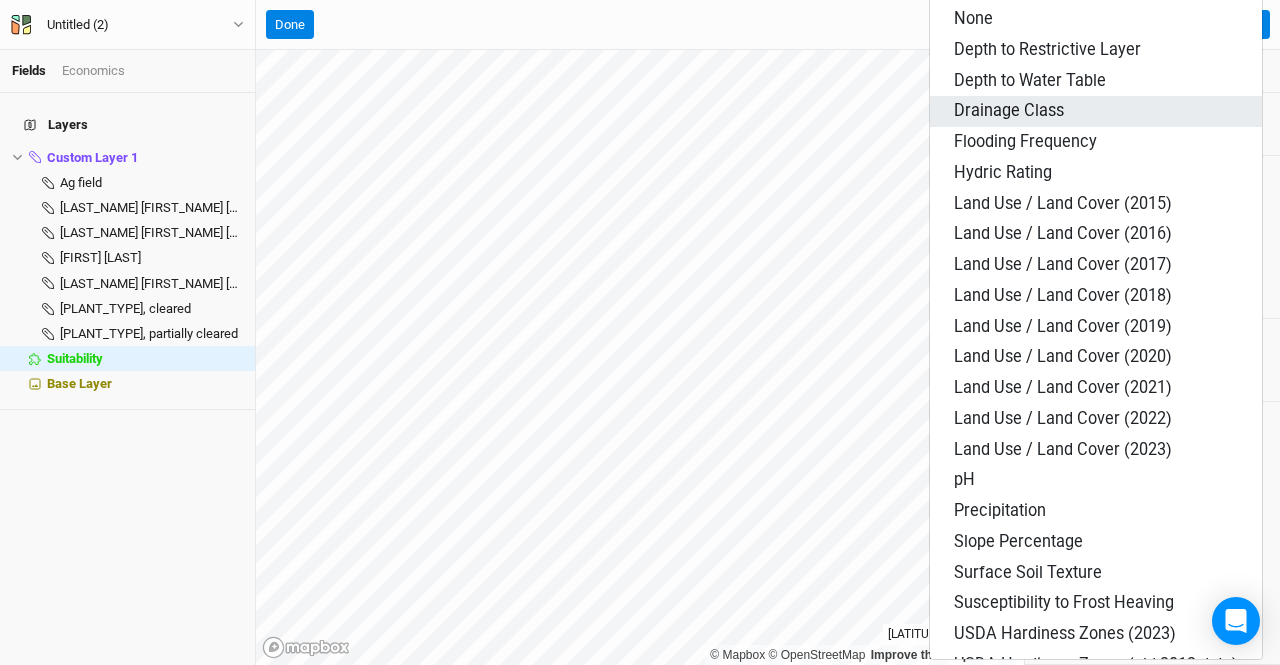 click on "Drainage Class" at bounding box center [1009, 110] 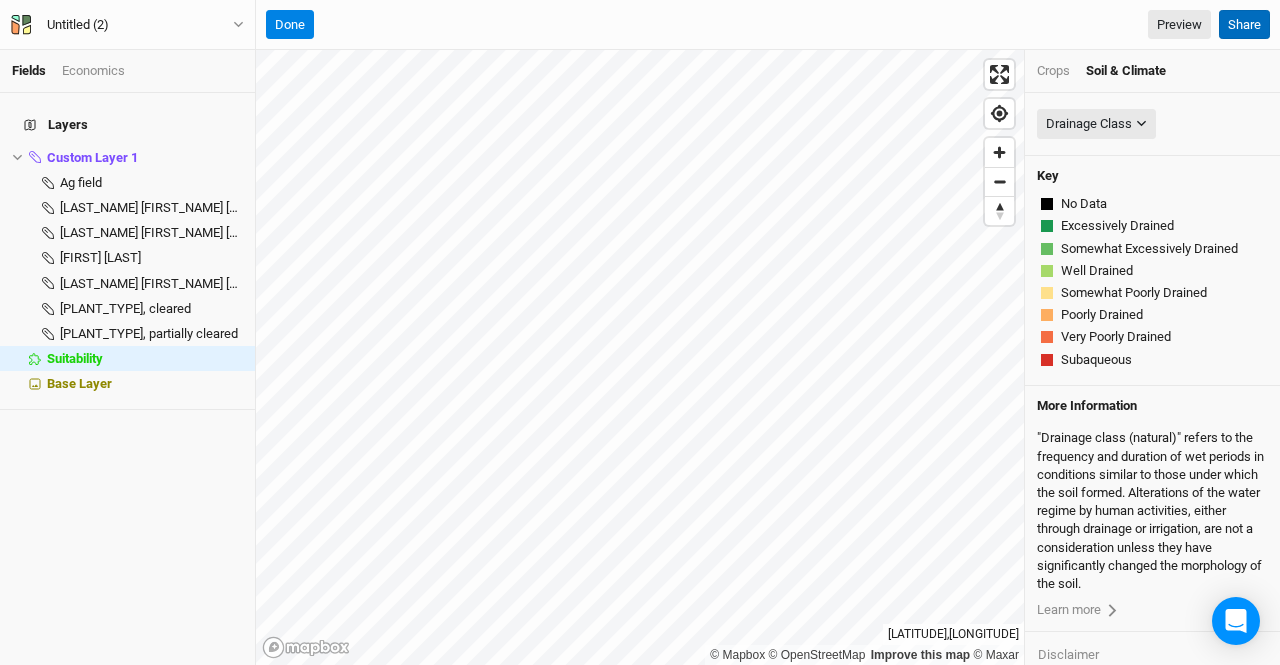 click on "Share" at bounding box center (1244, 25) 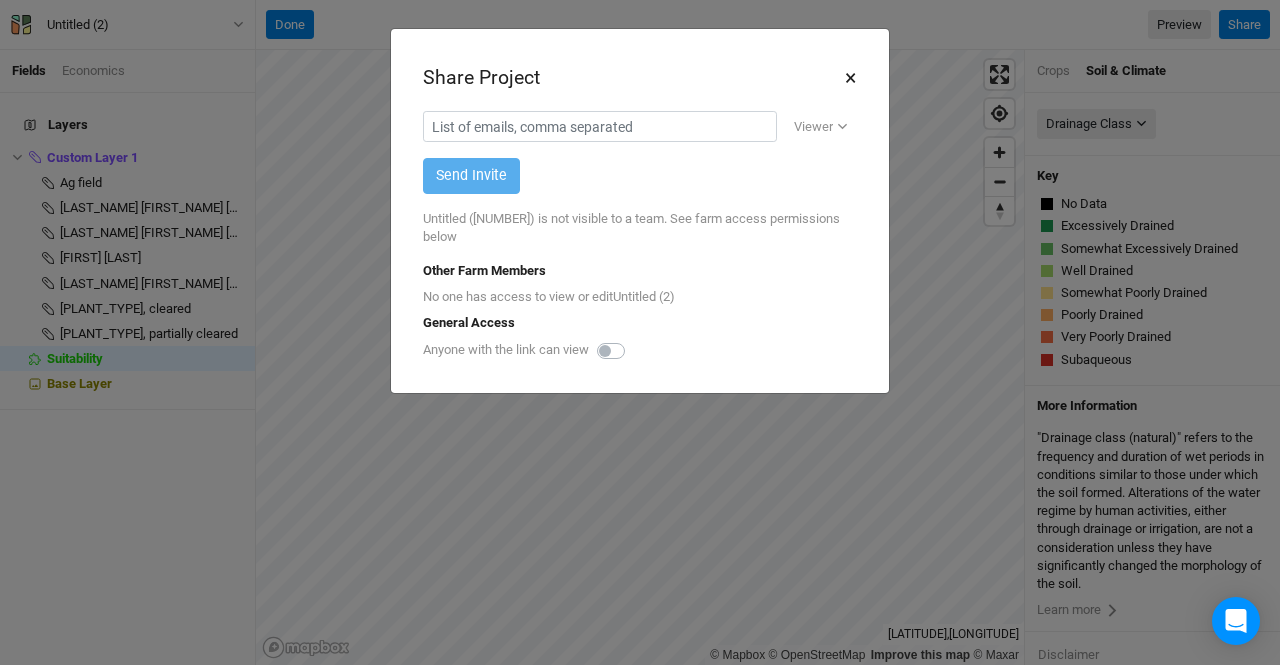 click on "×" at bounding box center (850, 78) 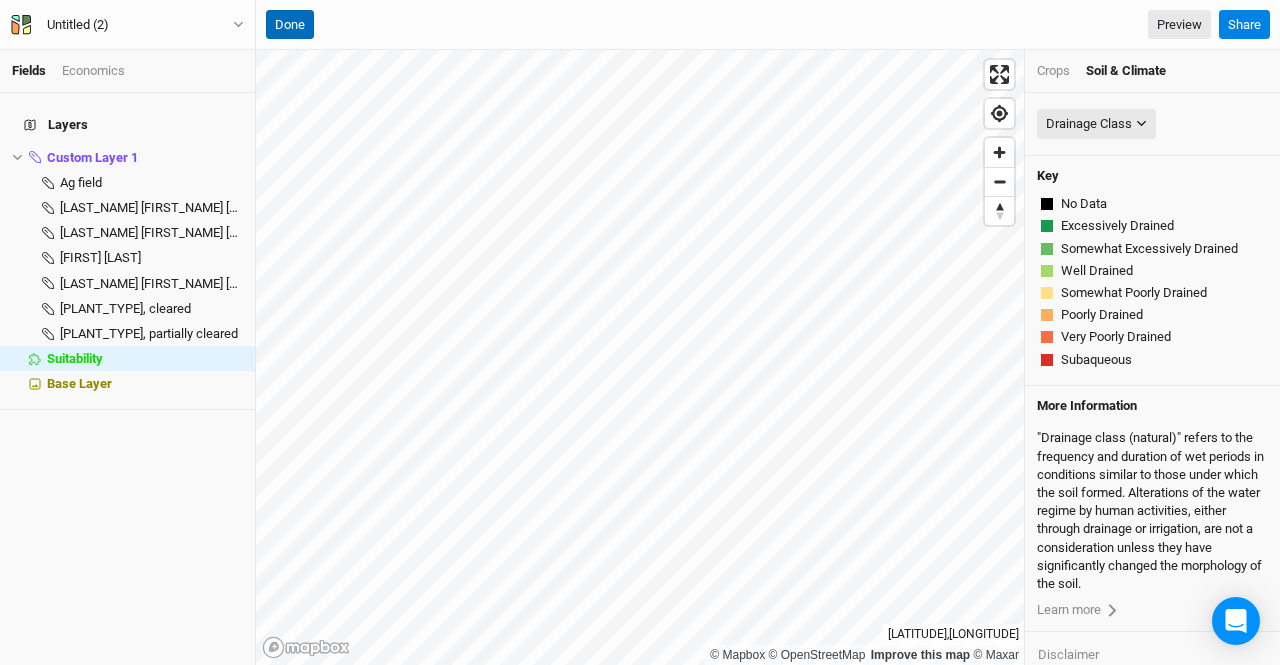 click on "Done" at bounding box center [290, 25] 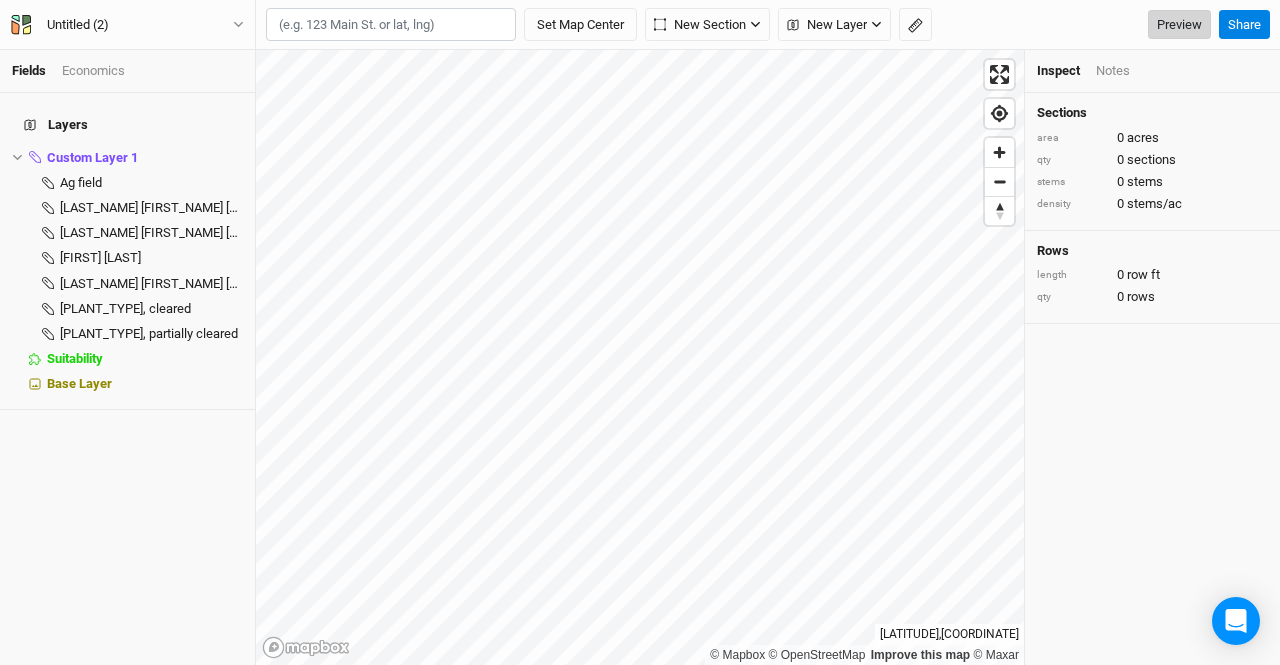 click on "Preview" at bounding box center (1179, 25) 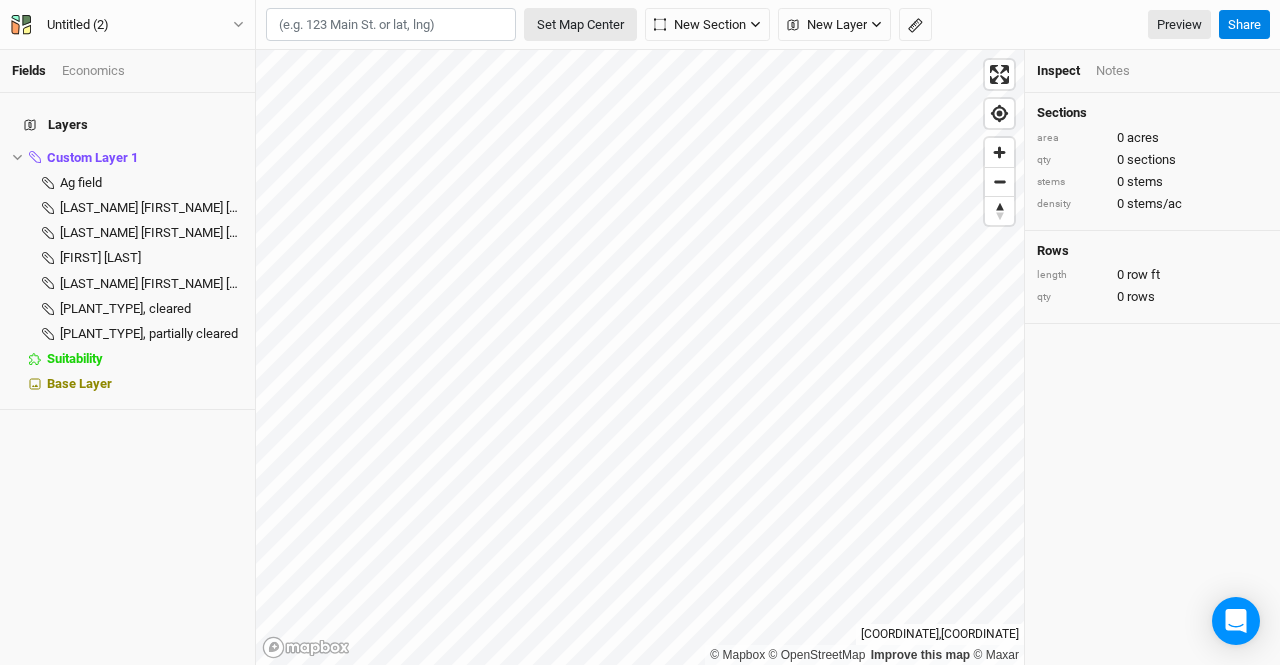 click on "Set Map Center" at bounding box center [580, 25] 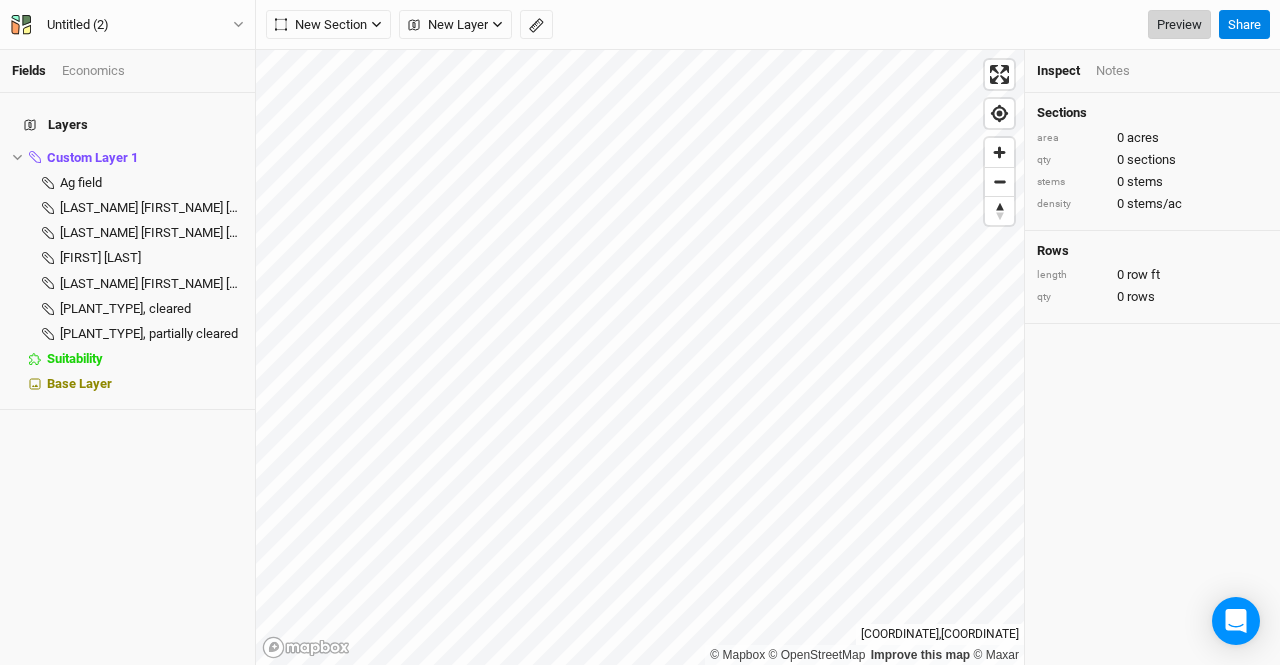 click on "Preview" at bounding box center (1179, 25) 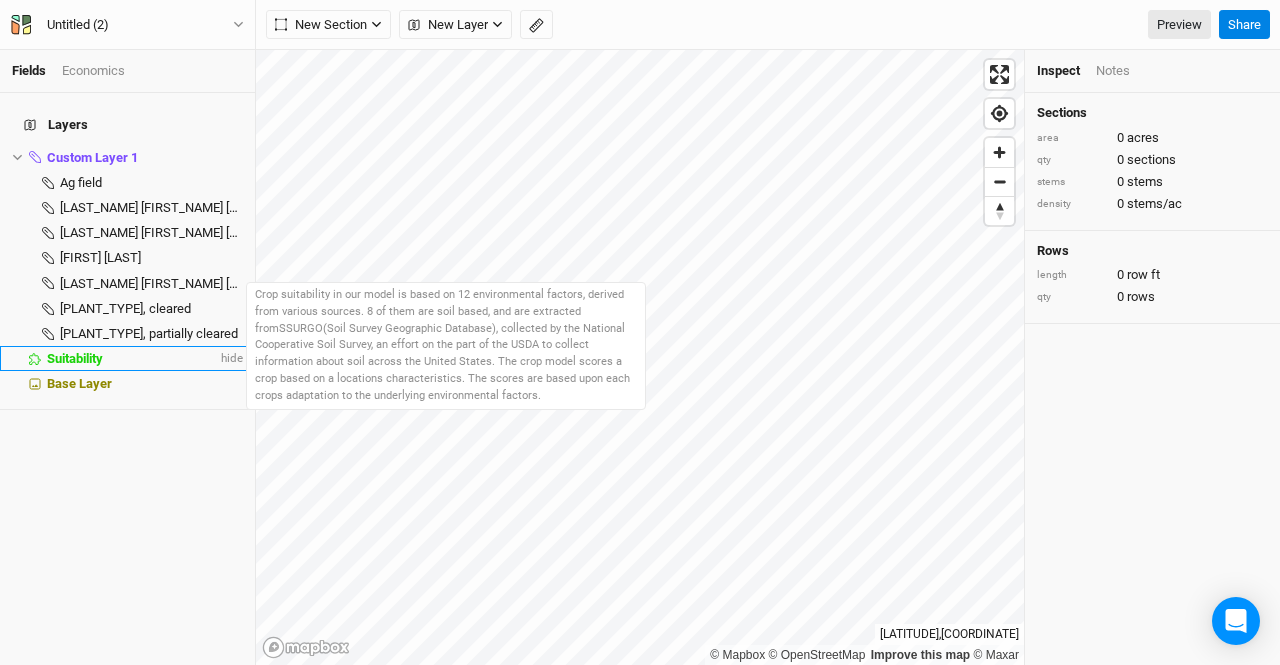 click on "Suitability" at bounding box center [75, 358] 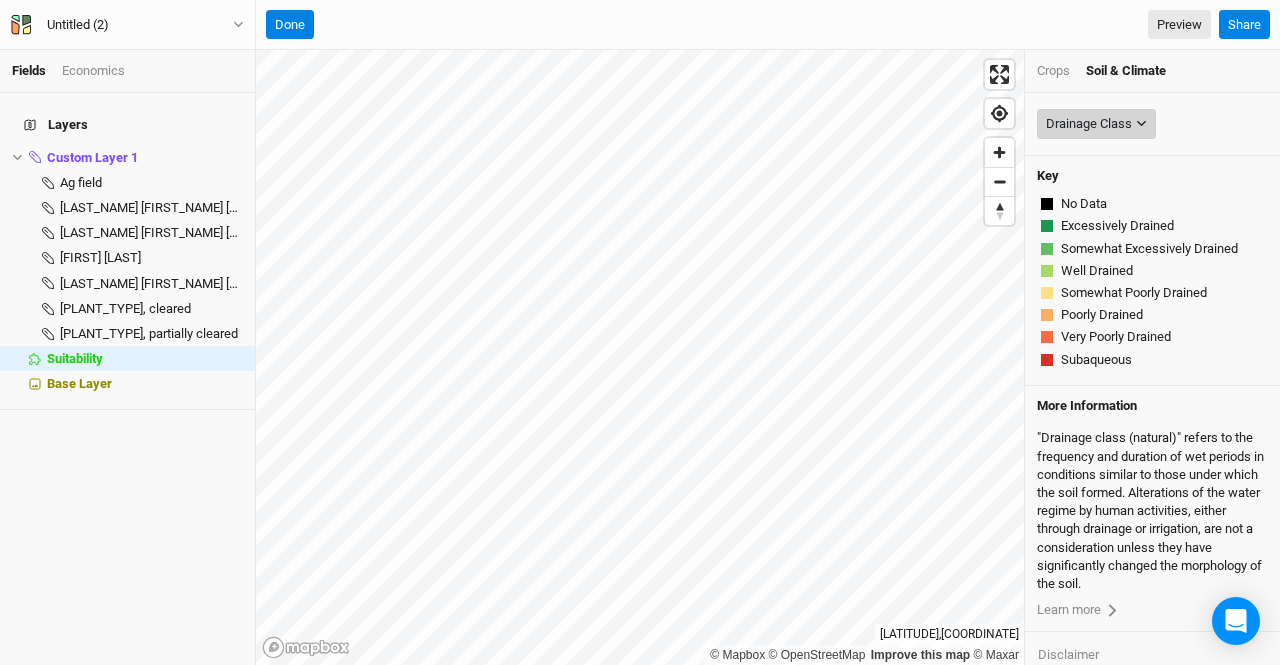 click on "Drainage Class" at bounding box center [1089, 124] 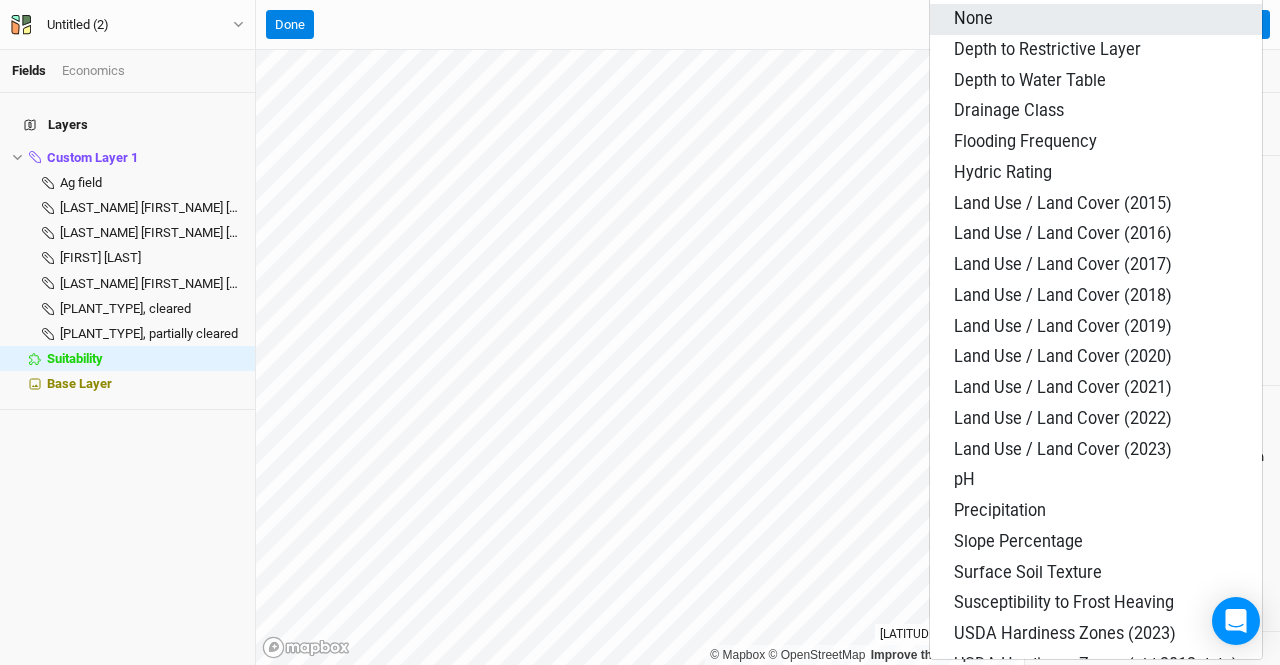 click on "None" at bounding box center (973, 18) 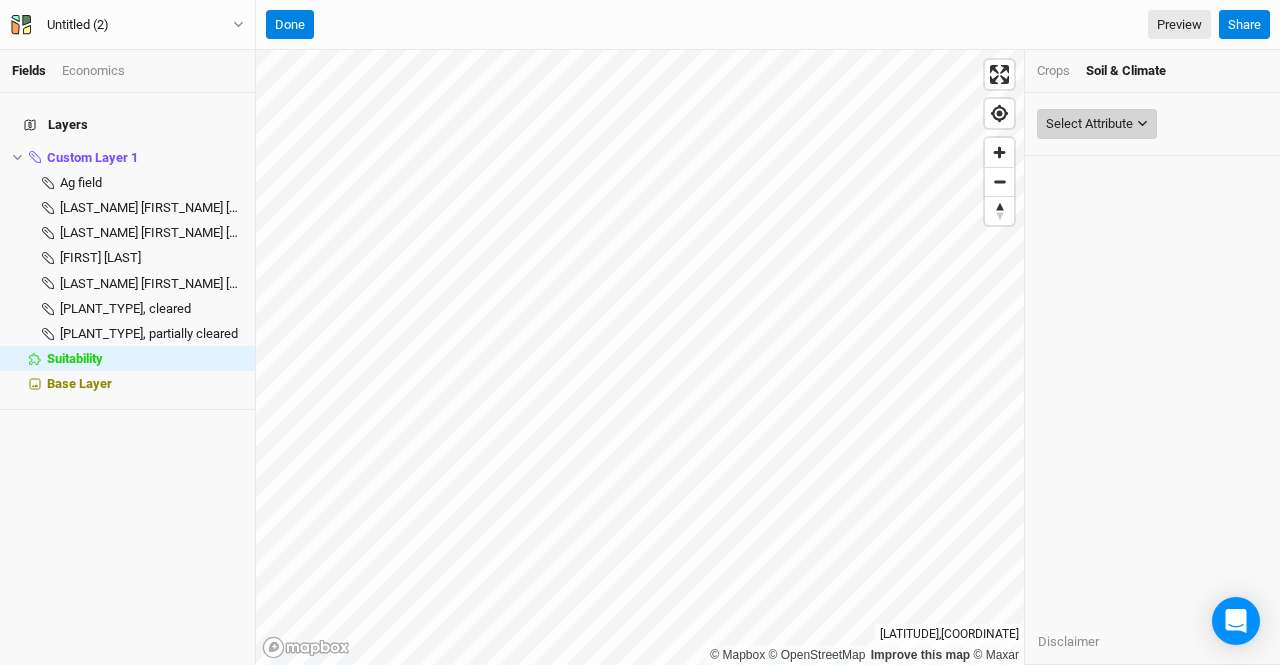 click on "Select Attribute" at bounding box center (1089, 124) 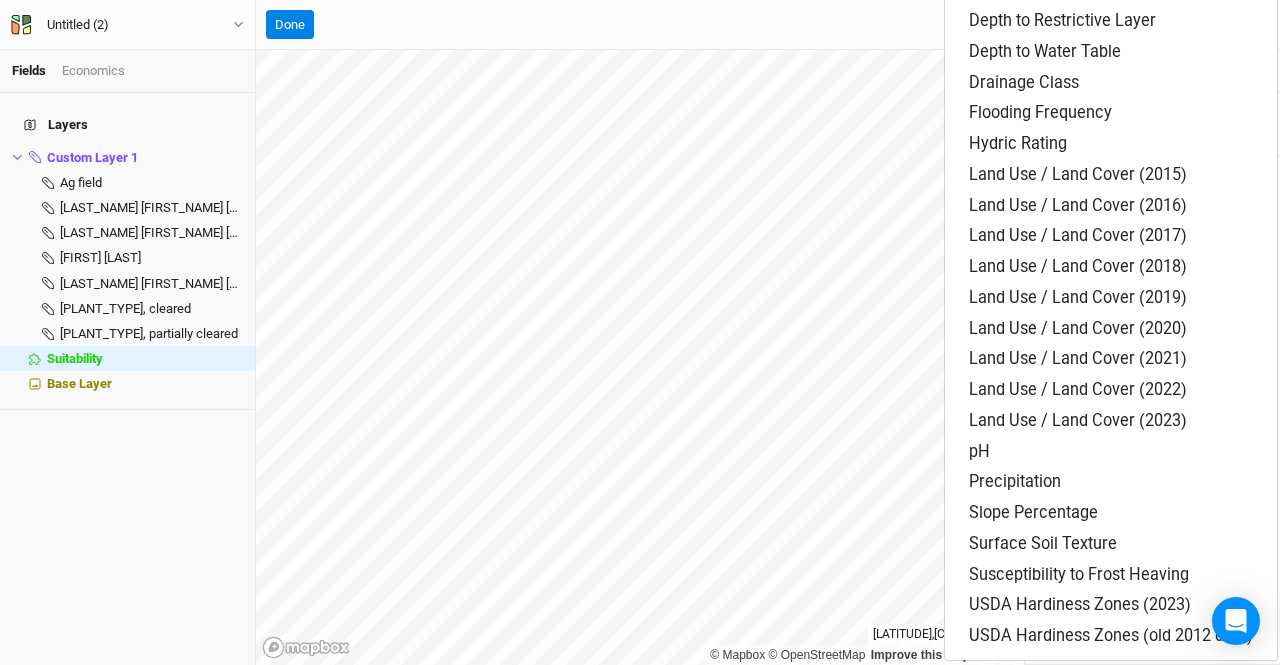 click on "Layers Custom Layer 1 hide Ag field hide [LAST_NAME] [FIRST_NAME] [MIDDLE_NAME] hide [LAST_NAME] [FIRST_NAME] [MIDDLE_NAME] hide [LAST_NAME] [FIRST_NAME] [MIDDLE_NAME] hide [LAST_NAME] [FIRST_NAME] [MIDDLE_NAME] hide Pecan orchard, cleared hide Pecan orchard, partially cleared hide Suitability hide Base Layer" at bounding box center (127, 379) 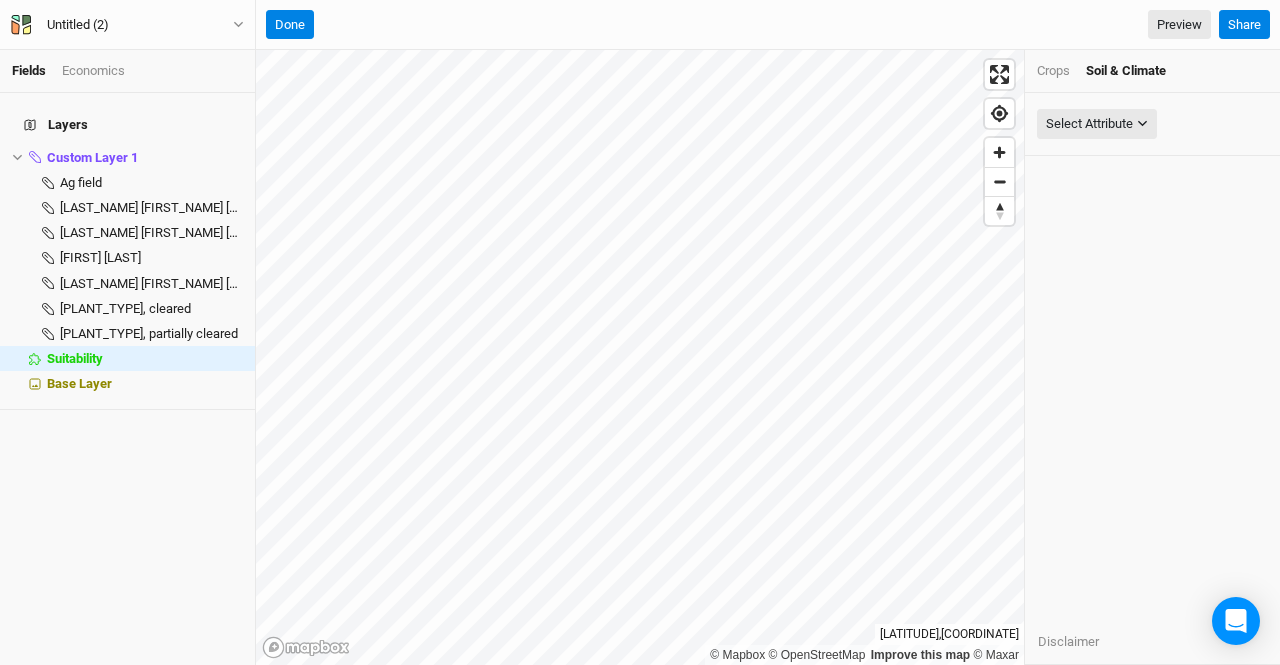 click on "Soil & Climate" at bounding box center (1126, 71) 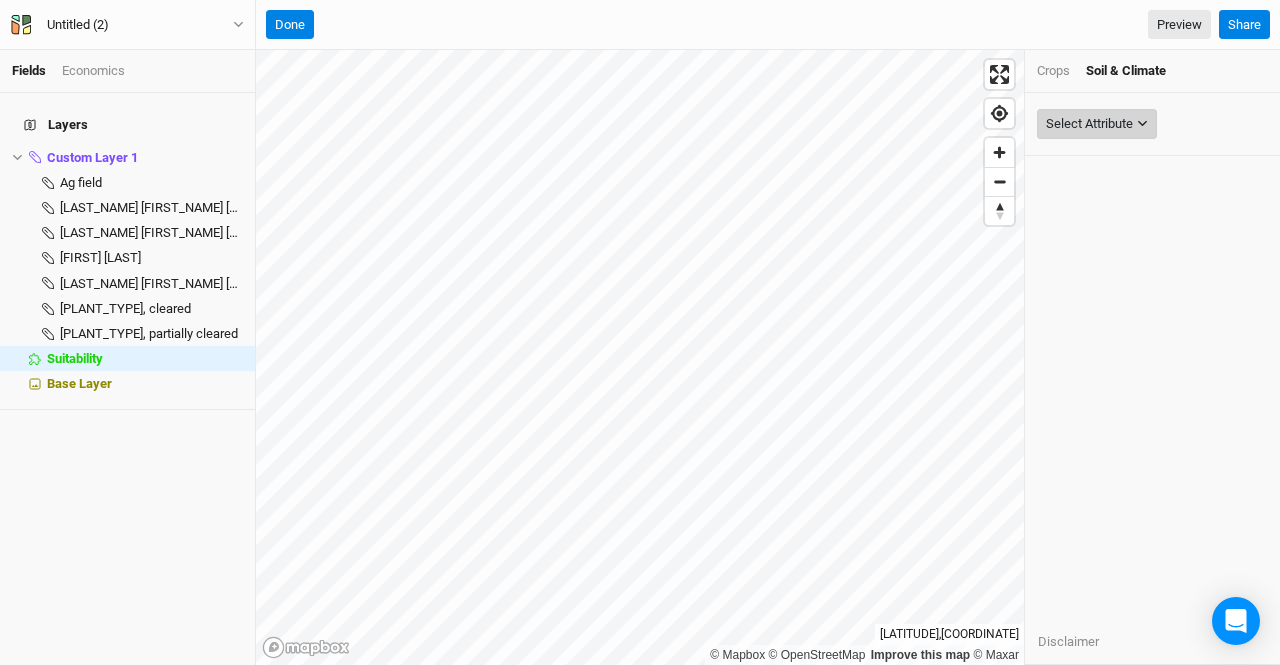 click on "Select Attribute" at bounding box center (1089, 124) 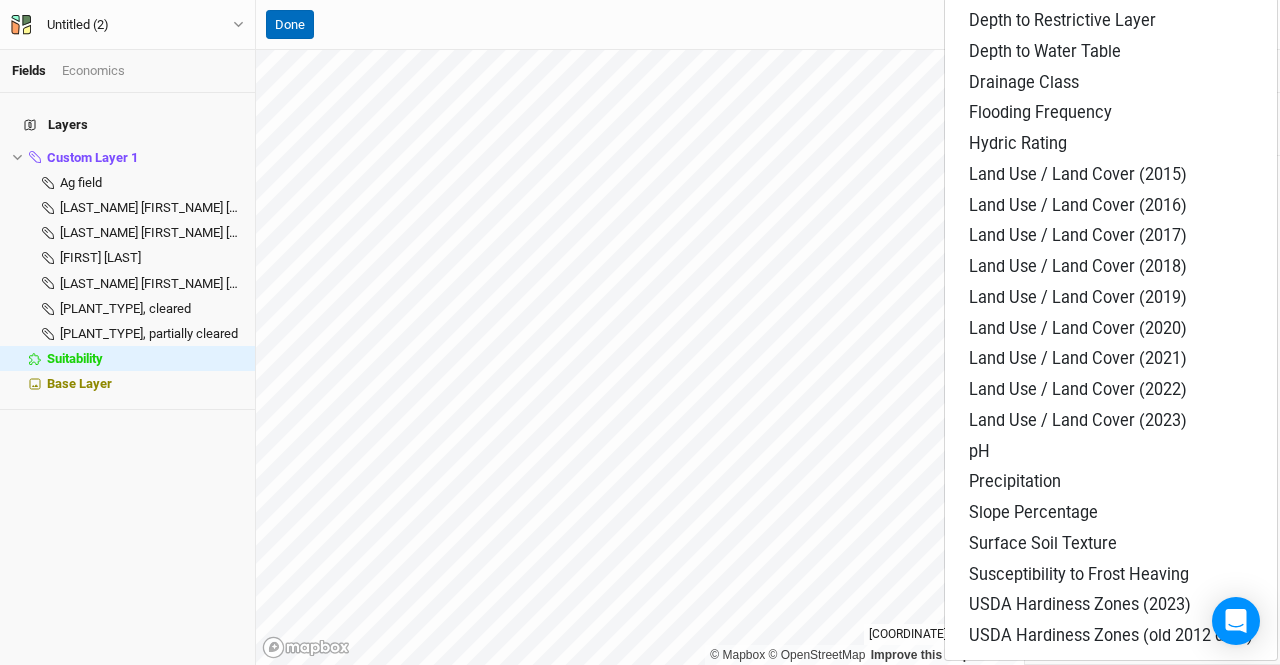 click on "Done" at bounding box center [290, 25] 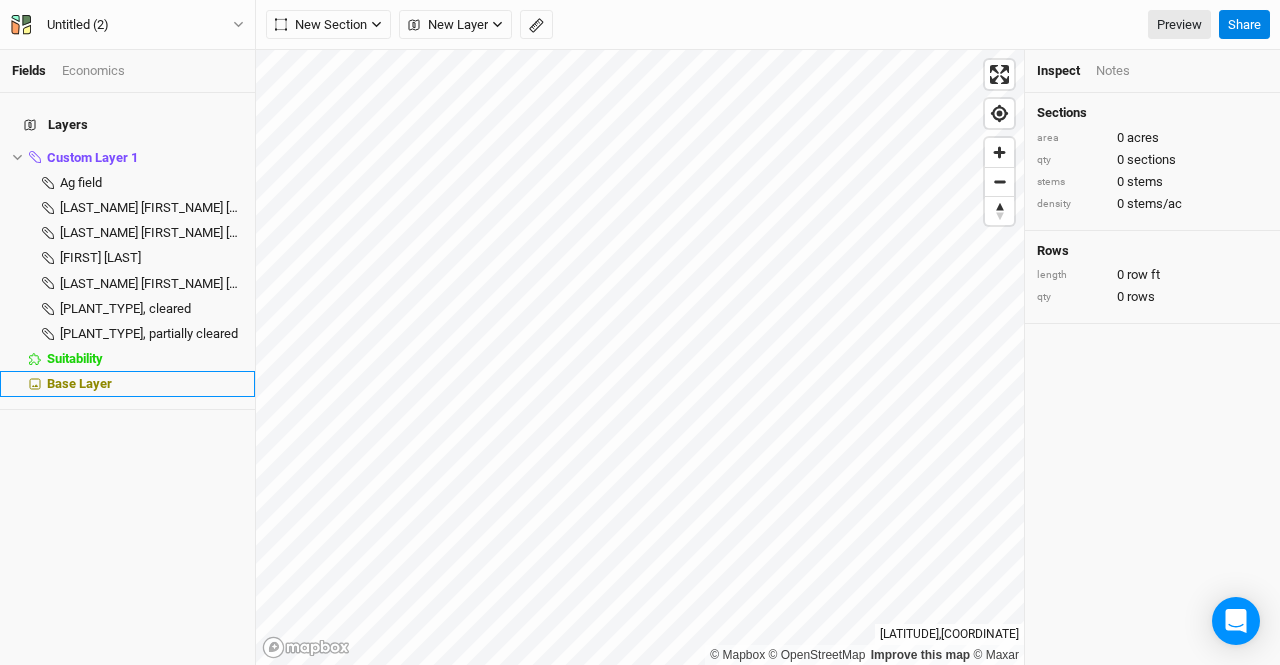 click on "Base Layer" at bounding box center (79, 383) 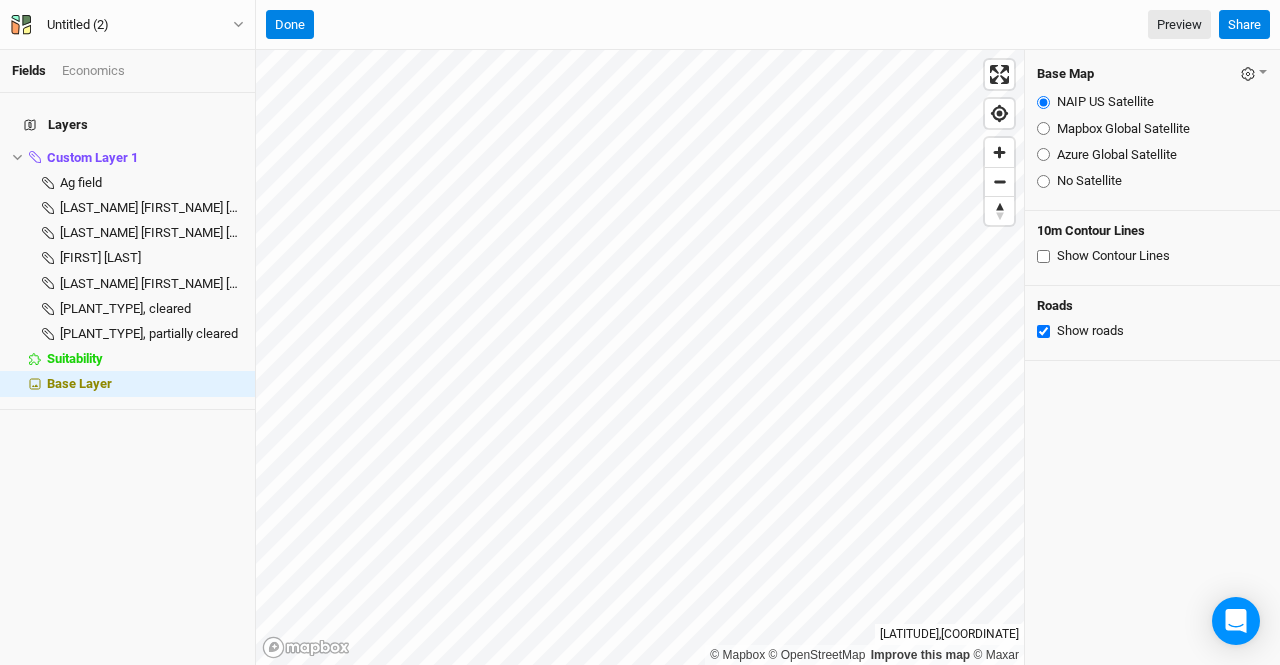 click on "Azure Global Satellite" at bounding box center (1043, 154) 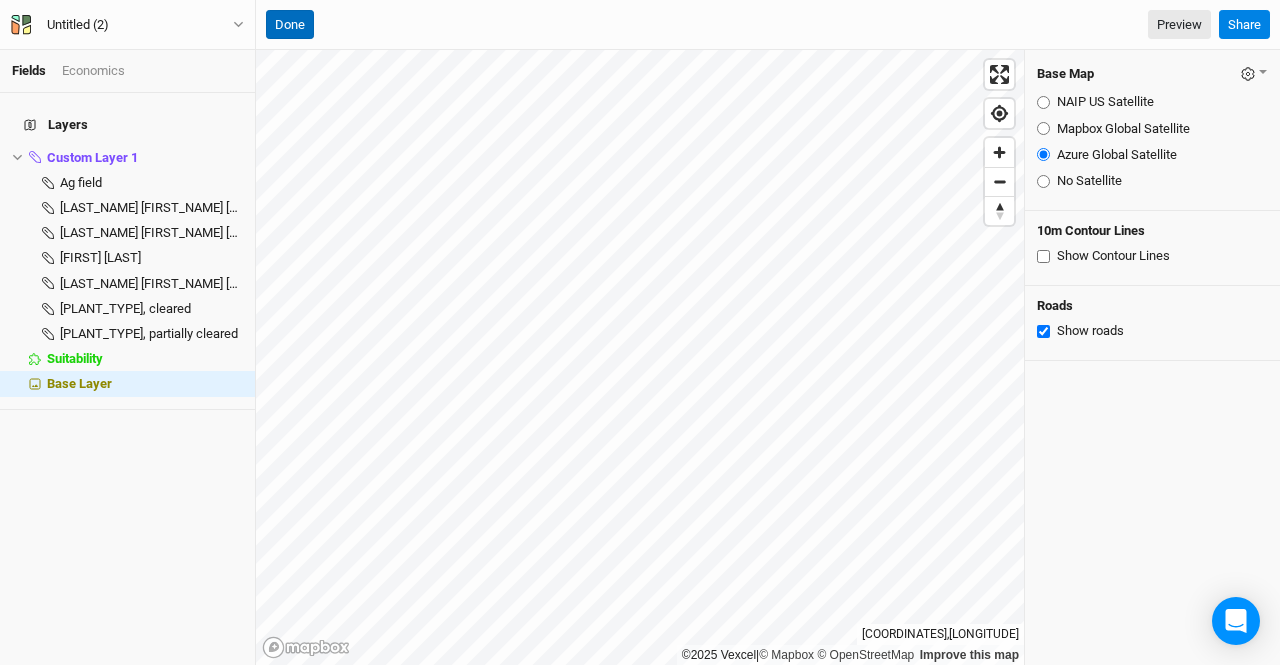 click on "Done" at bounding box center (290, 25) 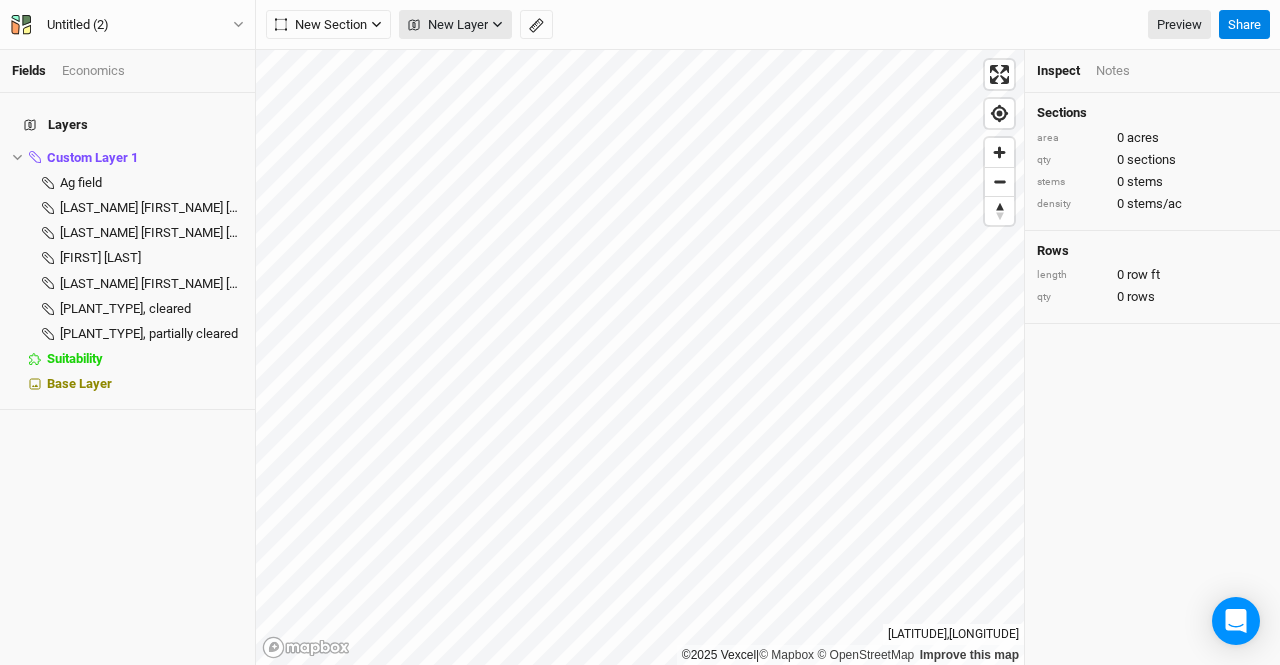 click on "New Layer" at bounding box center [448, 25] 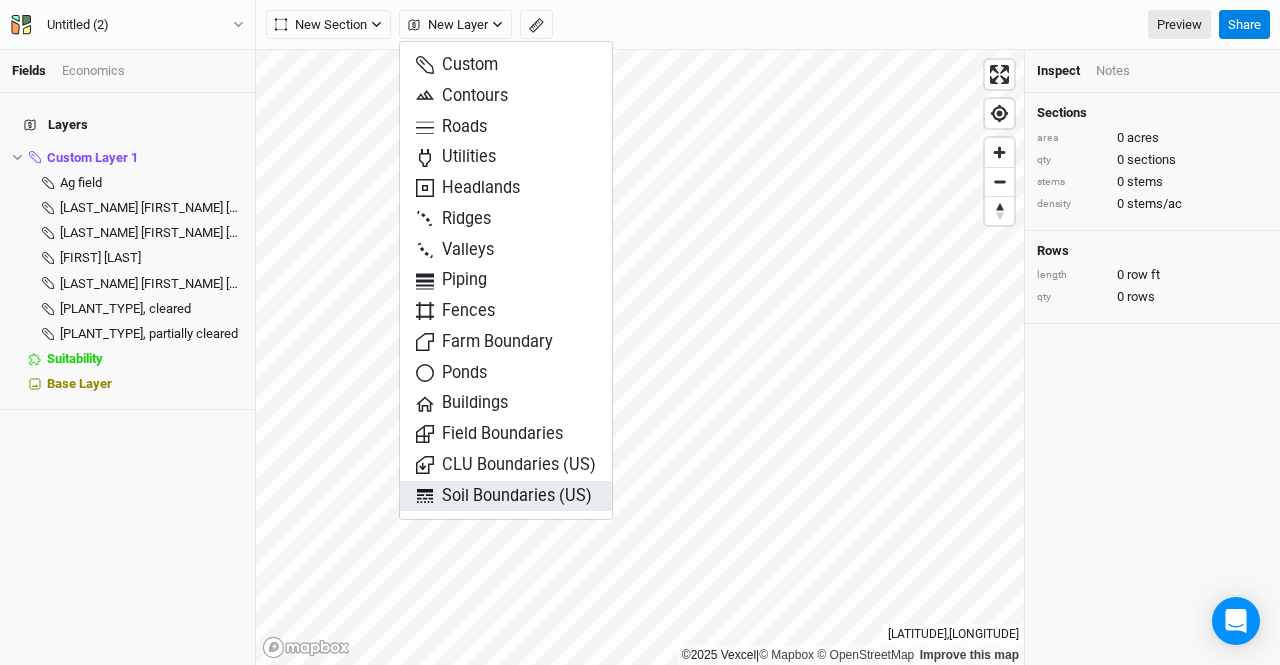 click on "Soil Boundaries (US)" at bounding box center [504, 496] 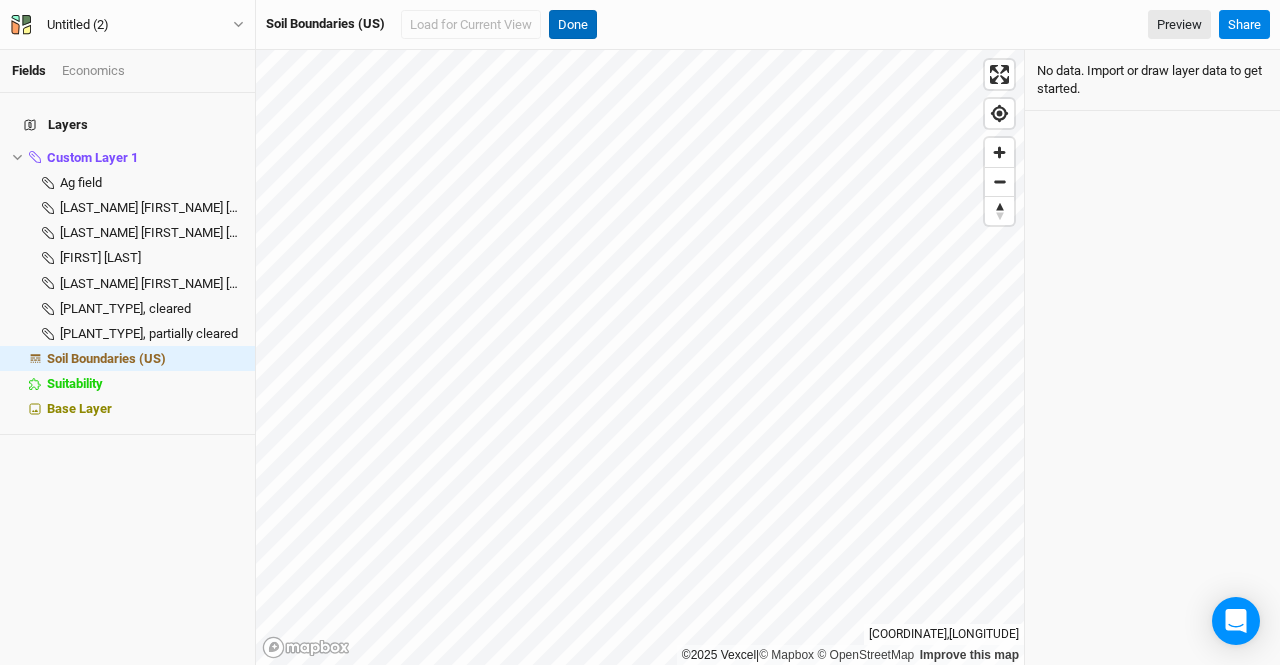 click on "Done" at bounding box center [573, 25] 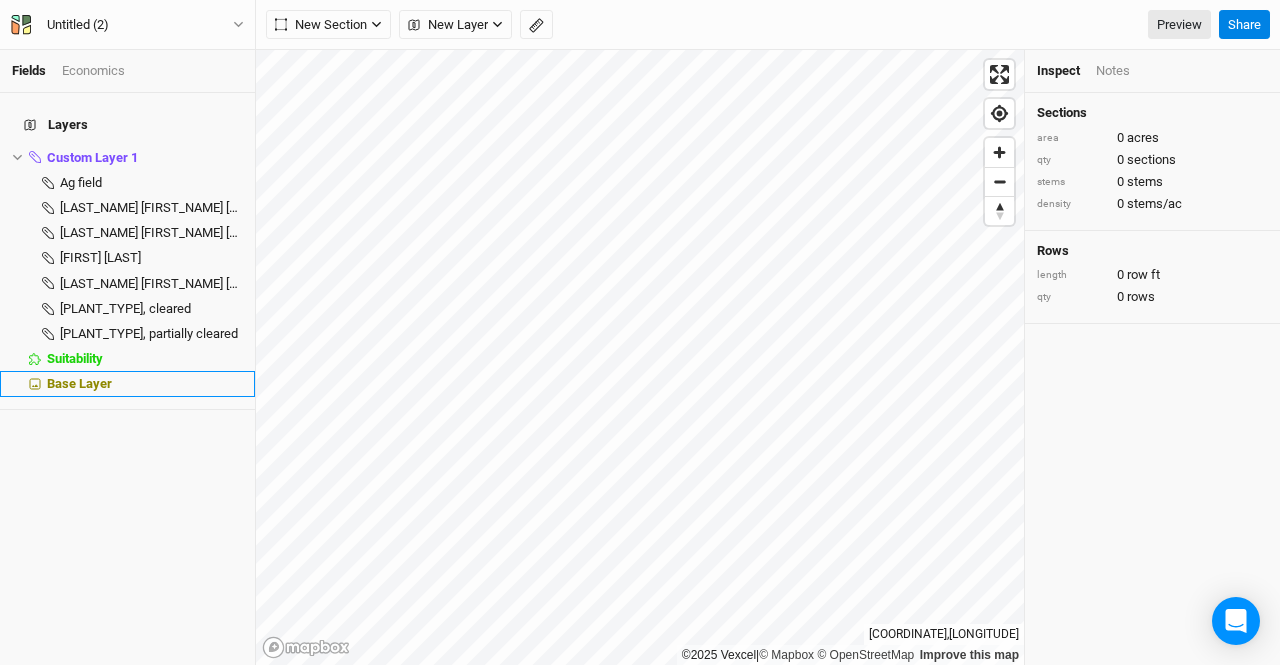 click on "Base Layer" at bounding box center (79, 383) 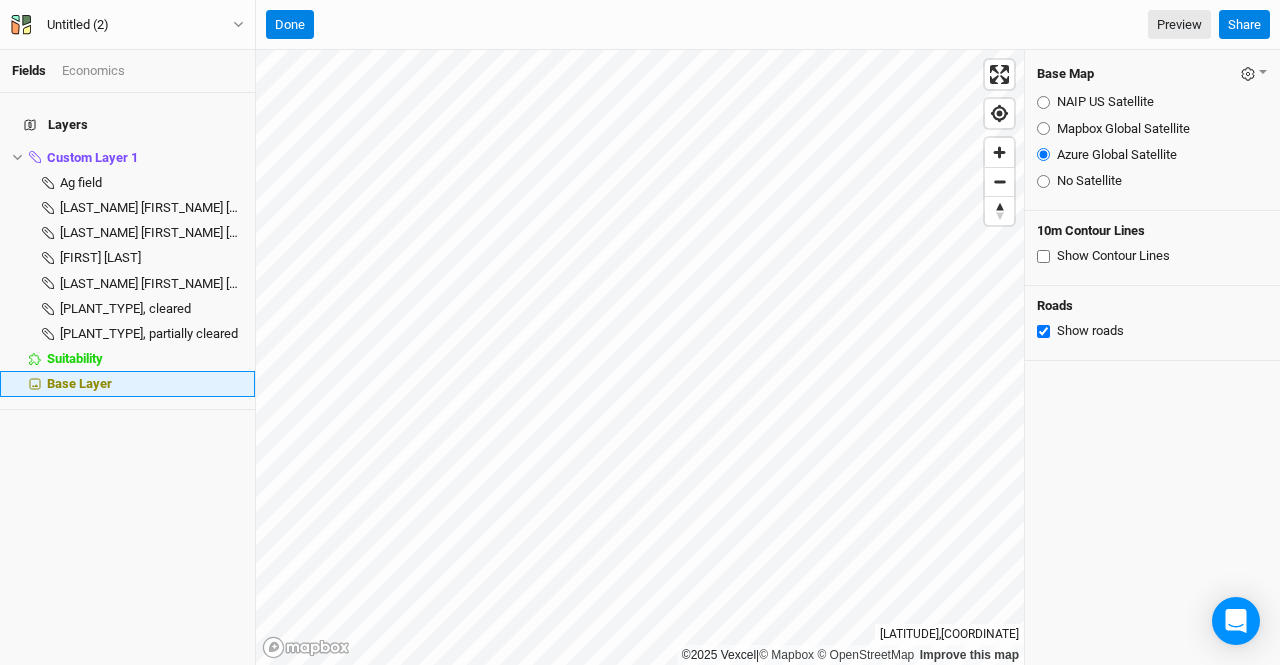 click on "Base Layer" at bounding box center (79, 383) 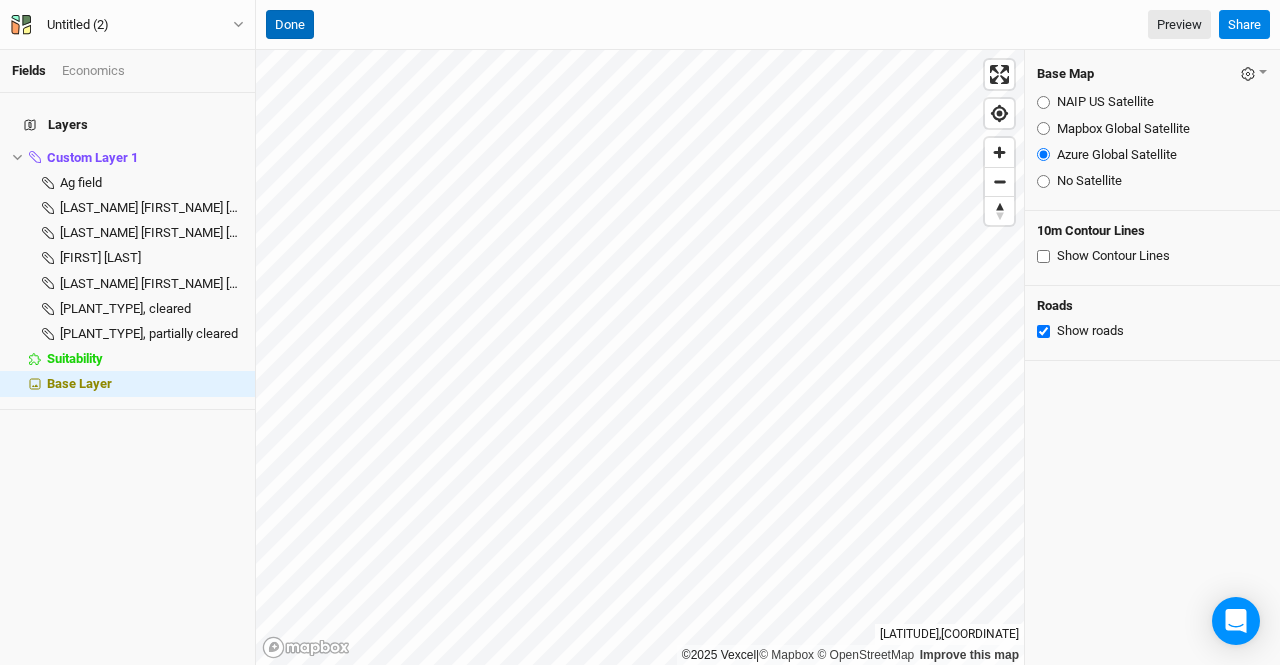 click on "Done" at bounding box center [290, 25] 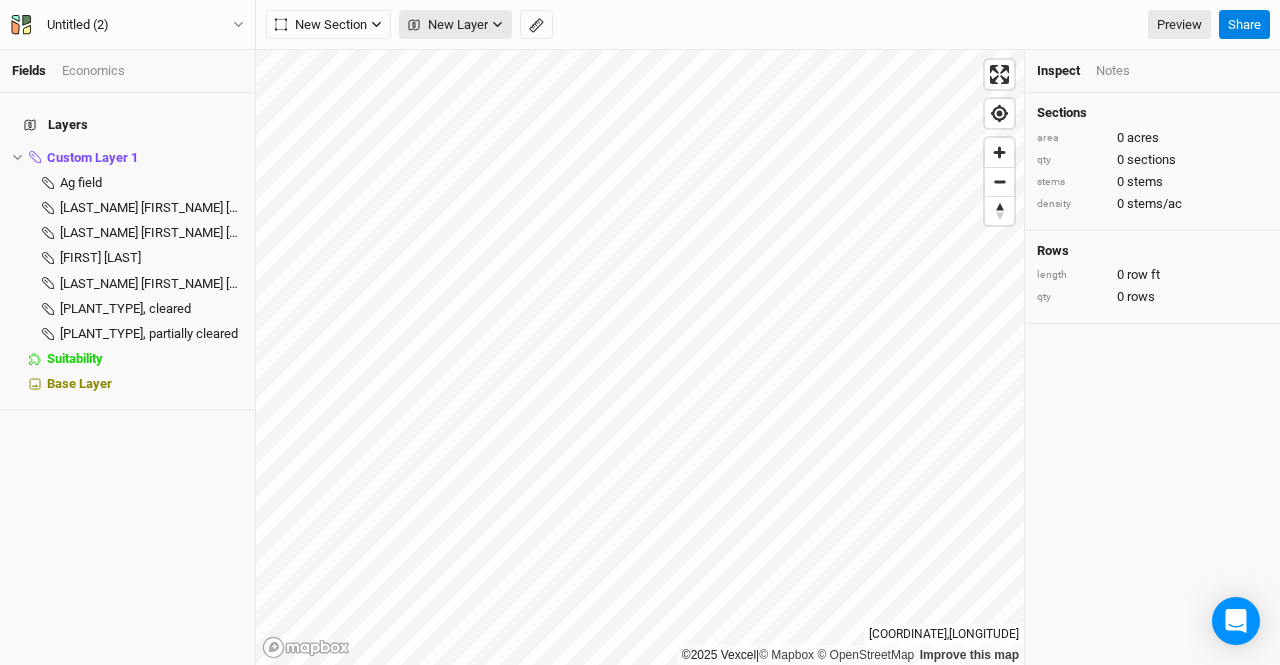 click 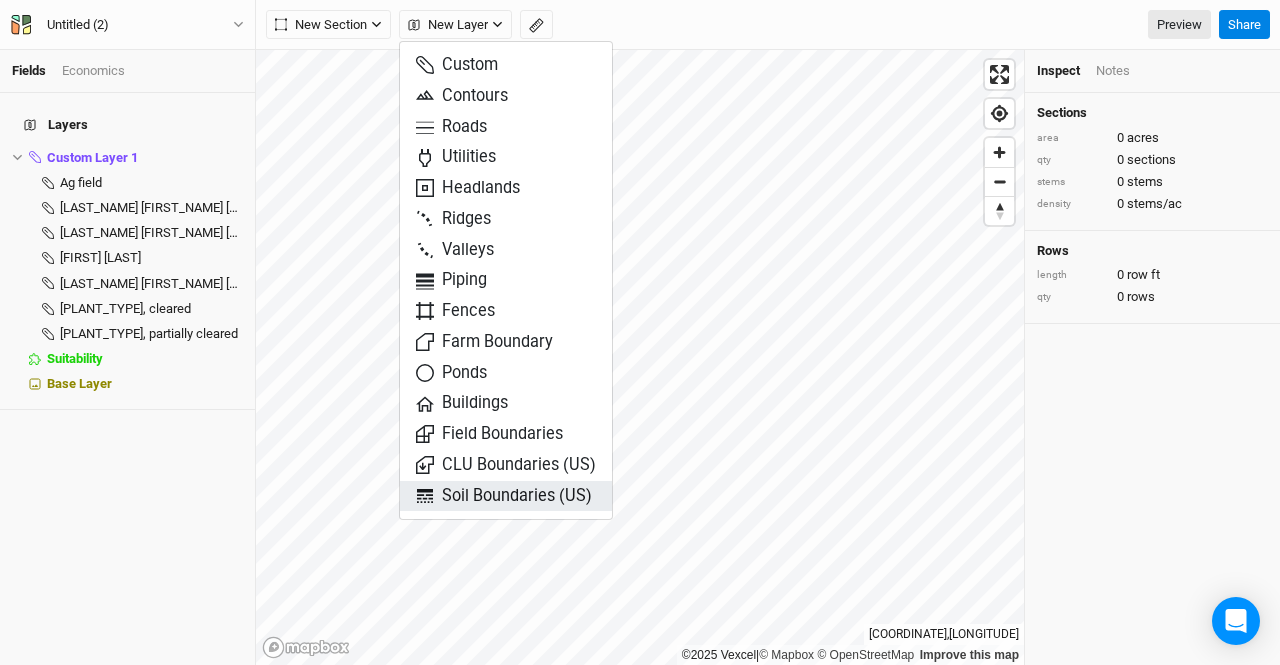 click on "Soil Boundaries (US)" at bounding box center (504, 496) 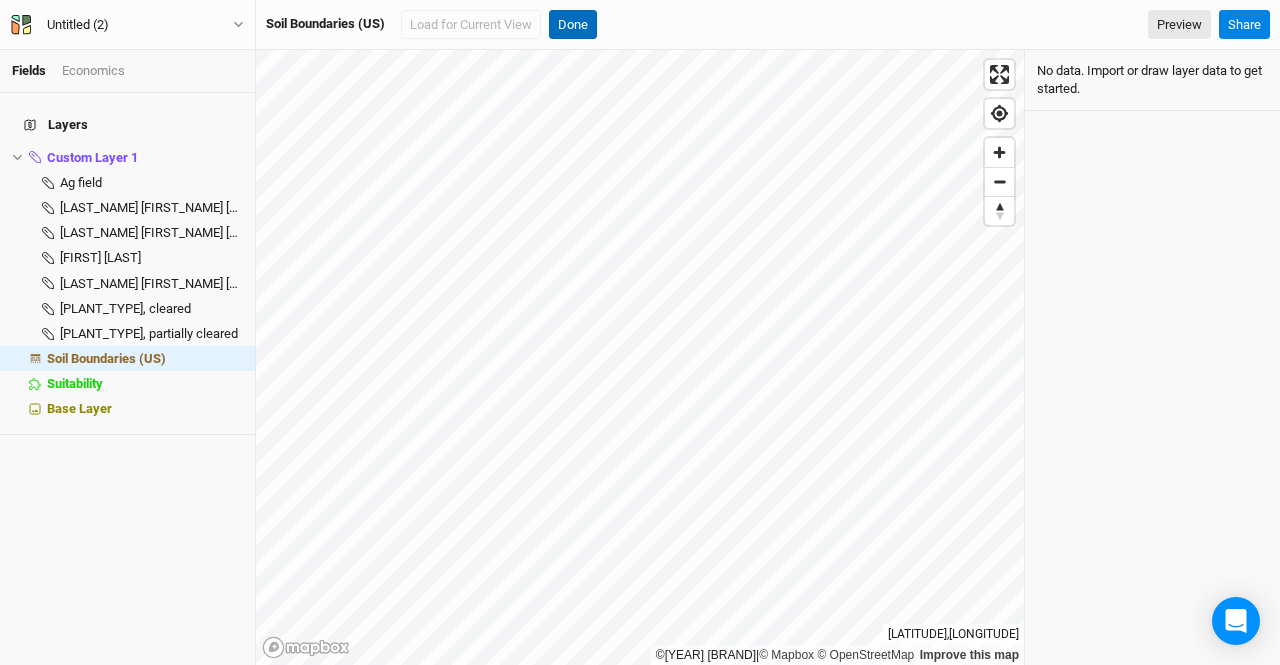 click on "Done" at bounding box center [573, 25] 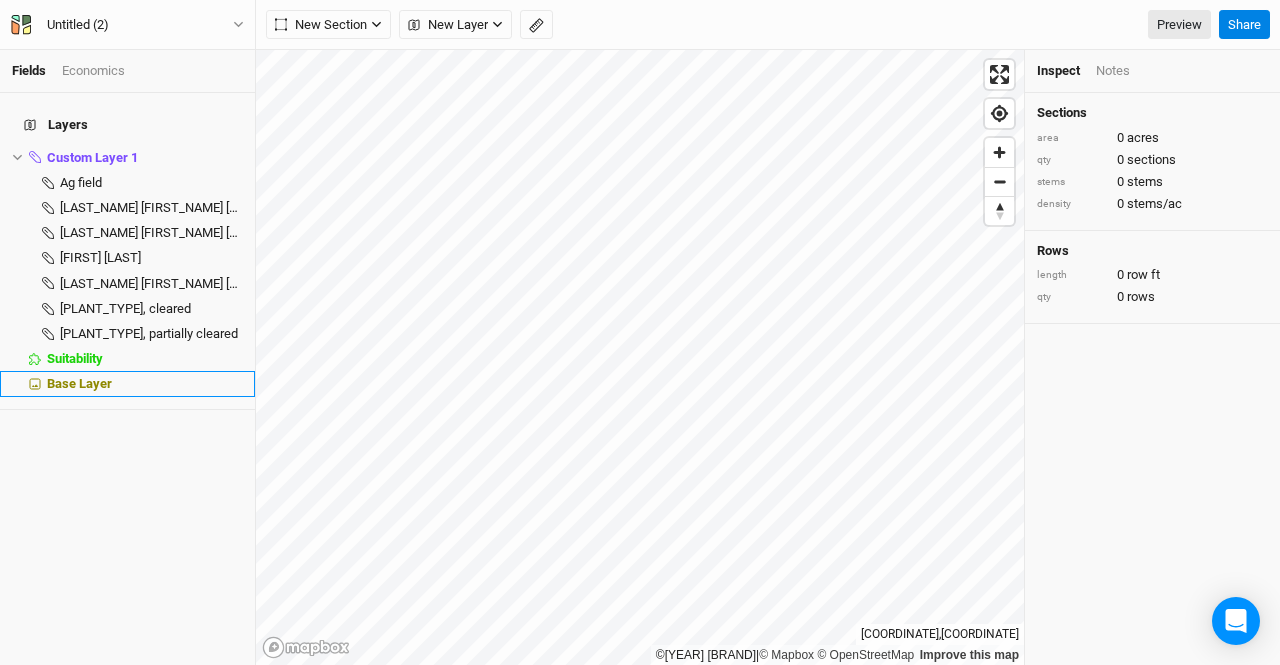 click on "Base Layer" at bounding box center (79, 383) 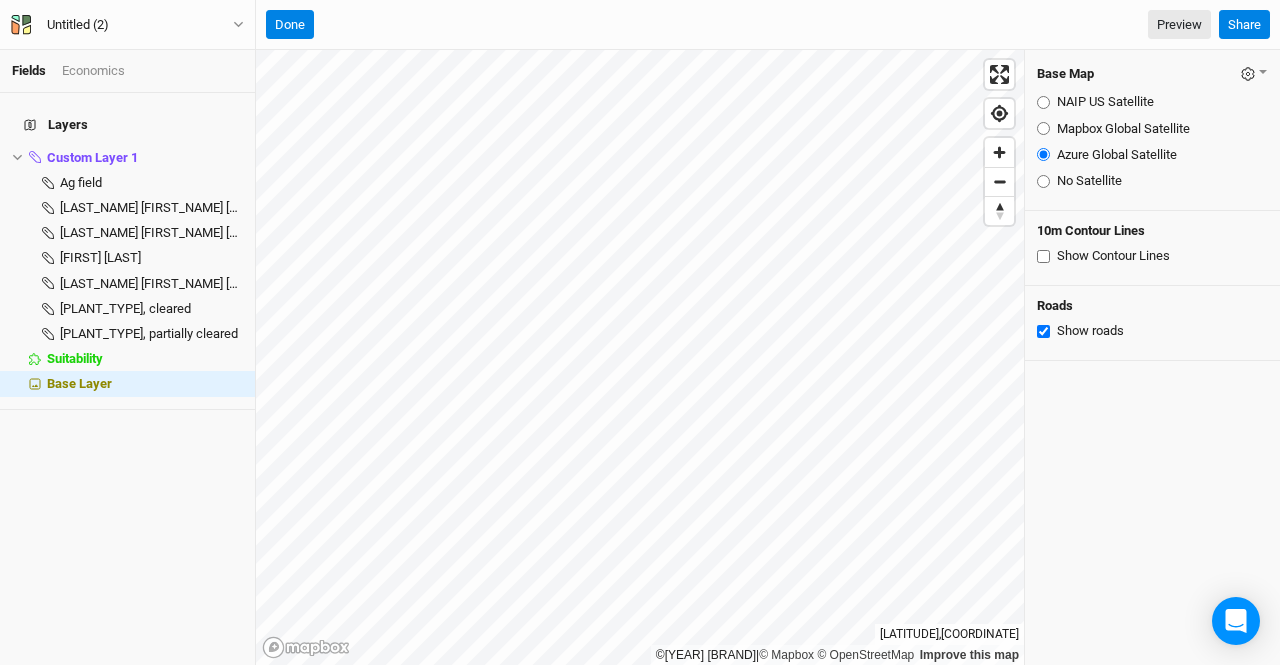 click on "Done Preview Share" at bounding box center (768, 25) 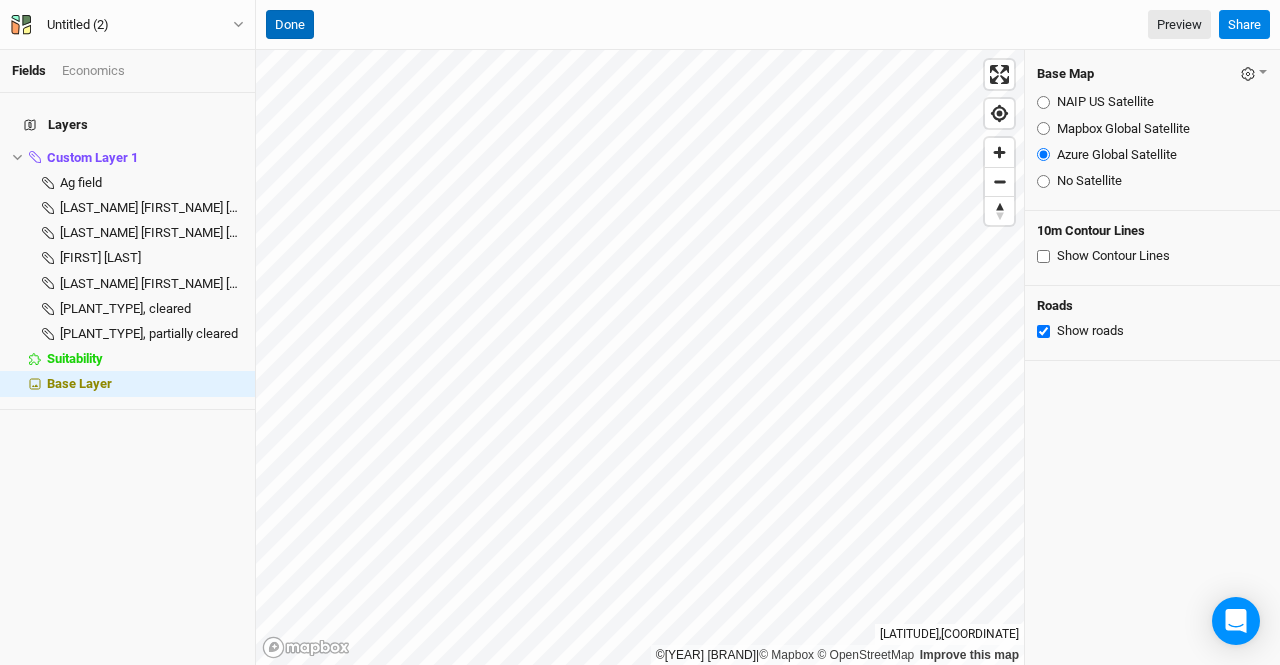 click on "Done" at bounding box center [290, 25] 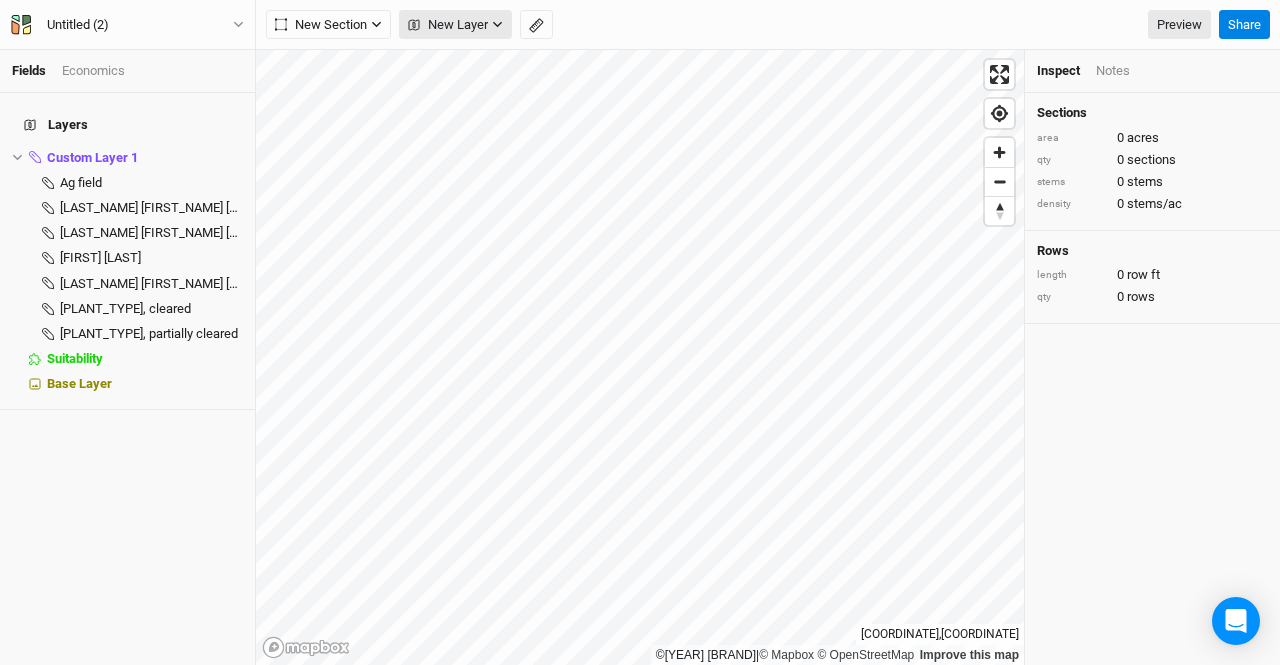 click on "New Layer" at bounding box center [455, 25] 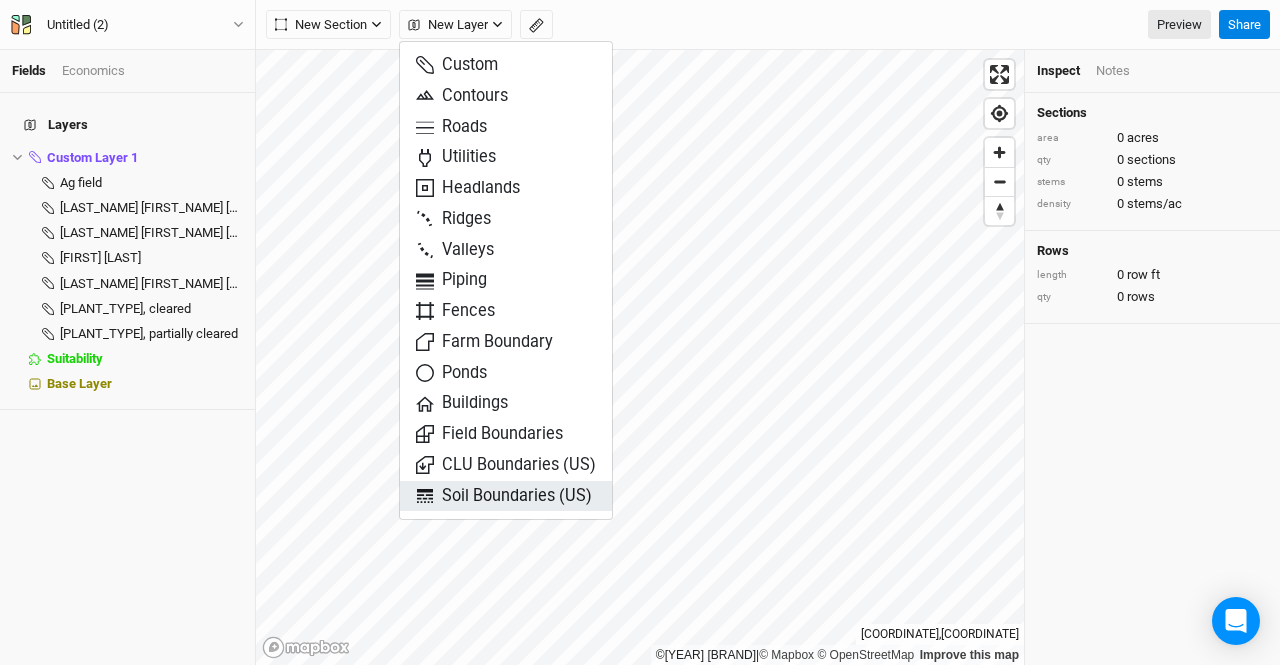 click on "Soil Boundaries (US)" at bounding box center [504, 496] 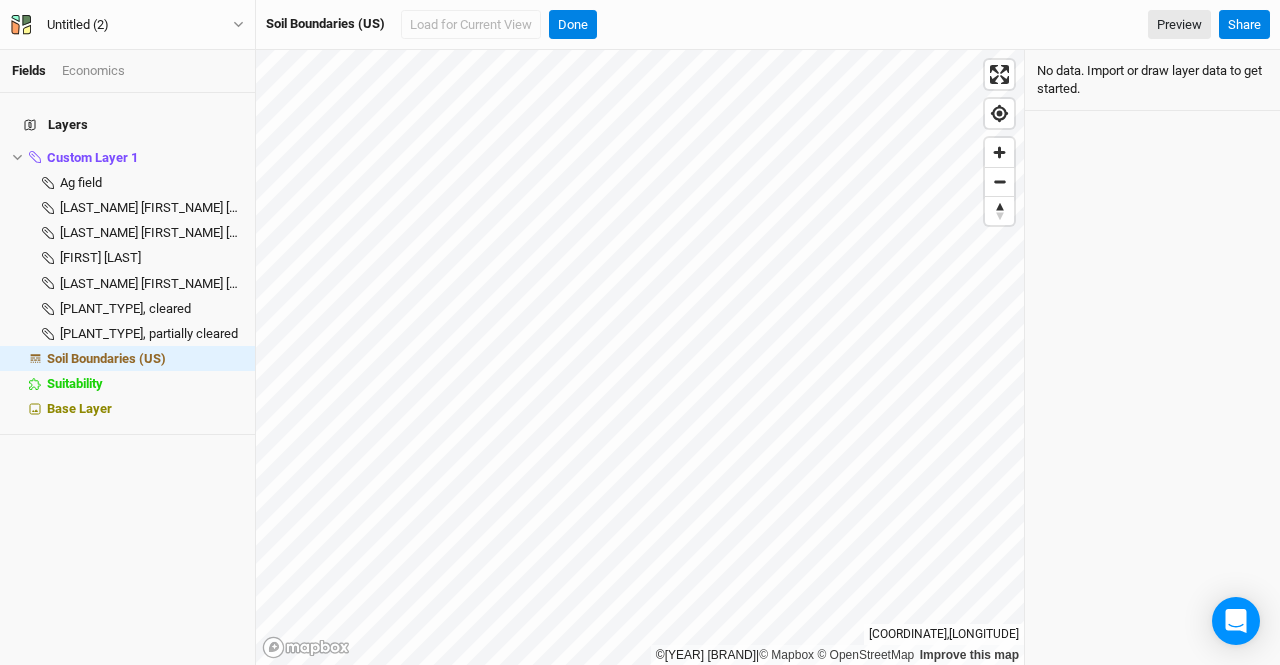 click on "Soil Boundaries (US)" at bounding box center [325, 24] 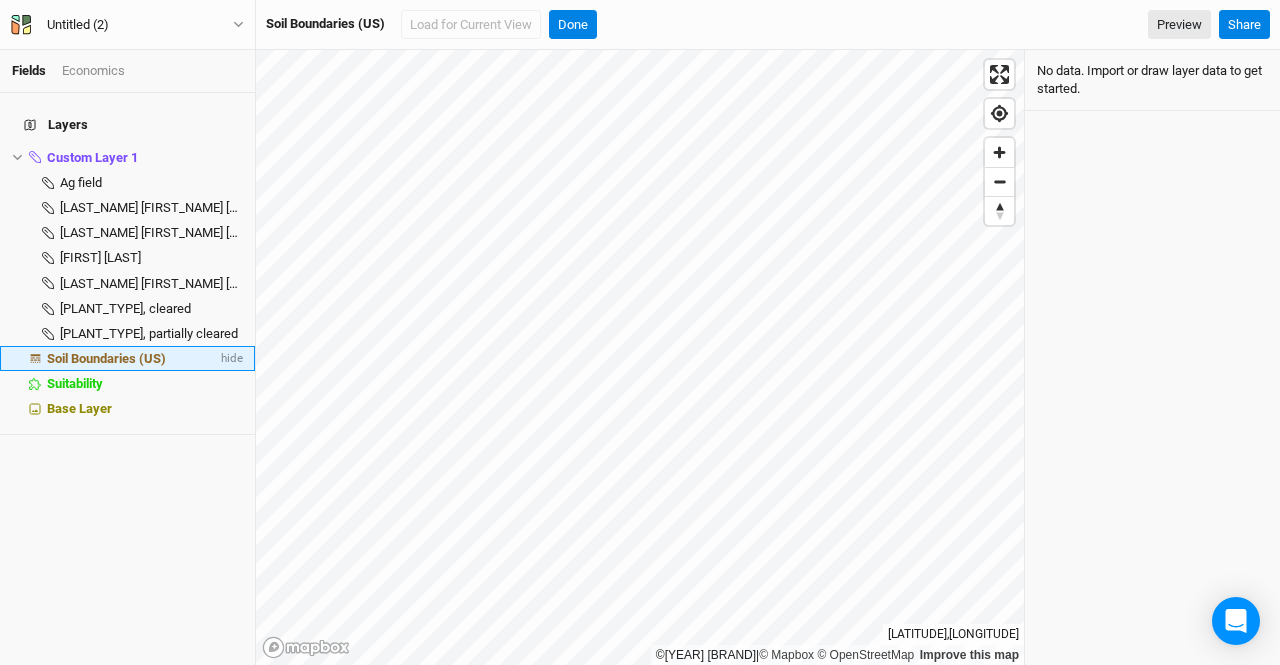 click on "Soil Boundaries (US)" at bounding box center (106, 358) 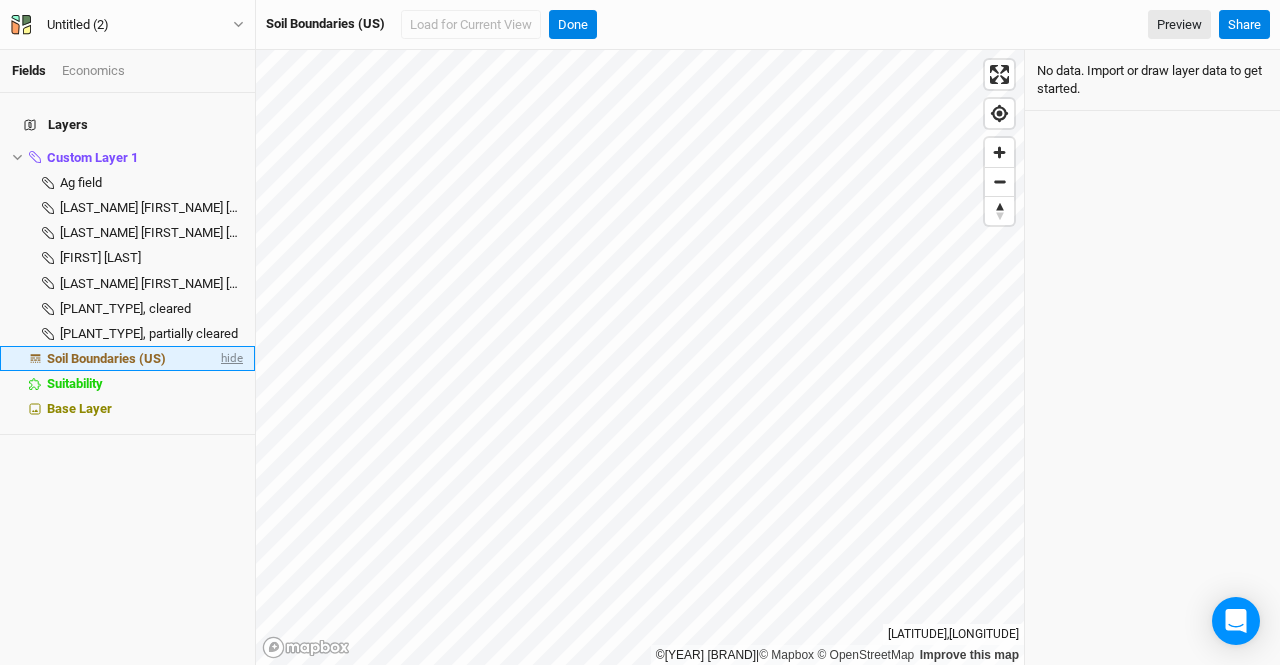 click on "hide" at bounding box center (230, 358) 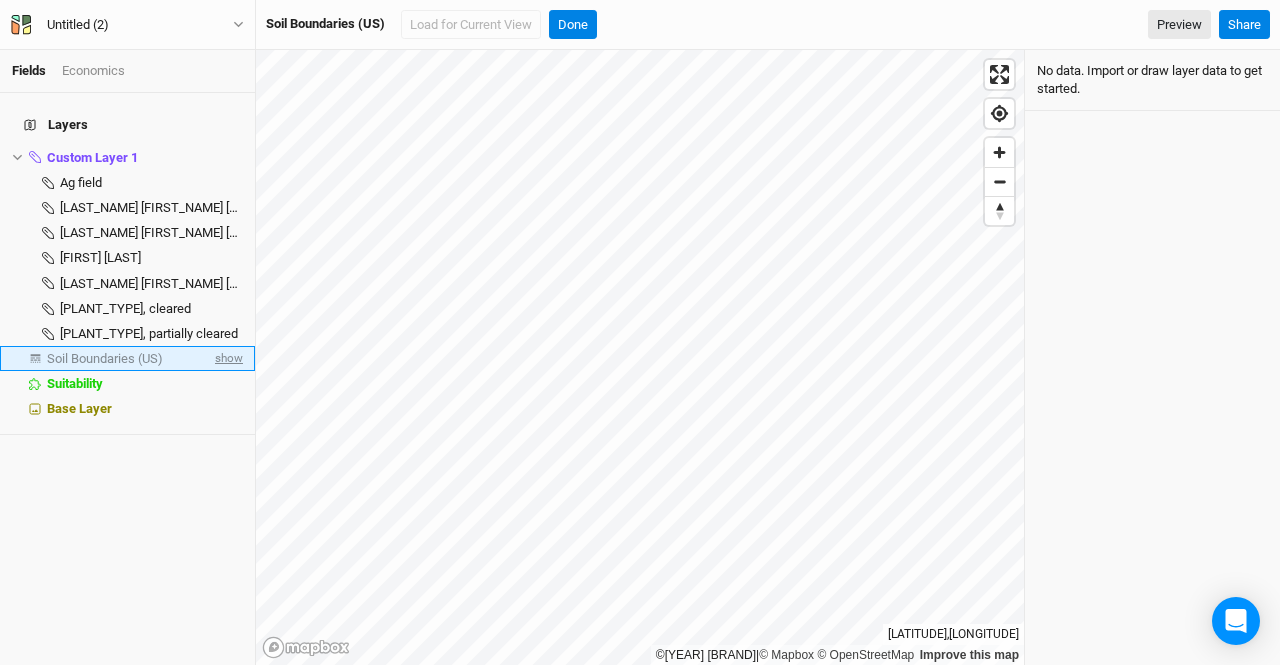 click on "show" at bounding box center (227, 358) 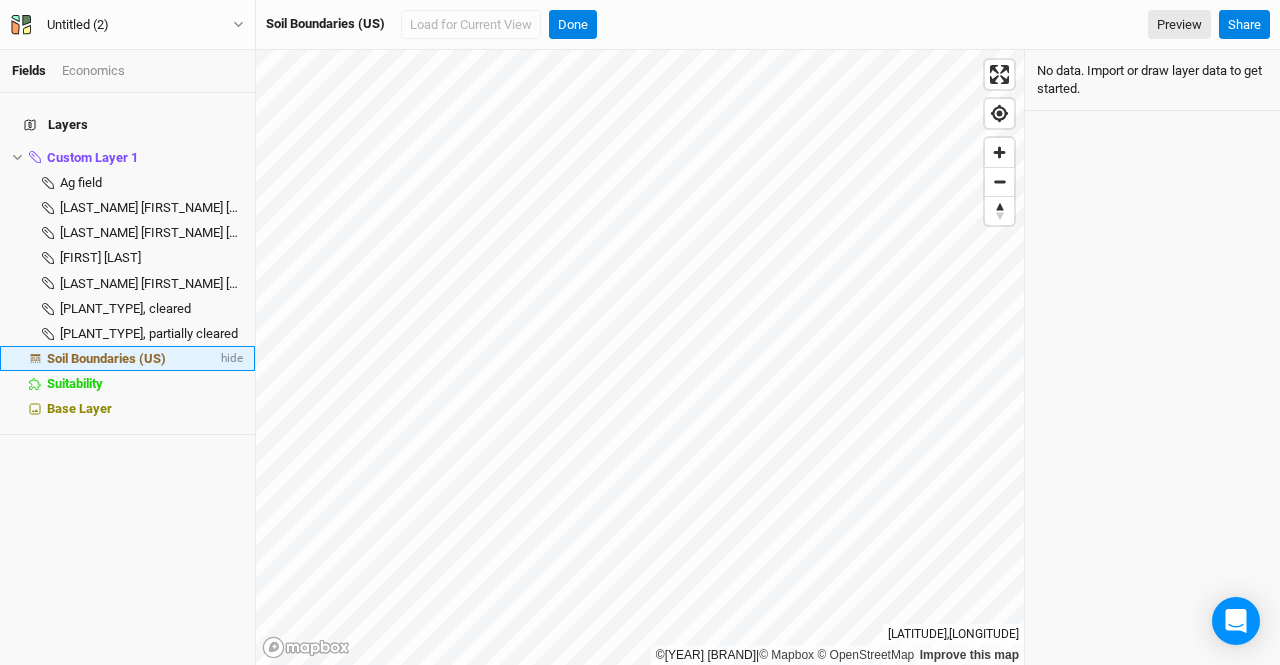click on "Soil Boundaries (US)" at bounding box center [106, 358] 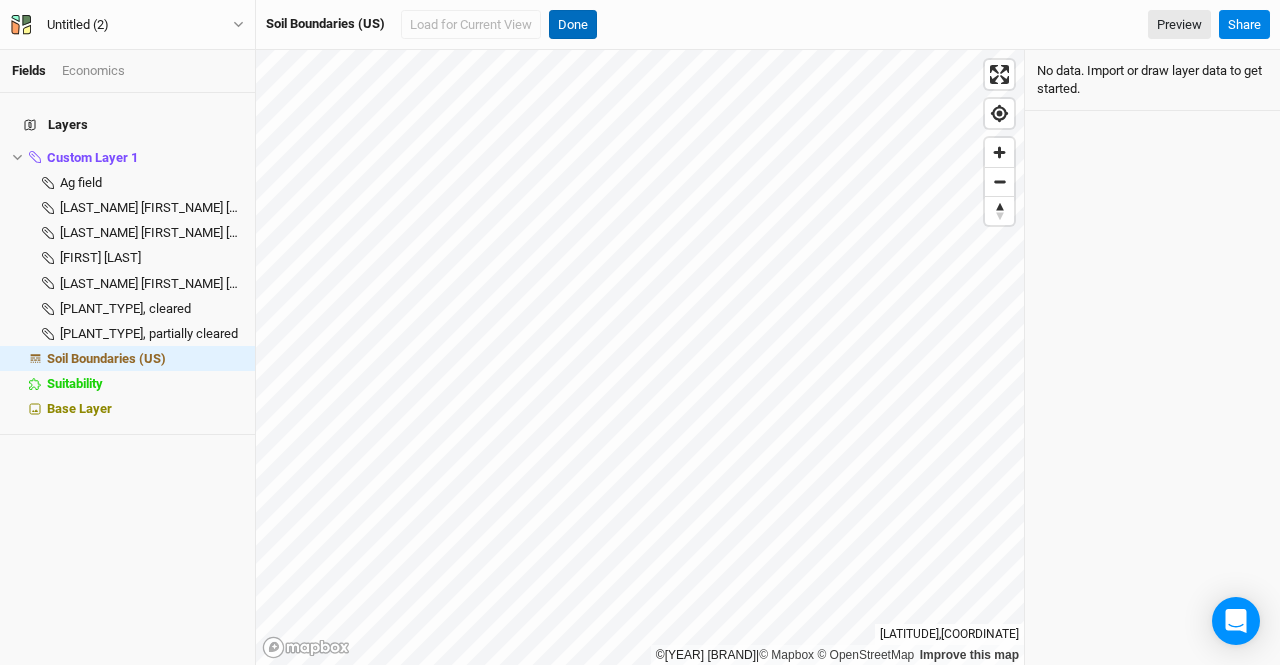 click on "Done" at bounding box center [573, 25] 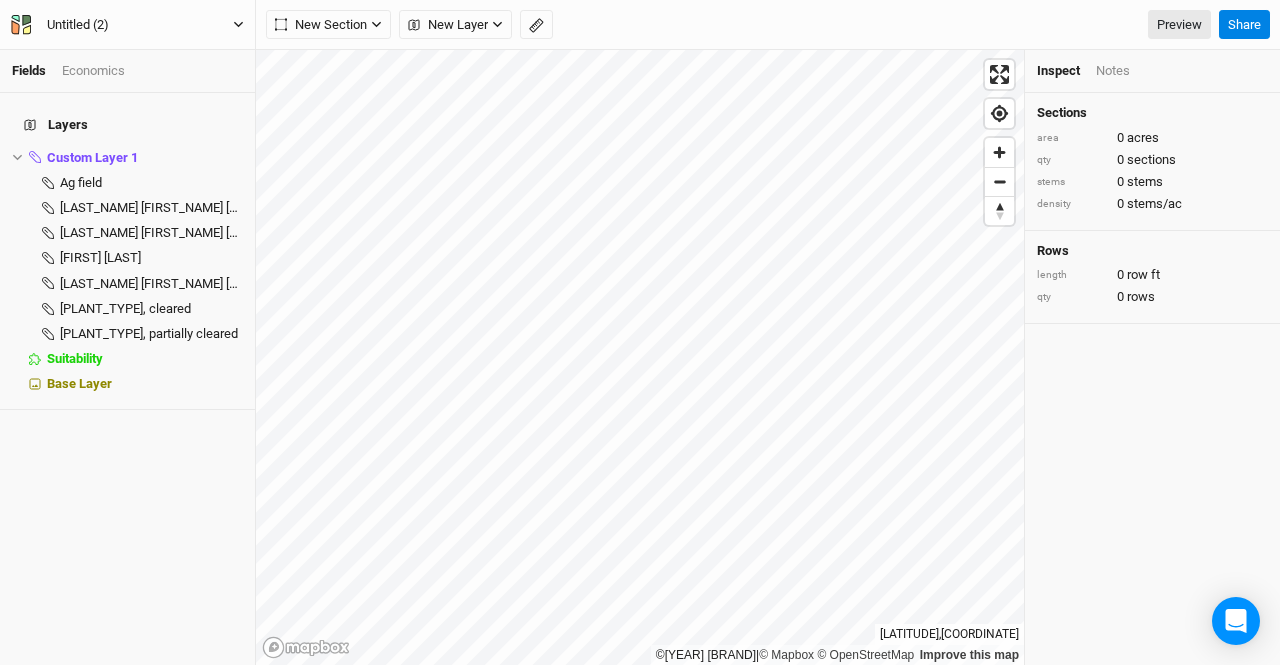 click on "Untitled (2)" at bounding box center [78, 25] 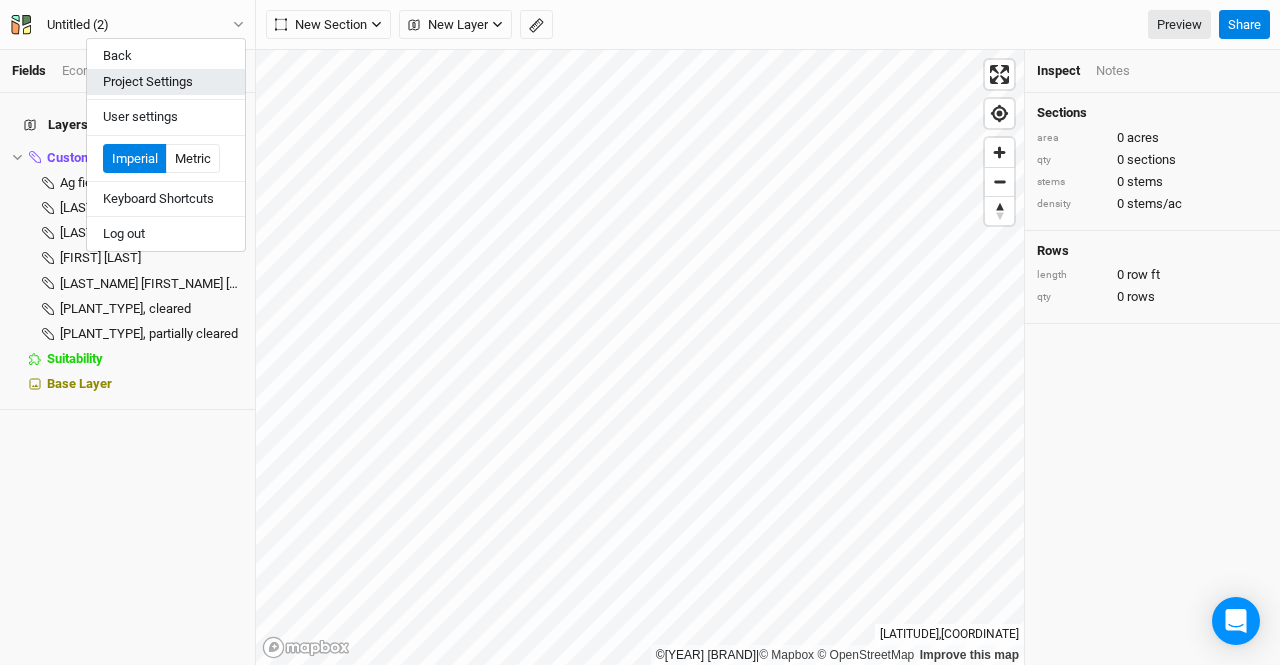 click on "Project Settings" at bounding box center (166, 82) 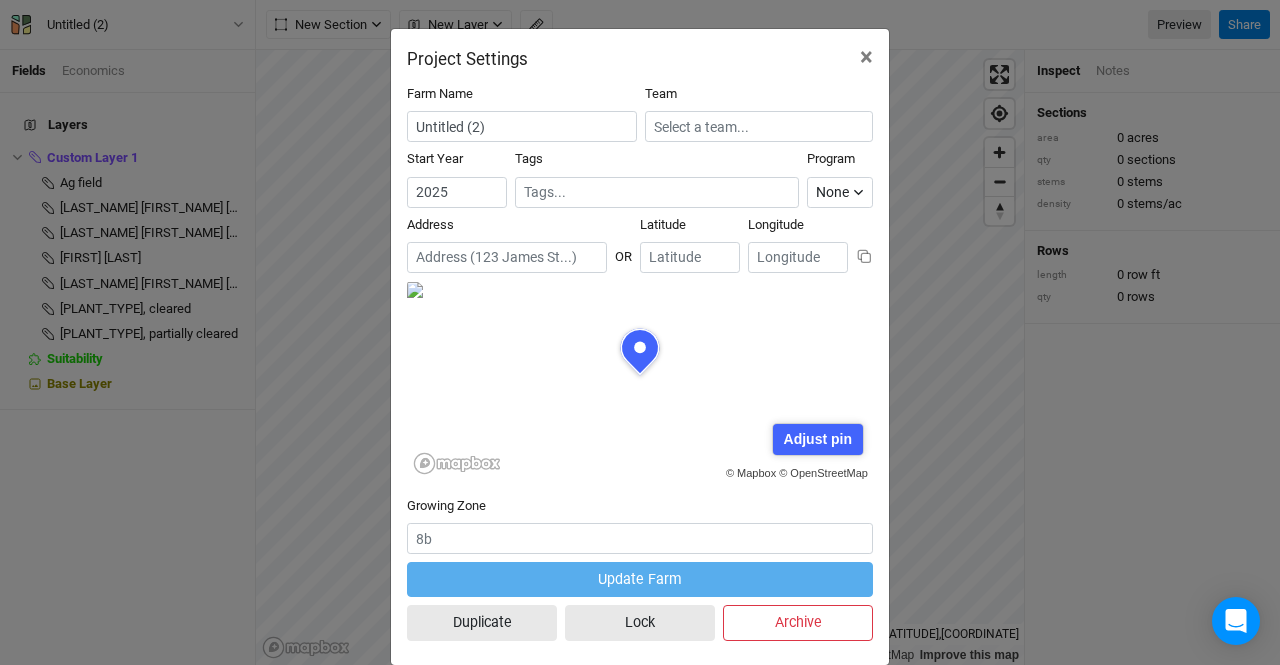 scroll, scrollTop: 100, scrollLeft: 233, axis: both 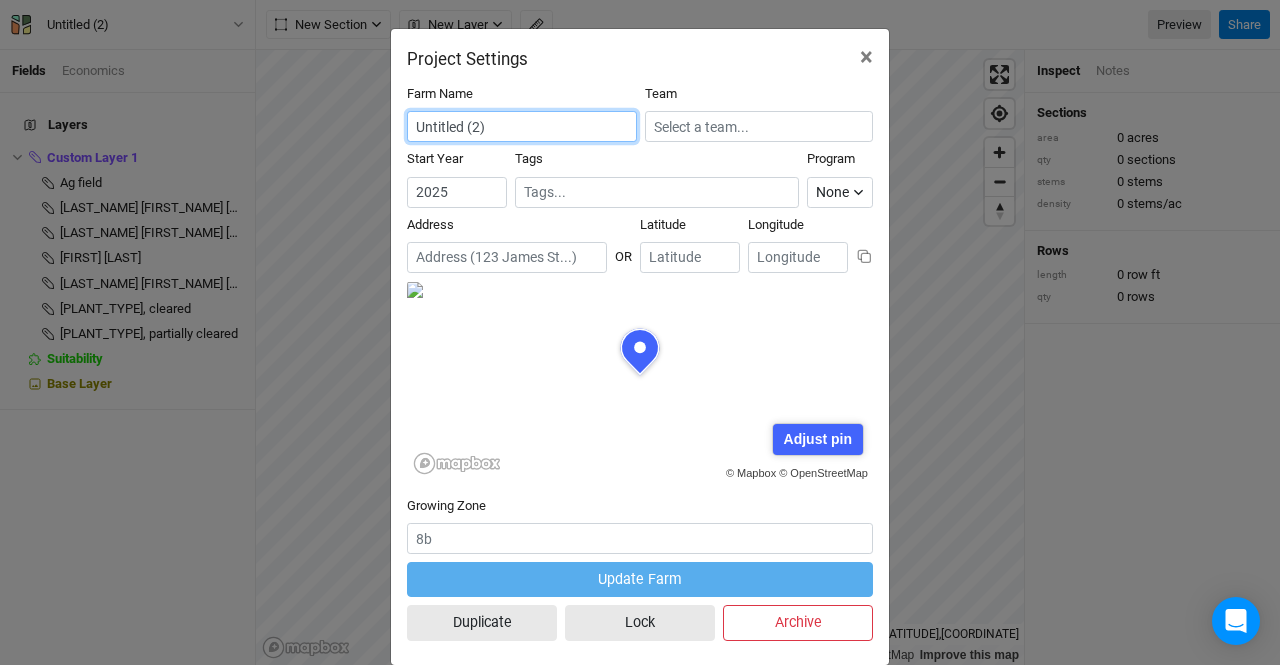click on "Untitled (2)" at bounding box center (522, 126) 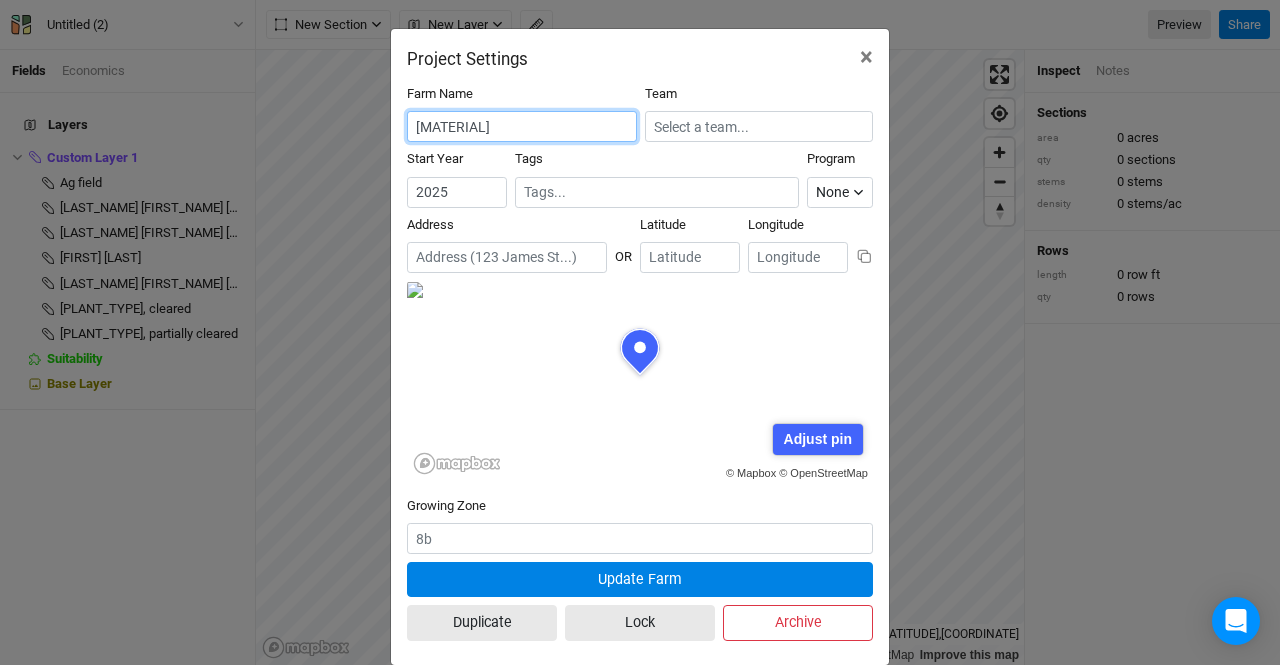 type on "[MATERIAL]" 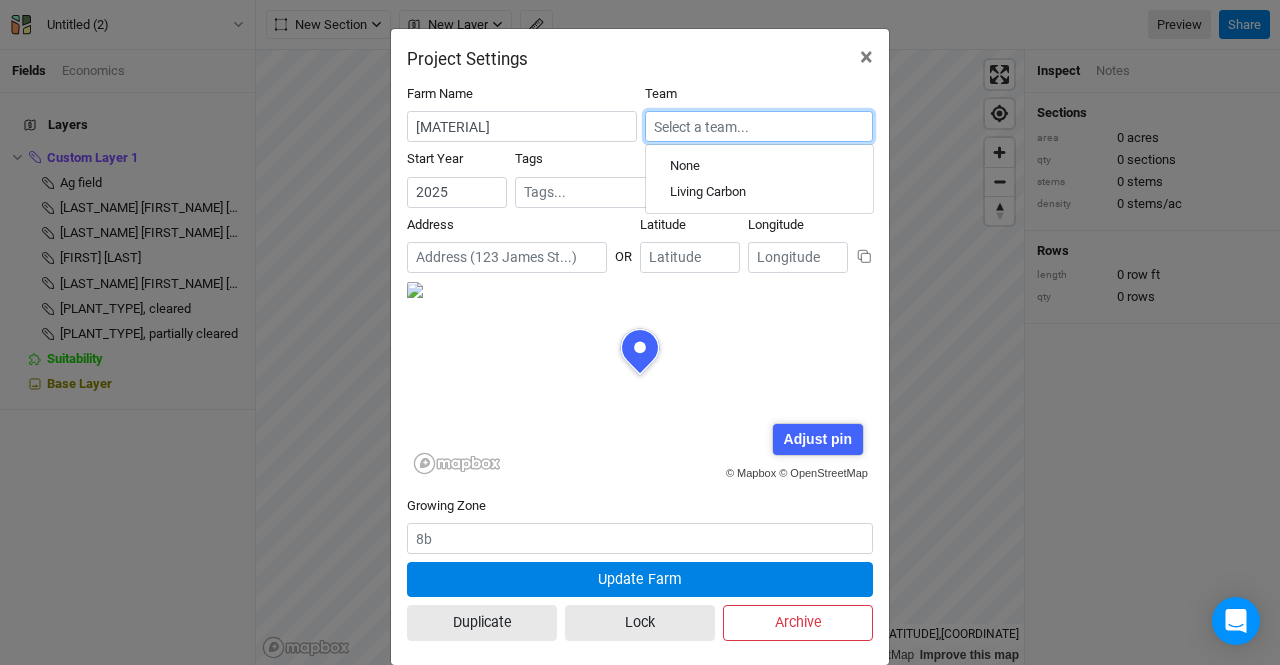 click at bounding box center [759, 126] 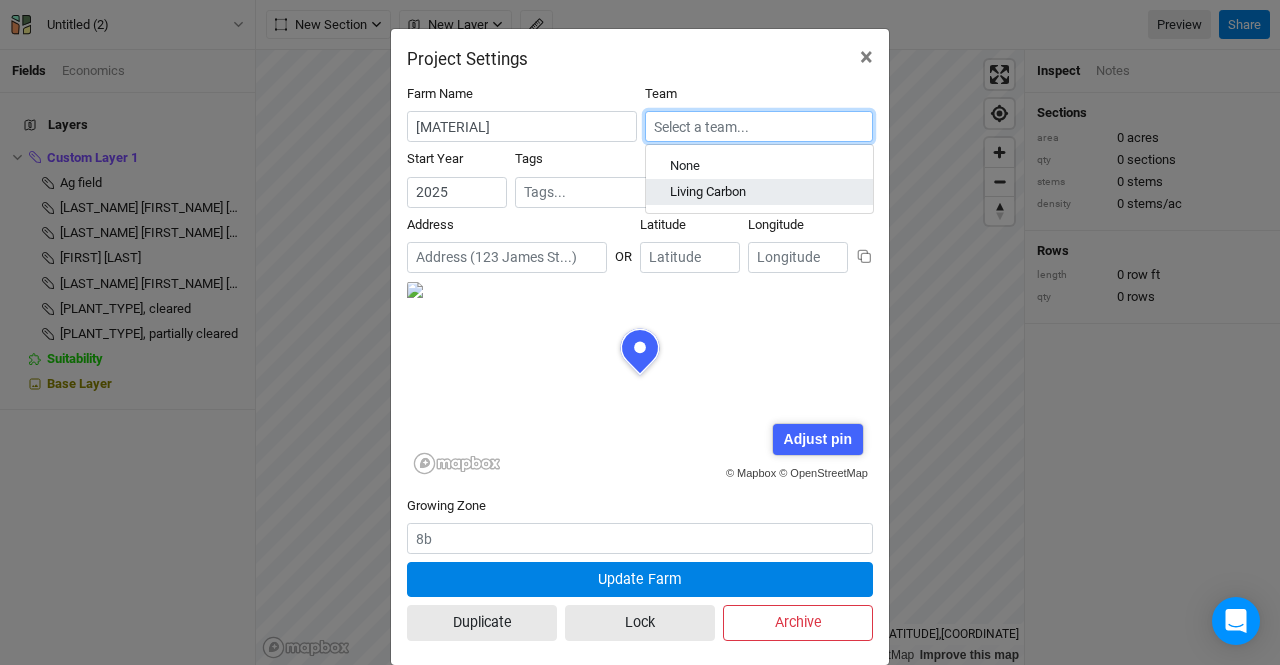 click on "Living Carbon" at bounding box center (708, 193) 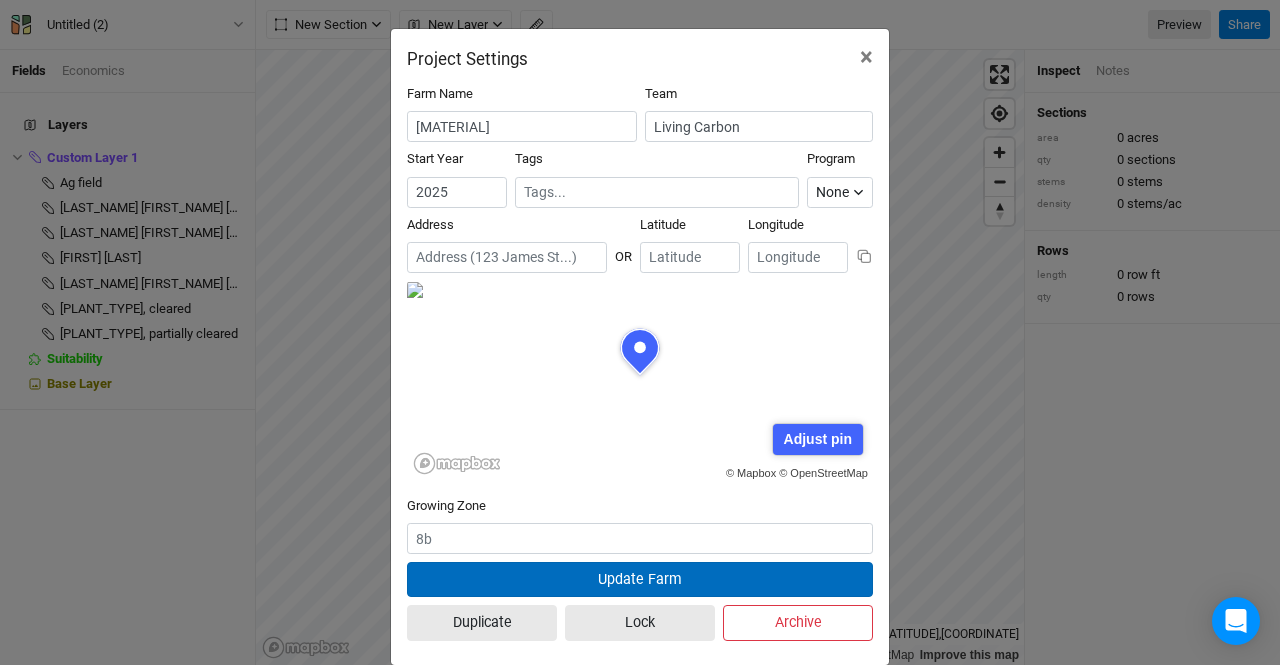 click on "Update Farm" at bounding box center [640, 579] 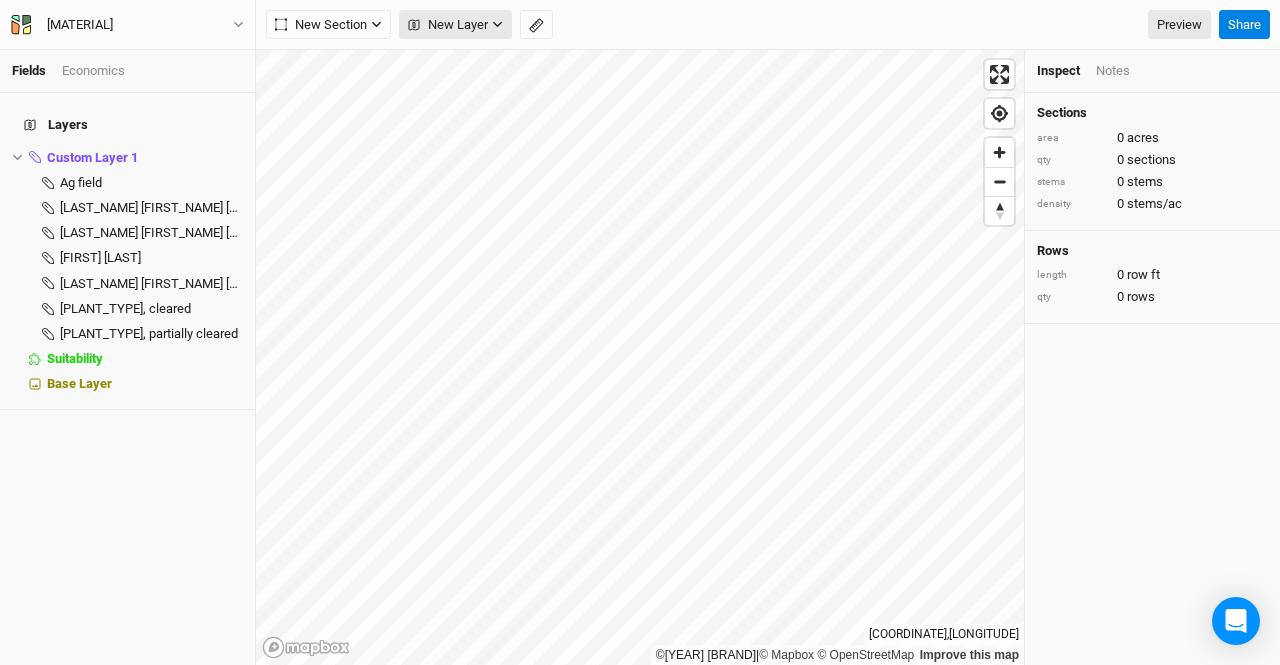 click on "New Layer" at bounding box center (455, 25) 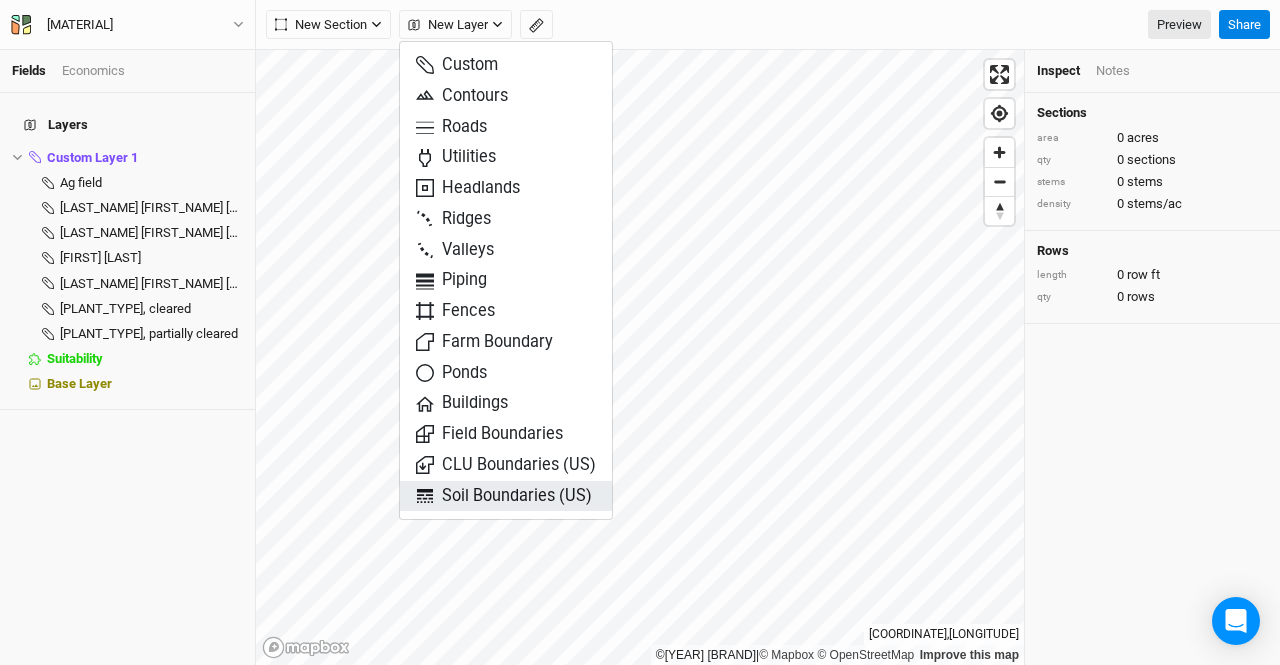 click on "Soil Boundaries (US)" at bounding box center [504, 496] 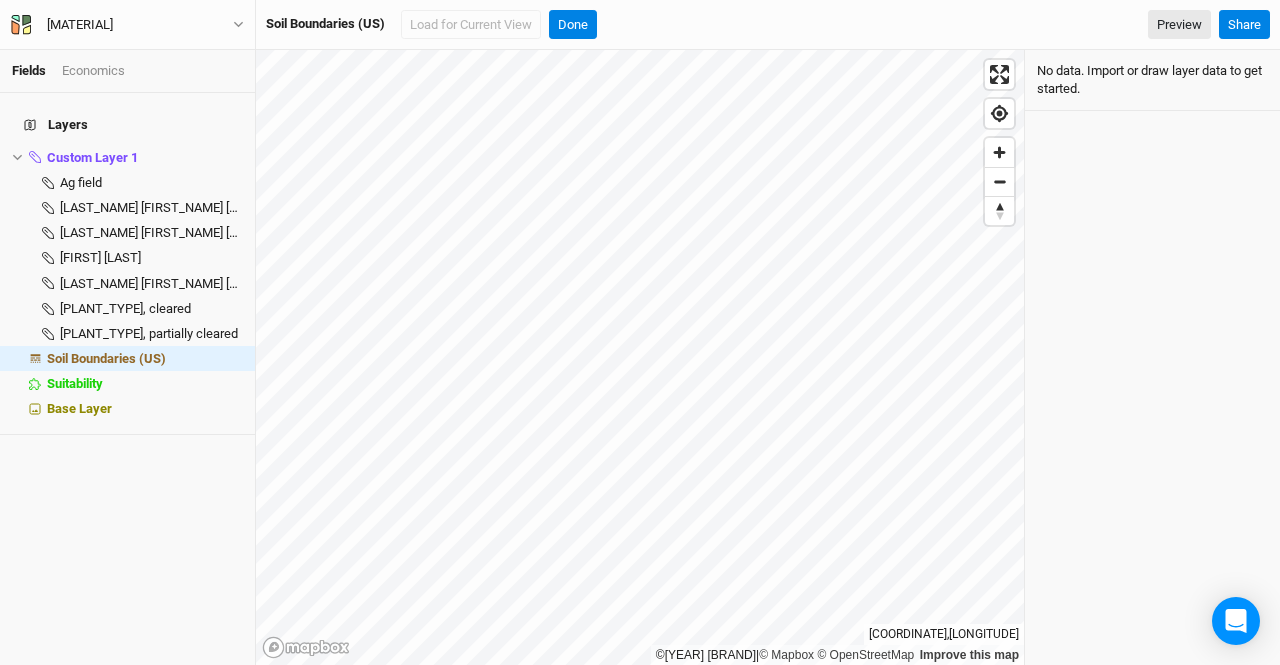 click on "Soil Boundaries (US)" at bounding box center (325, 24) 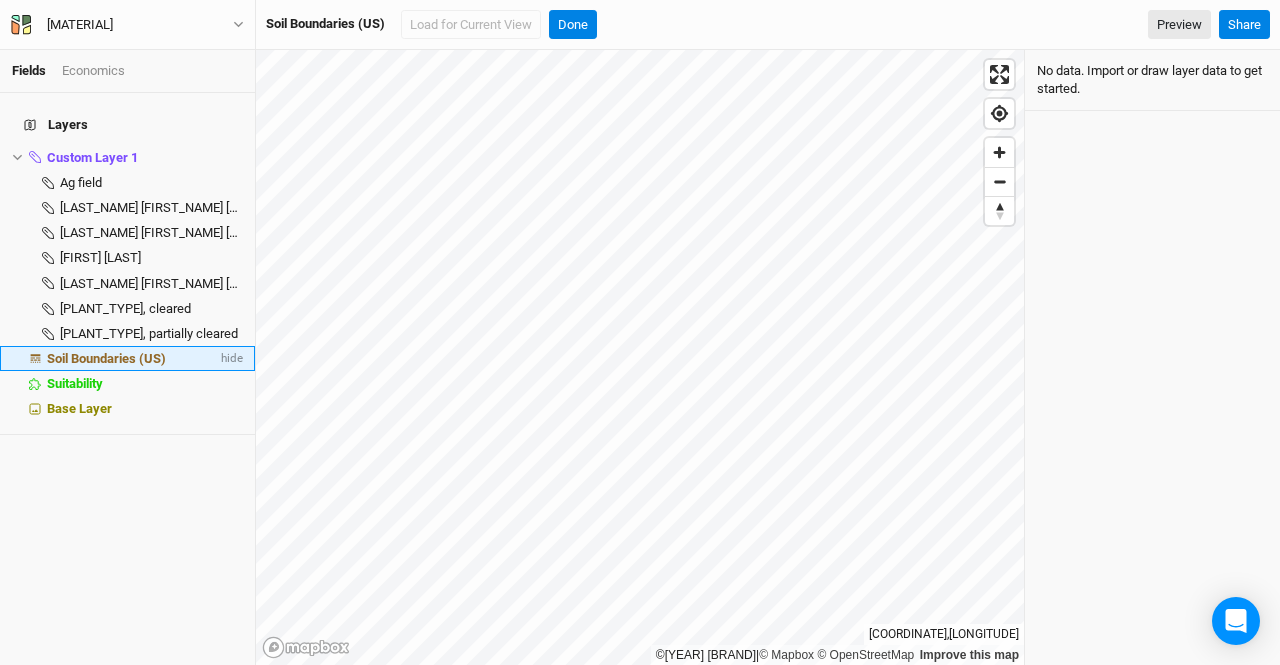 click on "Soil Boundaries (US)" at bounding box center (106, 358) 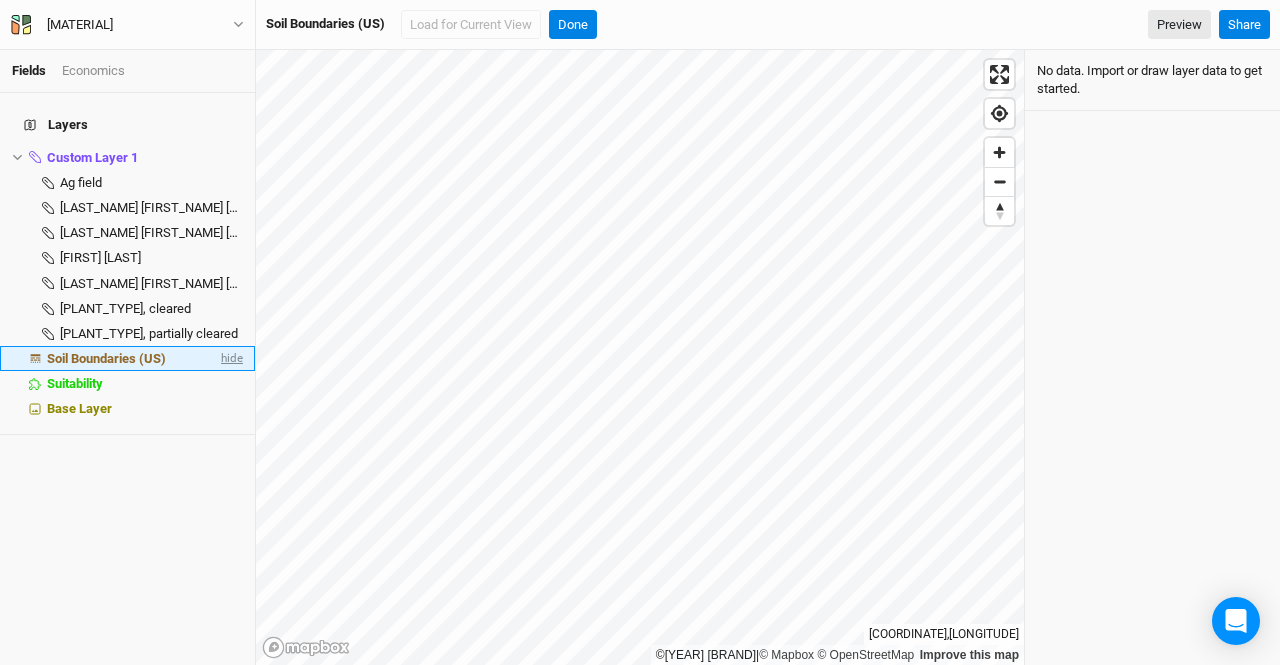 click on "hide" at bounding box center (230, 358) 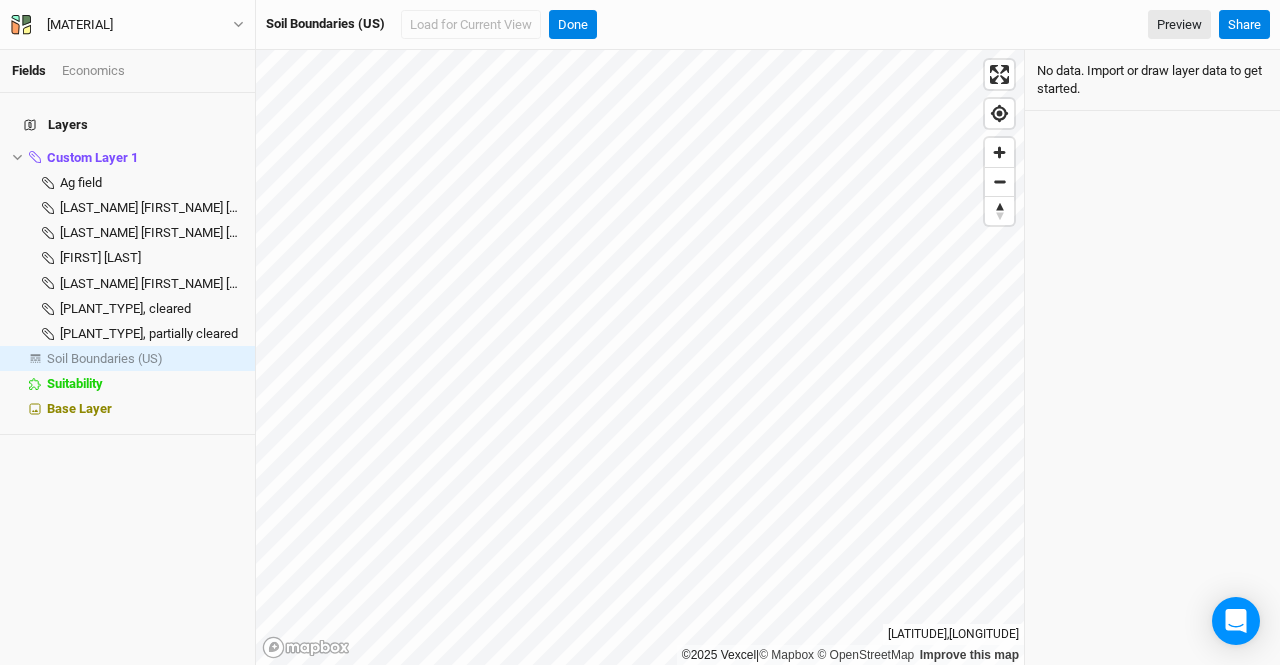 click on "Fields Economics Layers Custom Layer 1 hide Ag field hide [PERSON_NAME] hide [PERSON_NAME] hide [PERSON_NAME] hide [PERSON_NAME] hide Pecan orchard, cleared hide Pecan orchard, partially cleared hide Soil Boundaries (US) show Suitability hide Base Layer Glass Back Project Settings User settings Imperial Metric Keyboard Shortcuts Log out Soil Boundaries (US) Load for Current View Done Preview Share ©[YEAR] Vexcel  |  © Mapbox   © OpenStreetMap   Improve this map [COORDINATE] No data. Import or draw layer data to get started. Project Design Sections area [QUANTITY]  acres qty [QUANTITY]  sections stems [QUANTITY]  stems density [QUANTITY]  stems/ac Rows length [QUANTITY]  row ft qty [QUANTITY]  rows" at bounding box center (640, 332) 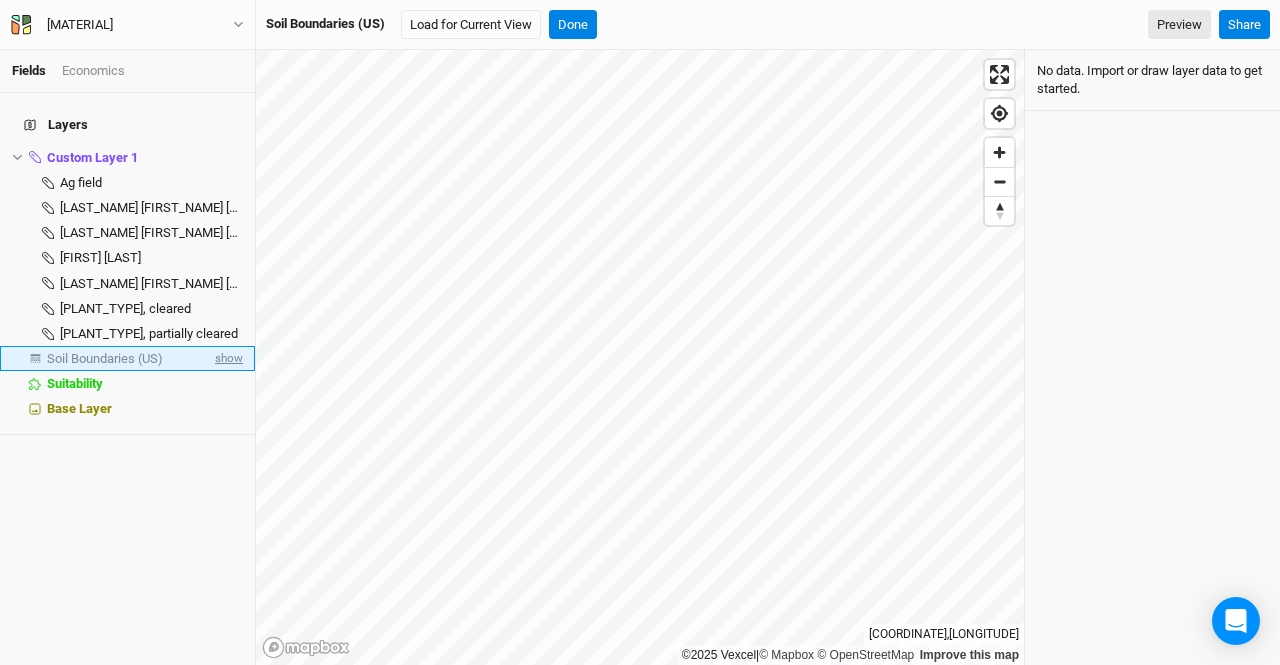 click on "show" at bounding box center (227, 358) 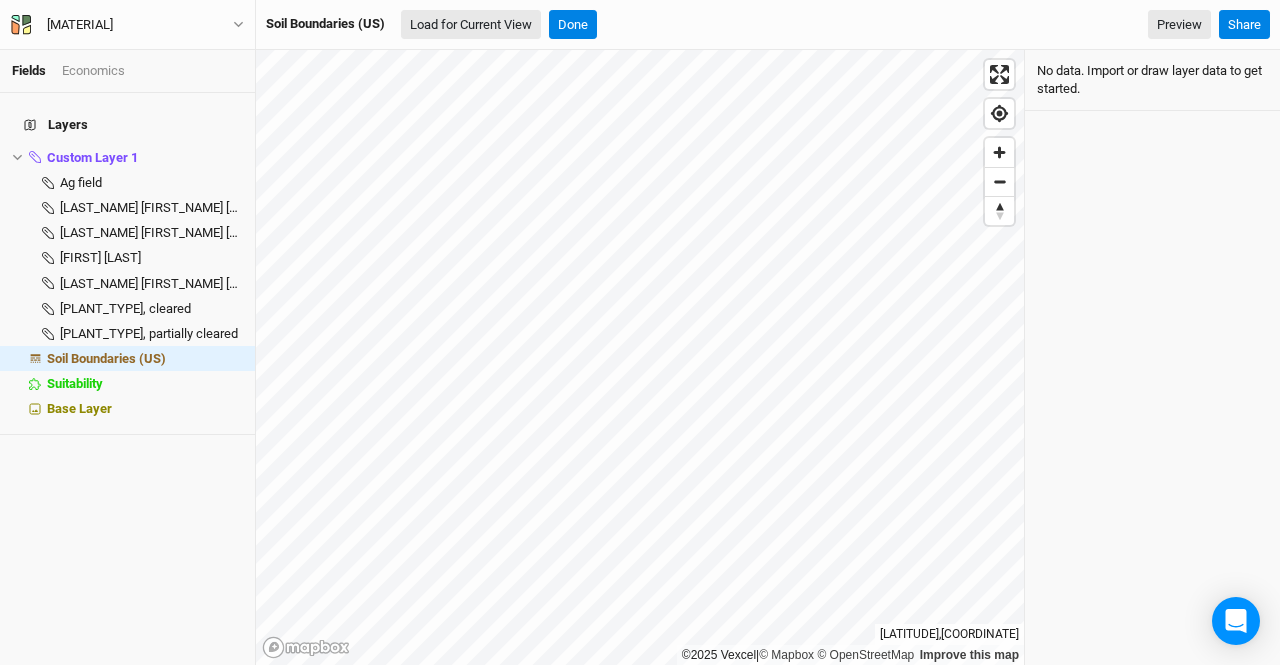 click on "Load for Current View" at bounding box center (471, 25) 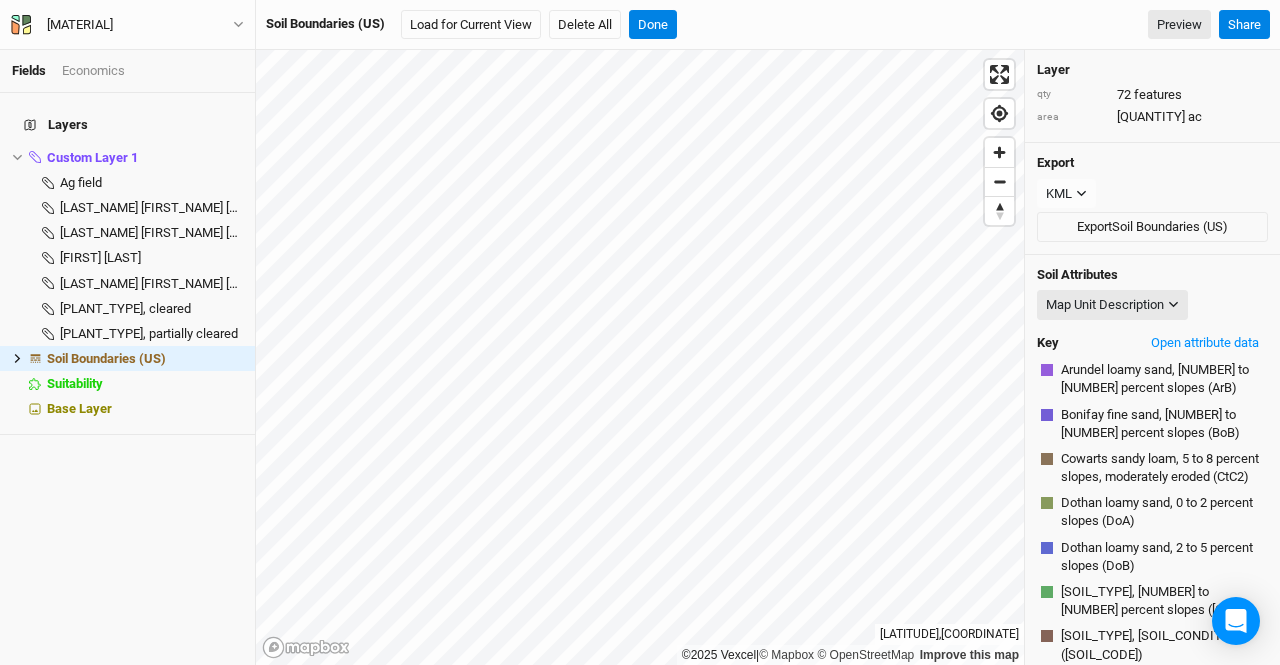 scroll, scrollTop: 738, scrollLeft: 0, axis: vertical 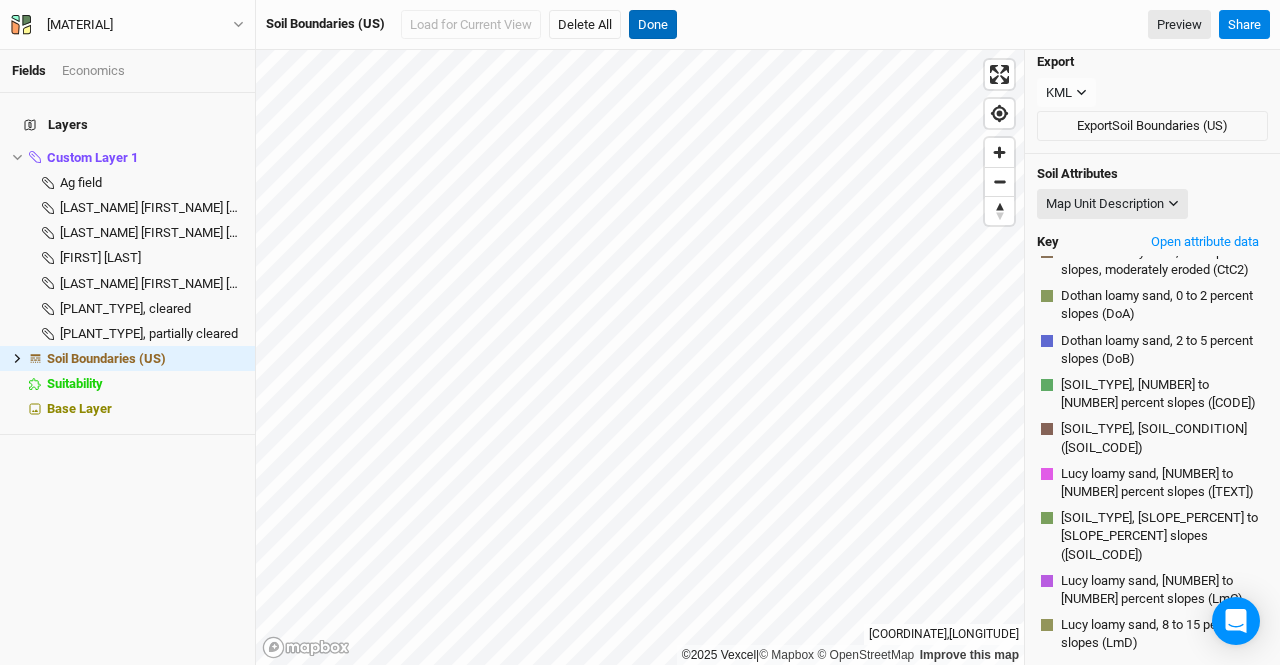 click on "Done" at bounding box center (653, 25) 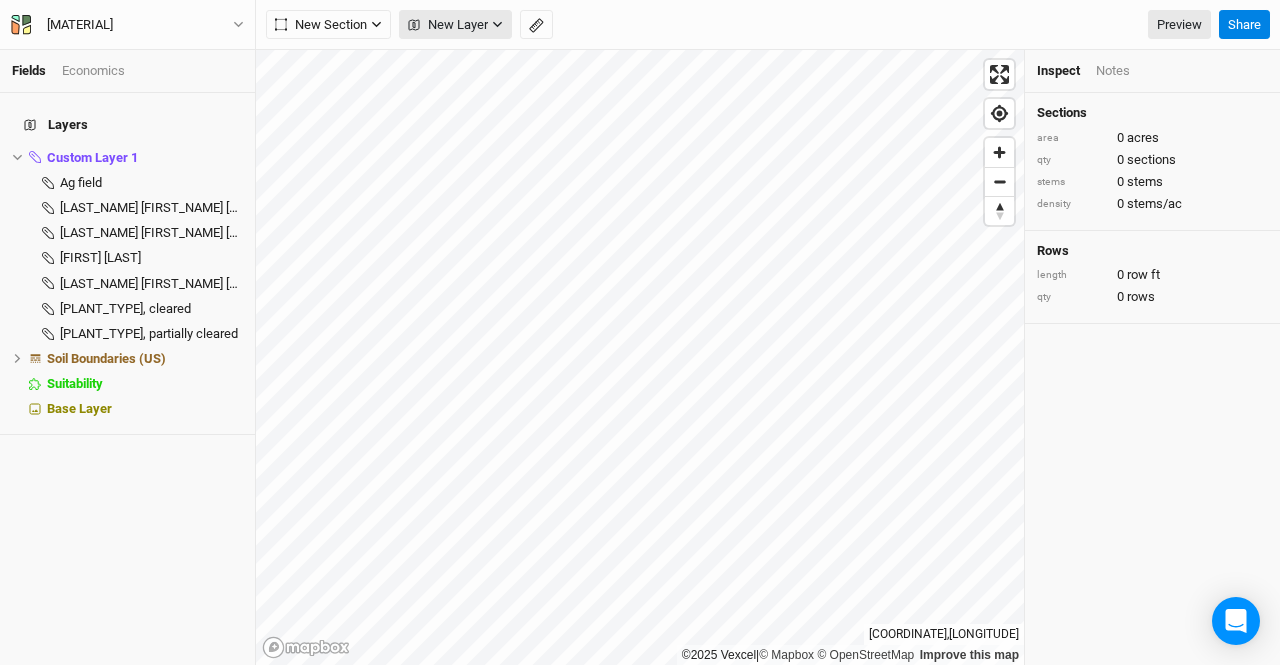 click on "New Layer" at bounding box center (448, 25) 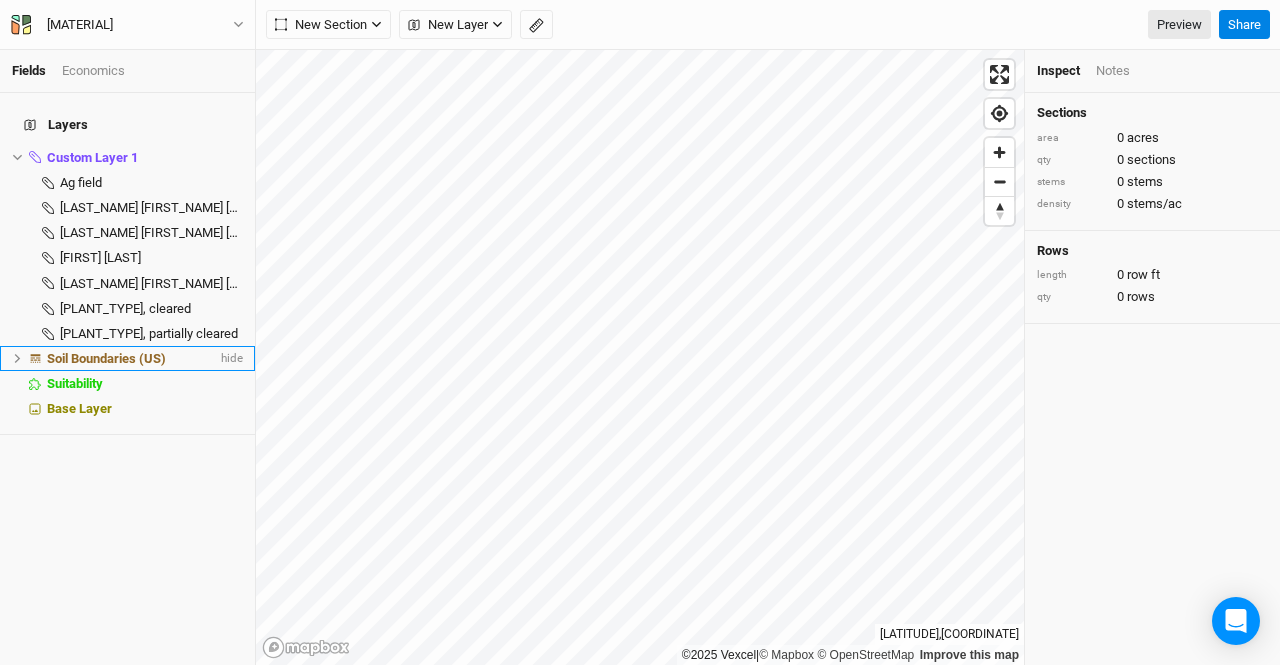 click on "Soil Boundaries (US)" at bounding box center (106, 358) 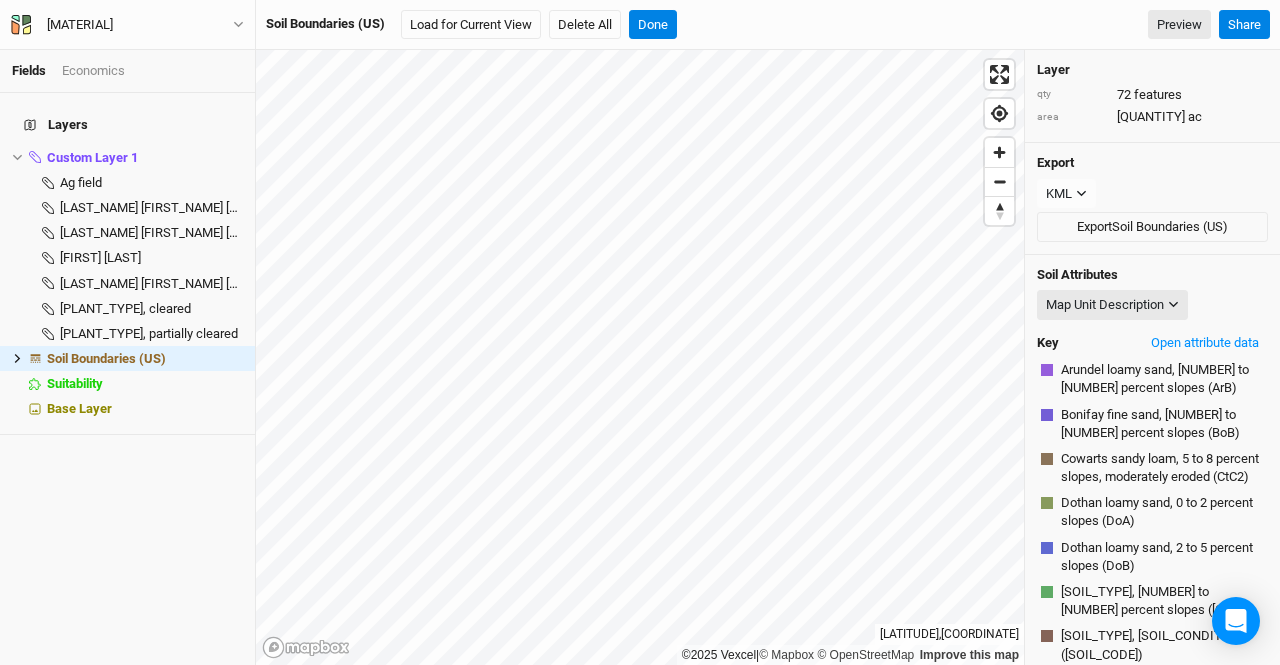 click on "©[YEAR] Vexcel  |  © Mapbox   © OpenStreetMap   Improve this map [COORDINATES] Layer qty [NUMBER]  features area [NUMBER]  ac Export KML JSON KML Export  Soil Boundaries (US) Map Unit Description LEARN ABOUT ATTRIBUTE Export CSV Map unit Major component Map unit setting Typical profile Properties and qualities Interpretive groups [SOIL_TYPE], [NUMBER] to [NUMBER] percent slopes ([CODE]) [SOIL_TYPE] ([NUMBER]%) National map unit symbol: by16 Elevation: [NUMBER] to [NUMBER] feet Mean annual precipitation: [NUMBER] to [NUMBER] inches Mean annual air temperature: [NUMBER] to [NUMBER] degrees F Frost-free period: [NUMBER] to [NUMBER] days Farmland classification: Farmland of statewide importance H1 - [NUMBER] to [NUMBER] inches: loamy sand H2 - [NUMBER] to [NUMBER] inches: clay Cr - [NUMBER] to [NUMBER] inches: weathered bedrock Slope: [NUMBER] to [NUMBER] percent Depth to restrictive feature: [NUMBER] to [NUMBER] inches to paralithic bedrock Drainage class: Well drained Capacity of the most limiting layer to transmit water (Ksat): Very low ([NUMBER] in/hr) Depth to water table: More than [NUMBER] inches Hydric soil rating: No" at bounding box center [768, 357] 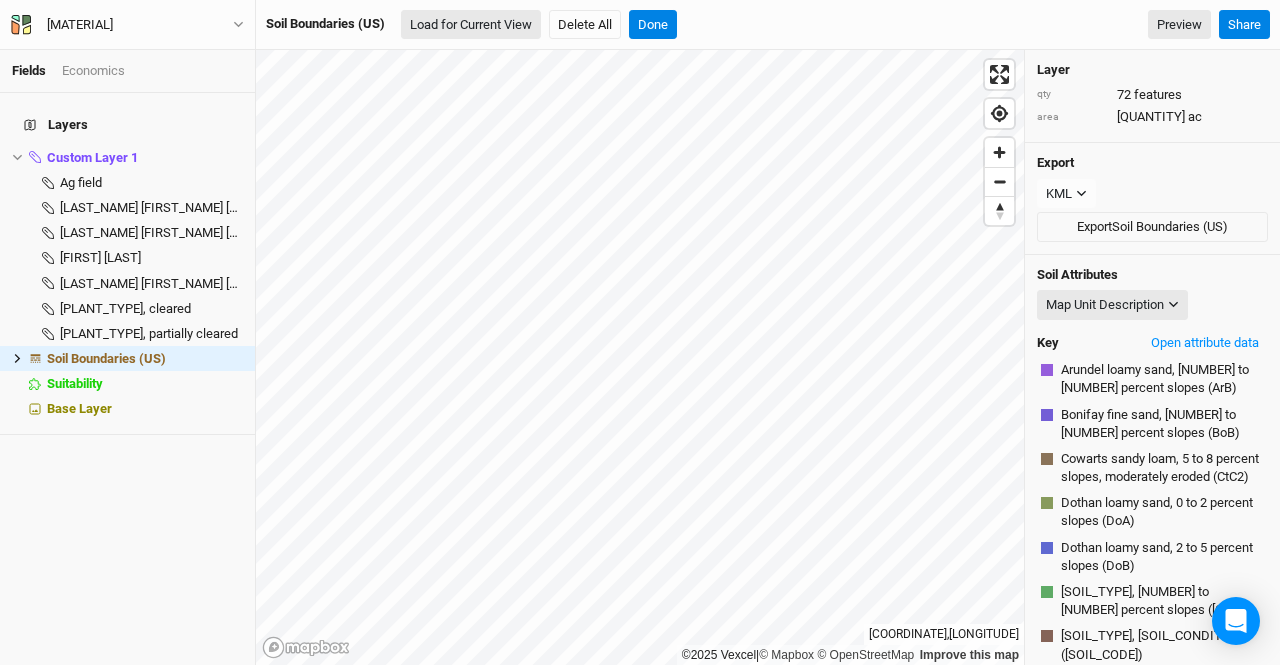 click on "Load for Current View" at bounding box center (471, 25) 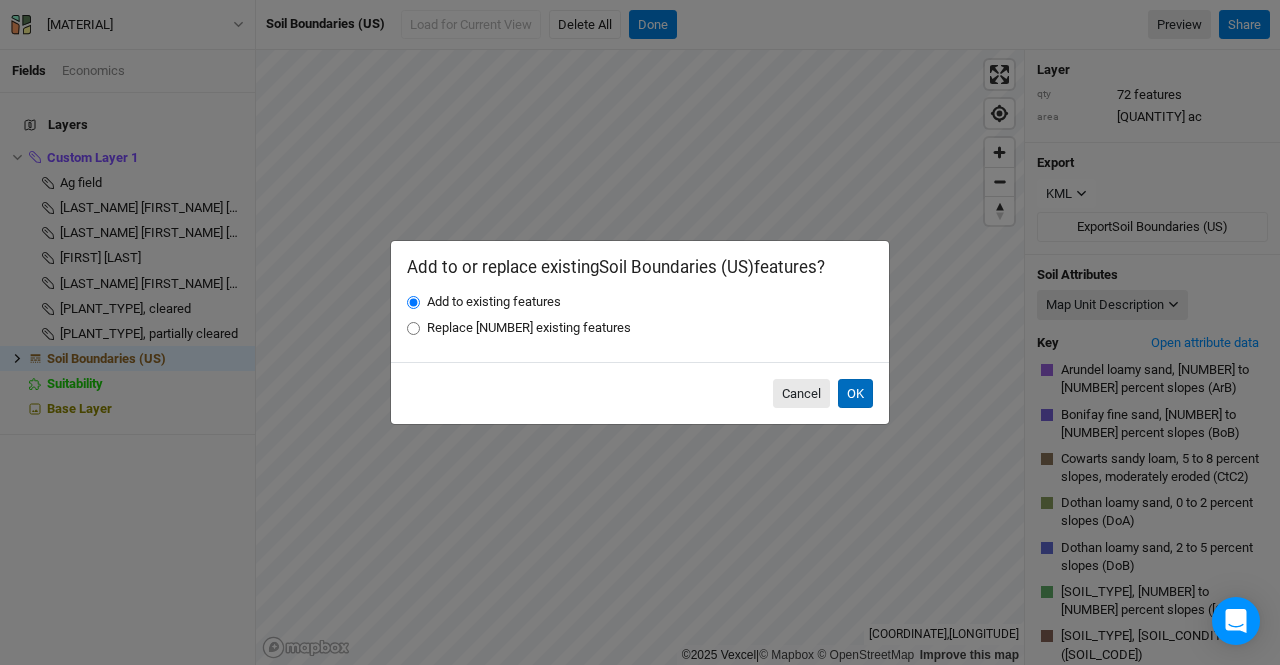 click on "OK" at bounding box center (855, 394) 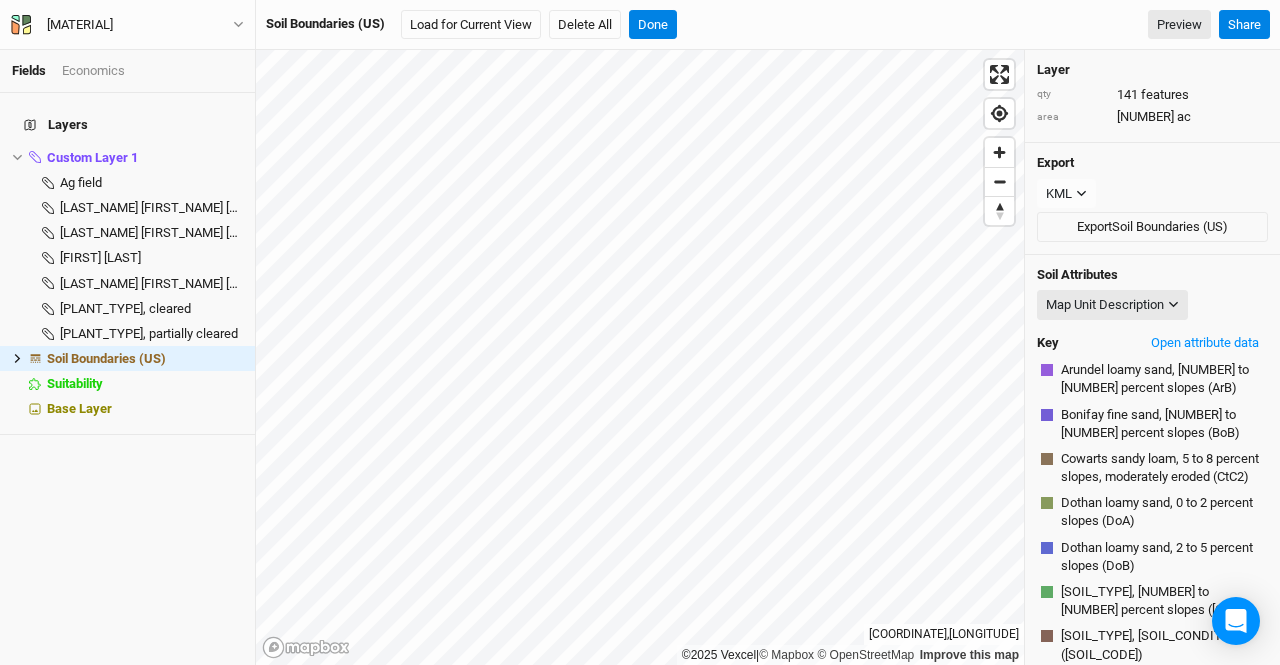 scroll, scrollTop: 1218, scrollLeft: 0, axis: vertical 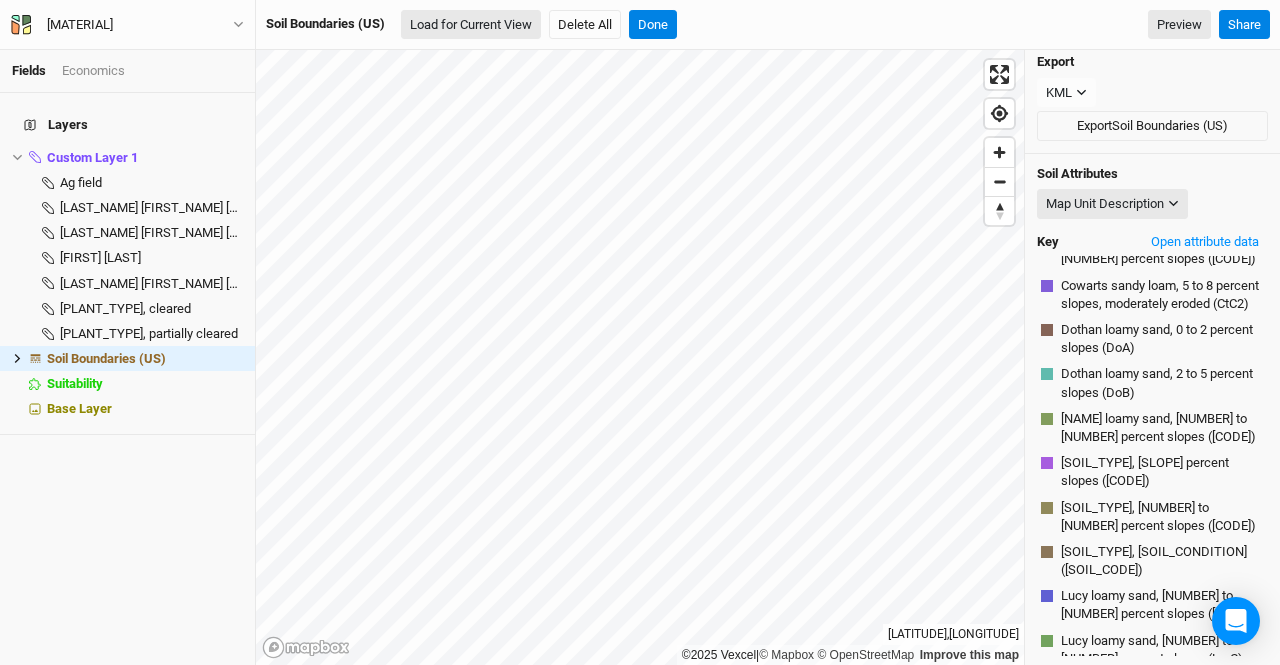 click on "Load for Current View" at bounding box center (471, 25) 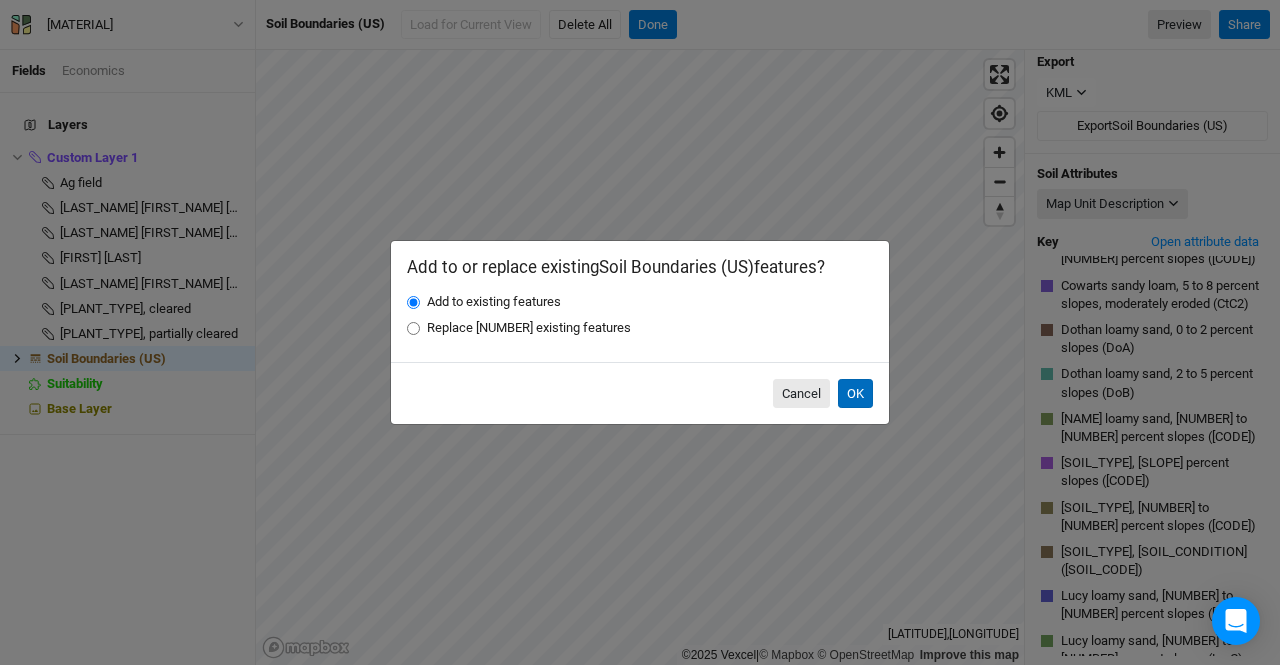 click on "OK" at bounding box center [855, 394] 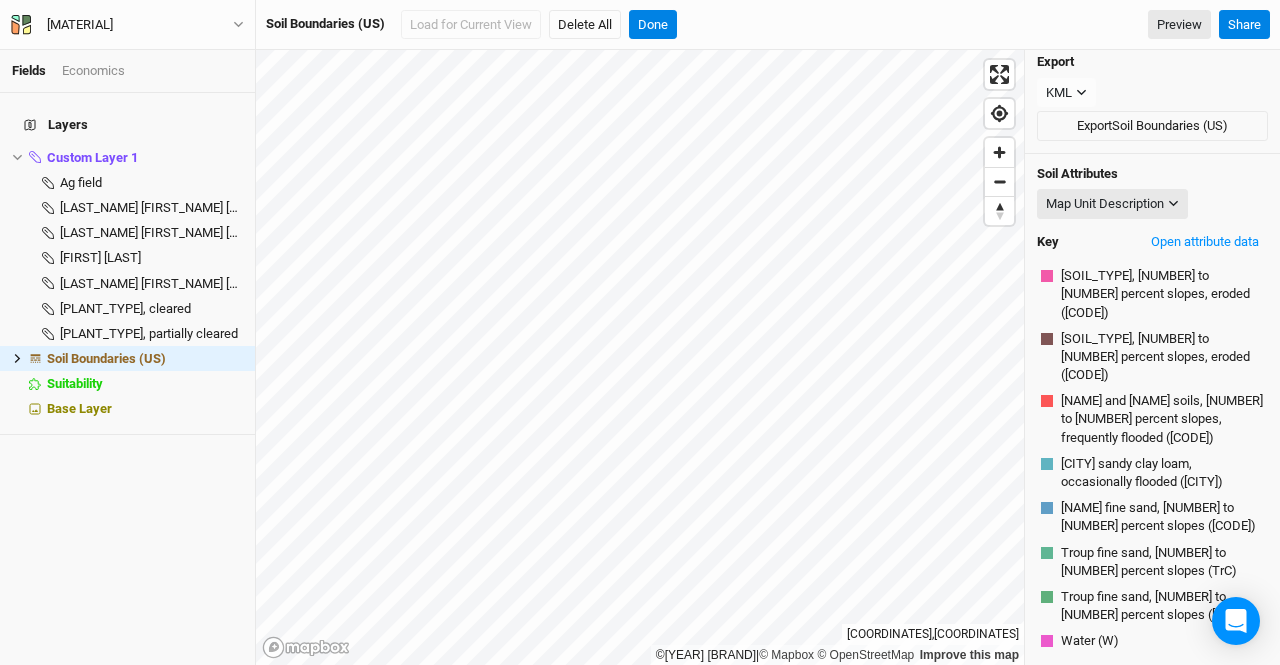 scroll, scrollTop: 2570, scrollLeft: 0, axis: vertical 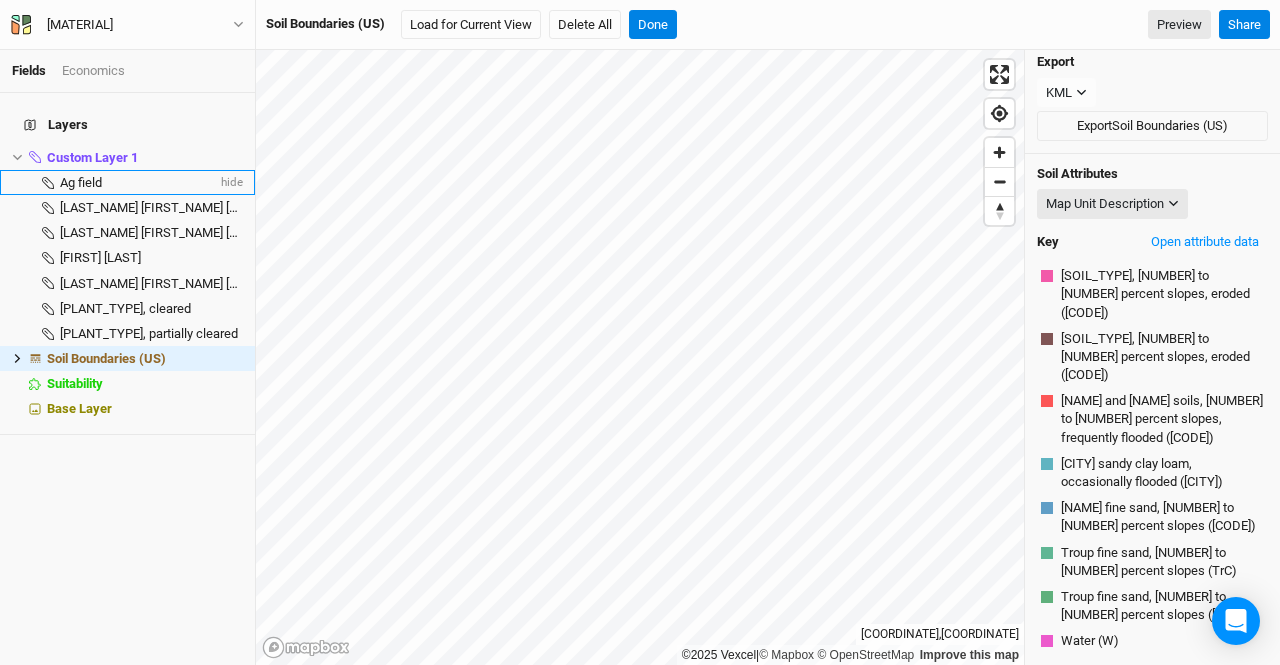 click on "Ag field hide" at bounding box center (127, 182) 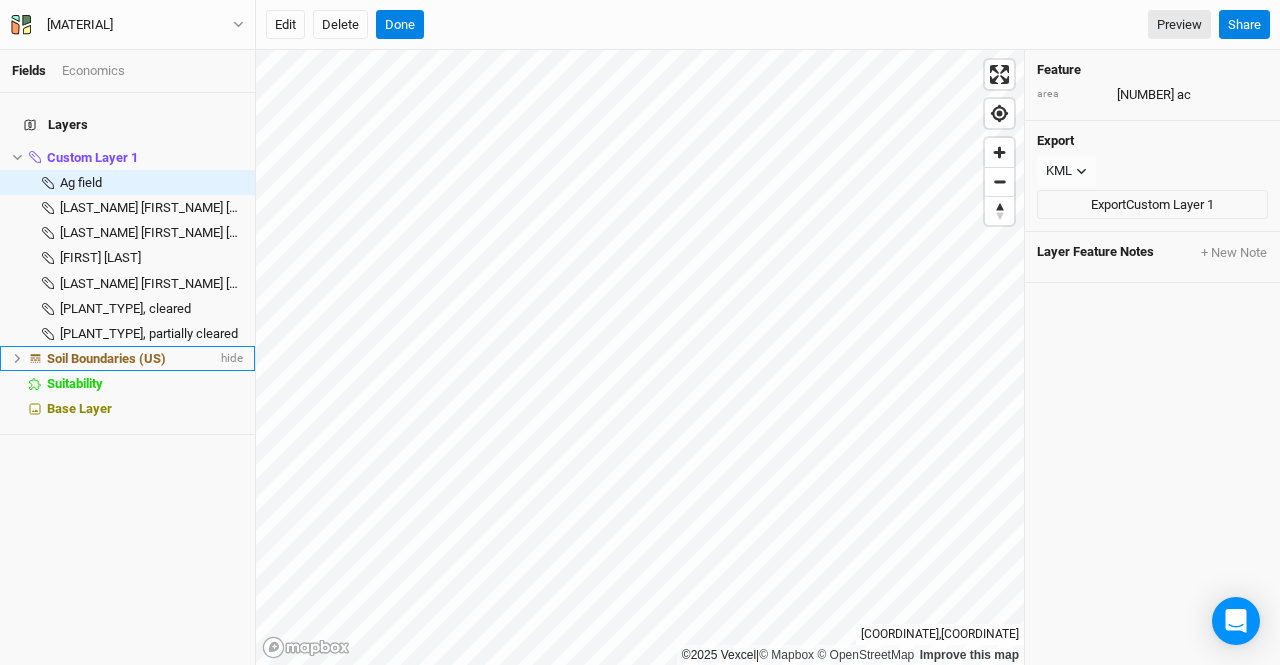 click on "Soil Boundaries (US)" at bounding box center (106, 358) 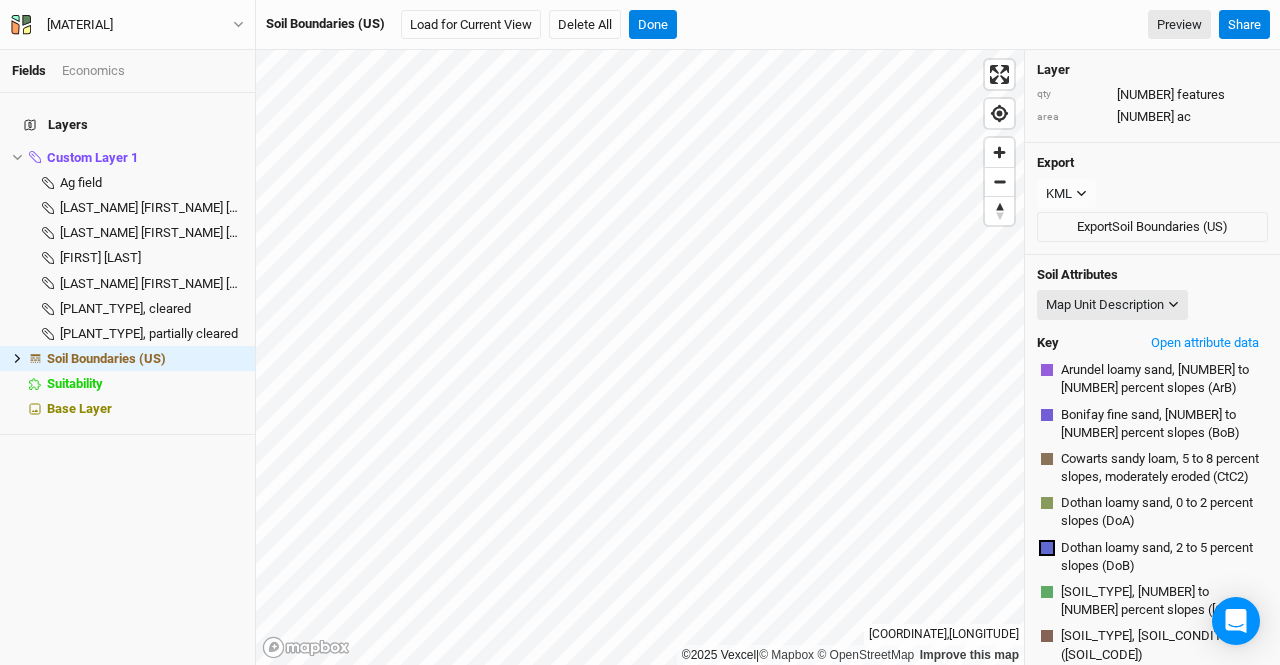 scroll, scrollTop: 18, scrollLeft: 0, axis: vertical 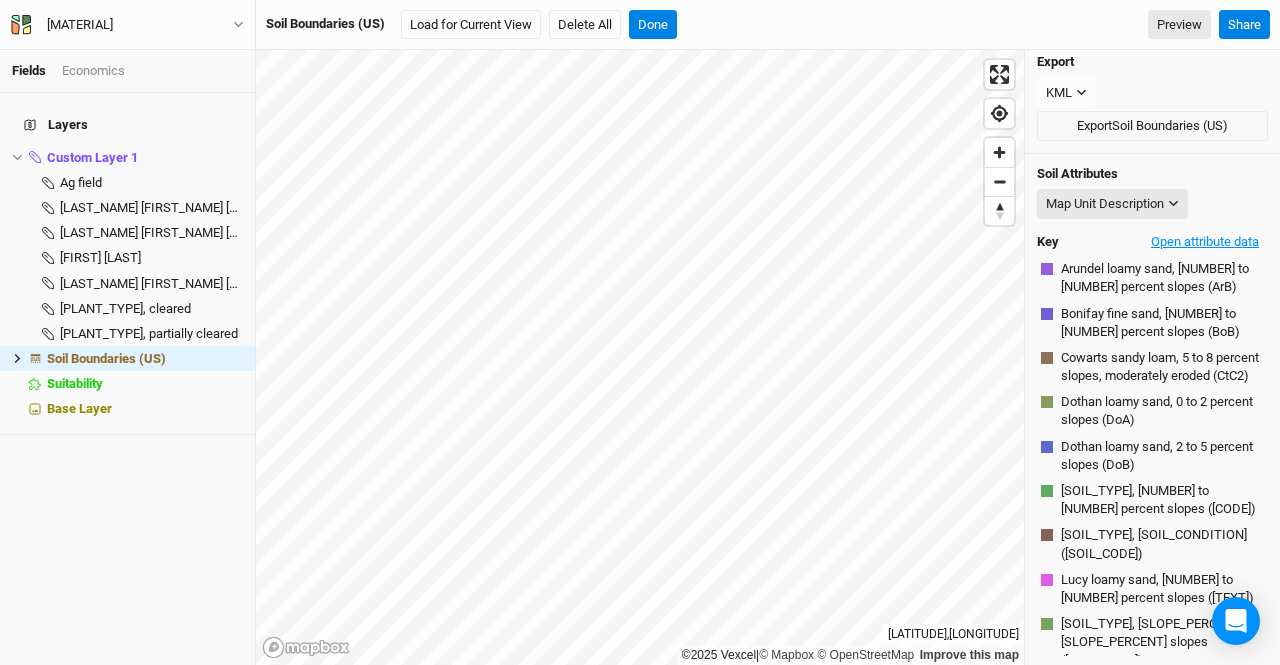 click on "Open attribute data" at bounding box center [1205, 242] 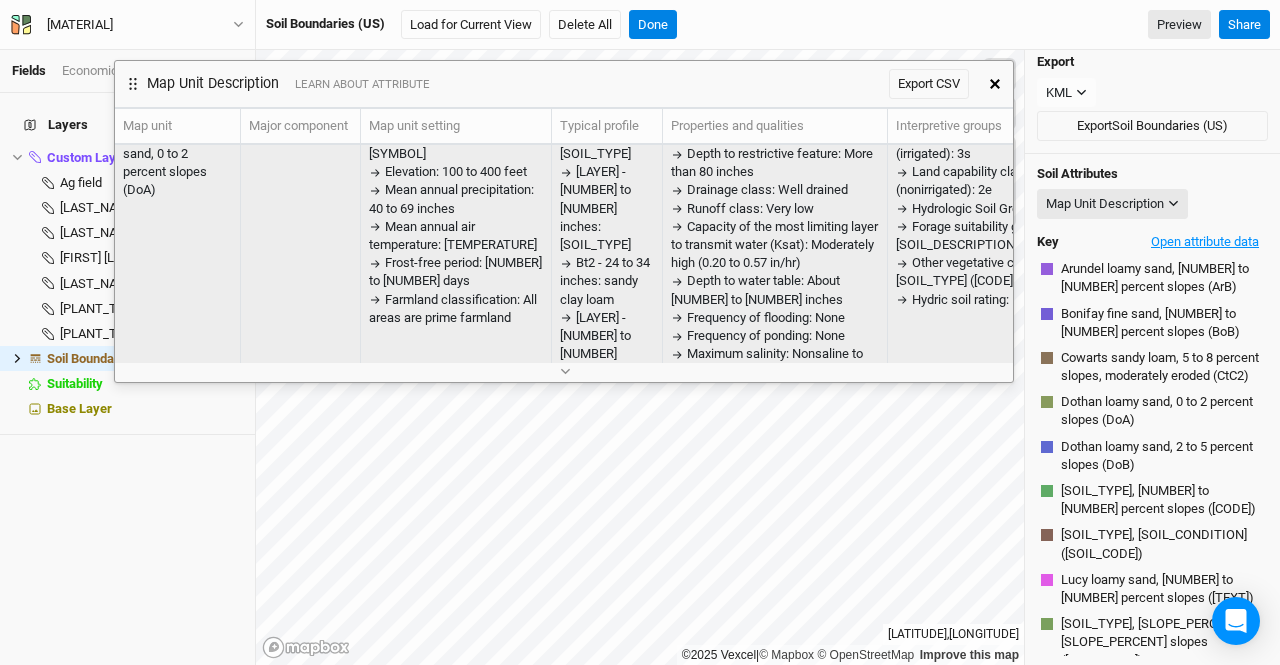 scroll, scrollTop: 1000, scrollLeft: 0, axis: vertical 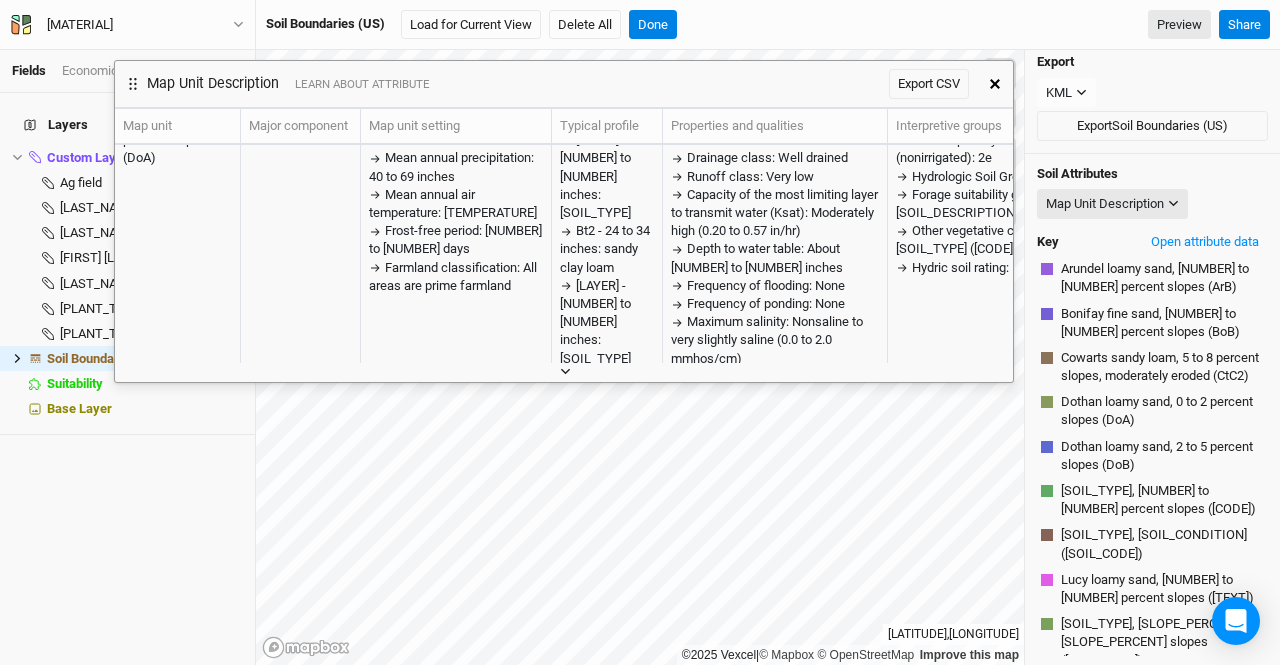 click 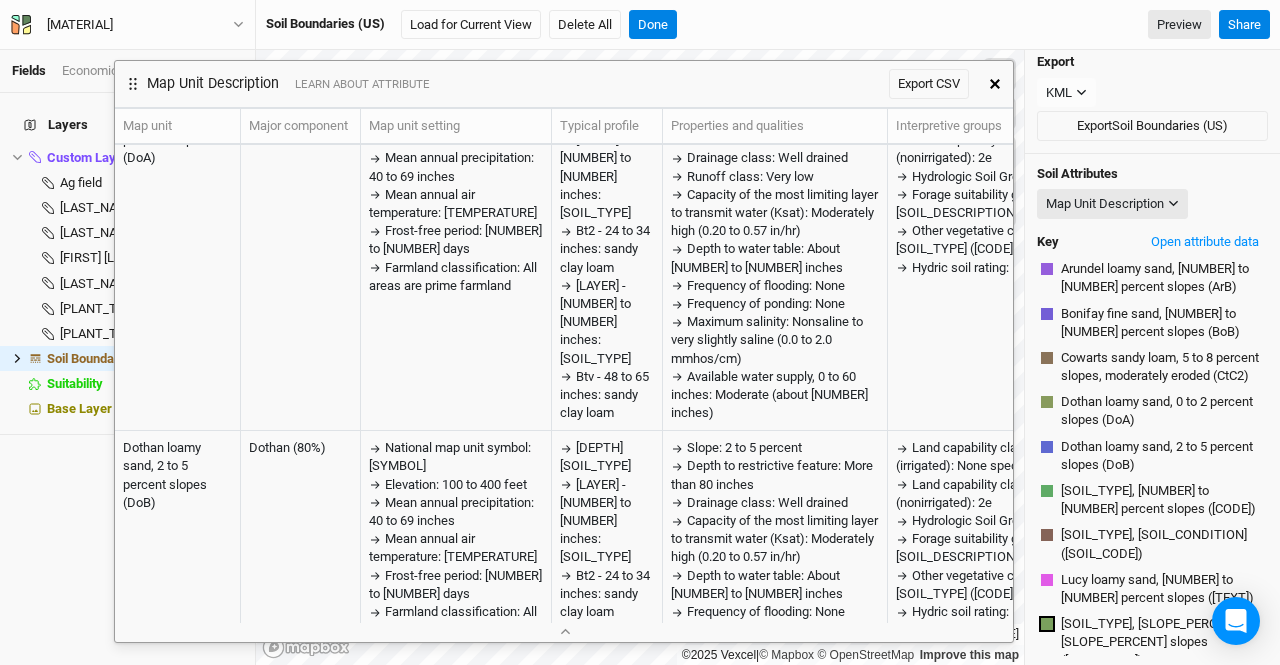 scroll, scrollTop: 195, scrollLeft: 0, axis: vertical 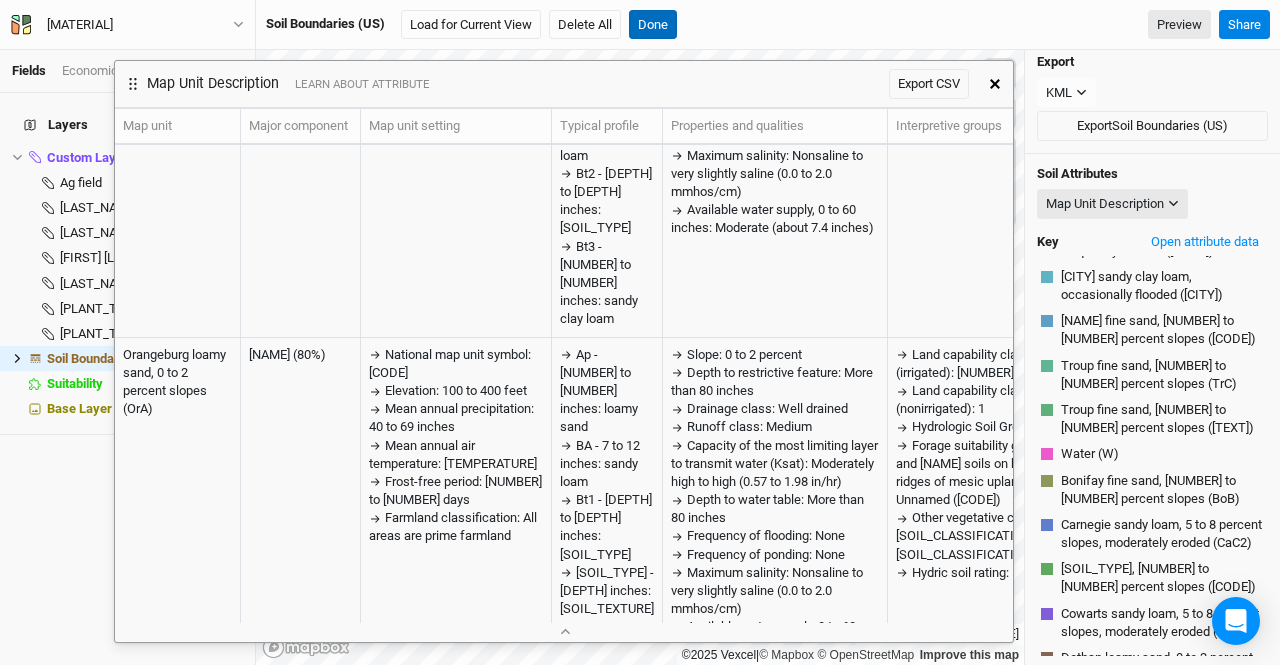 click on "Done" at bounding box center [653, 25] 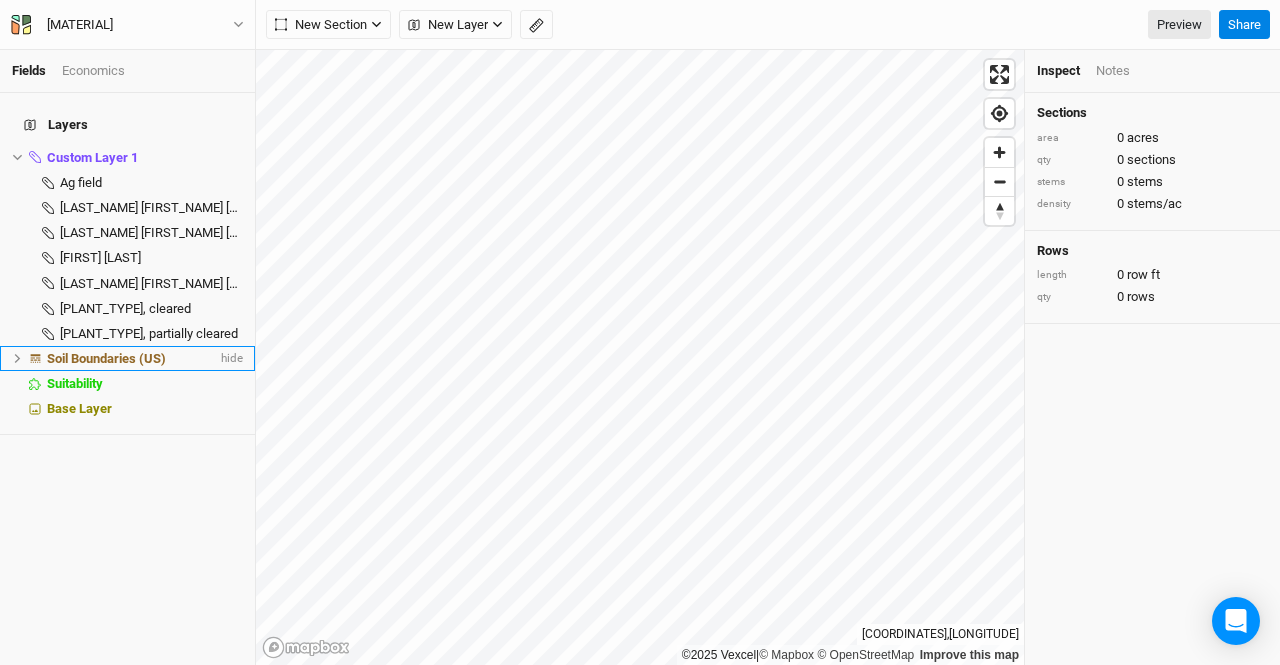 click on "Soil Boundaries (US)" at bounding box center [106, 358] 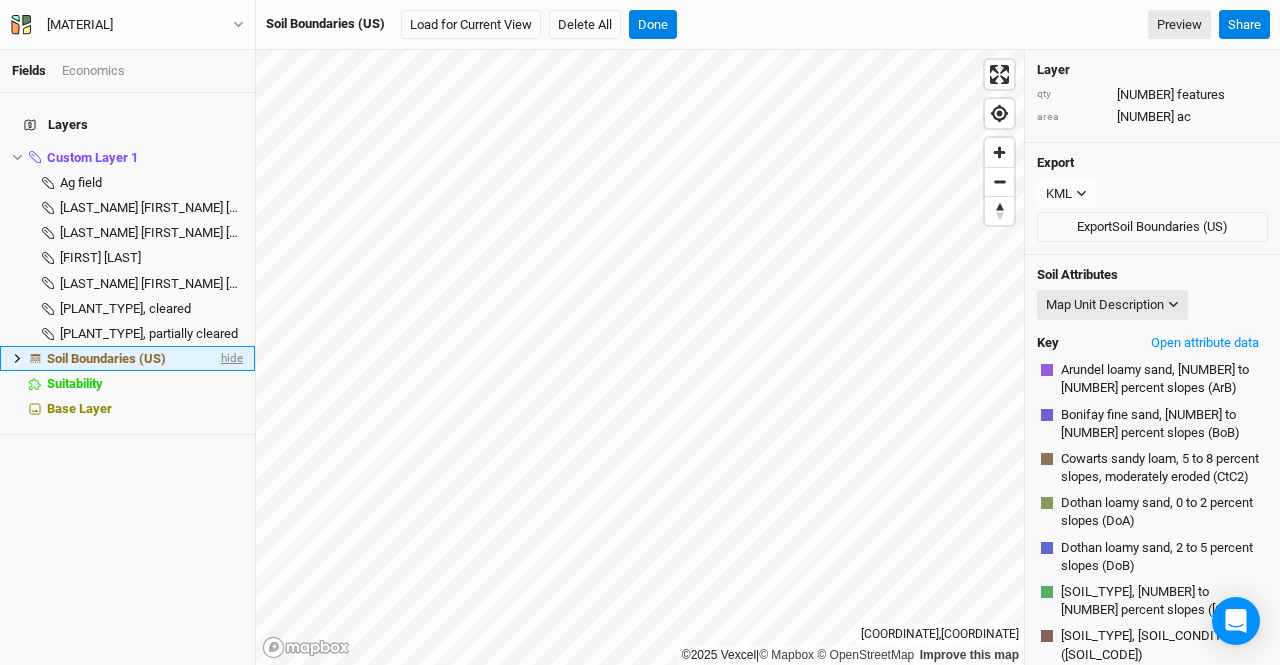 scroll, scrollTop: 480, scrollLeft: 0, axis: vertical 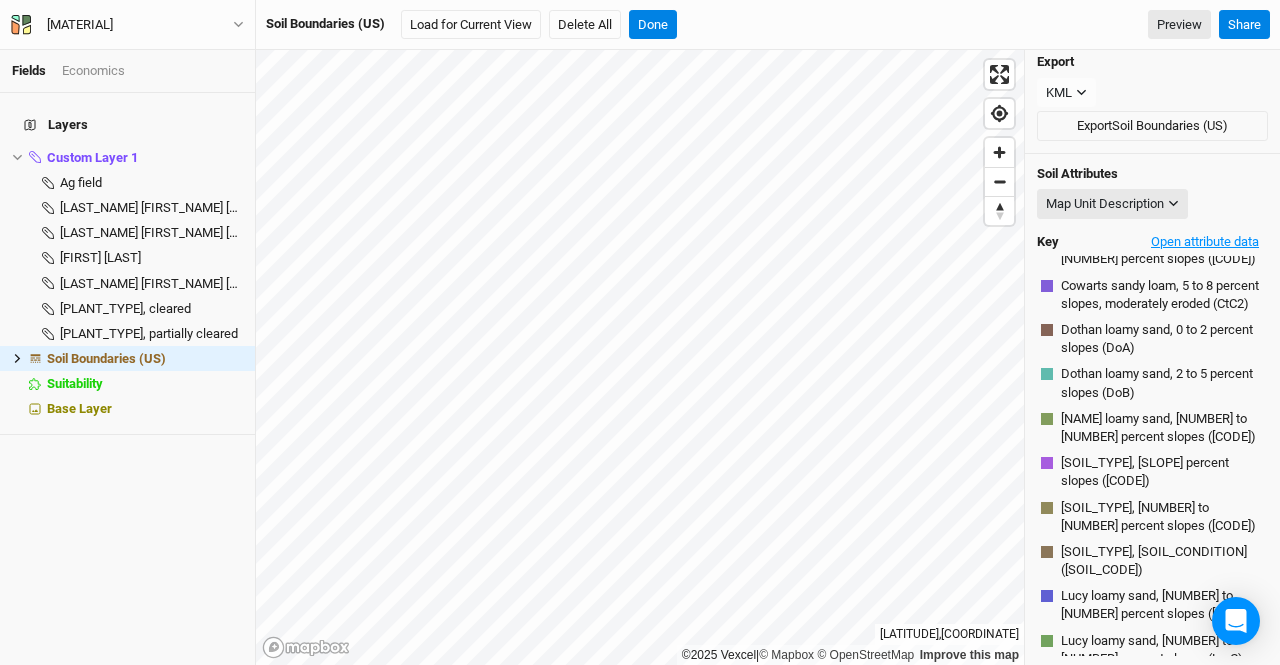 click on "Open attribute data" at bounding box center (1205, 242) 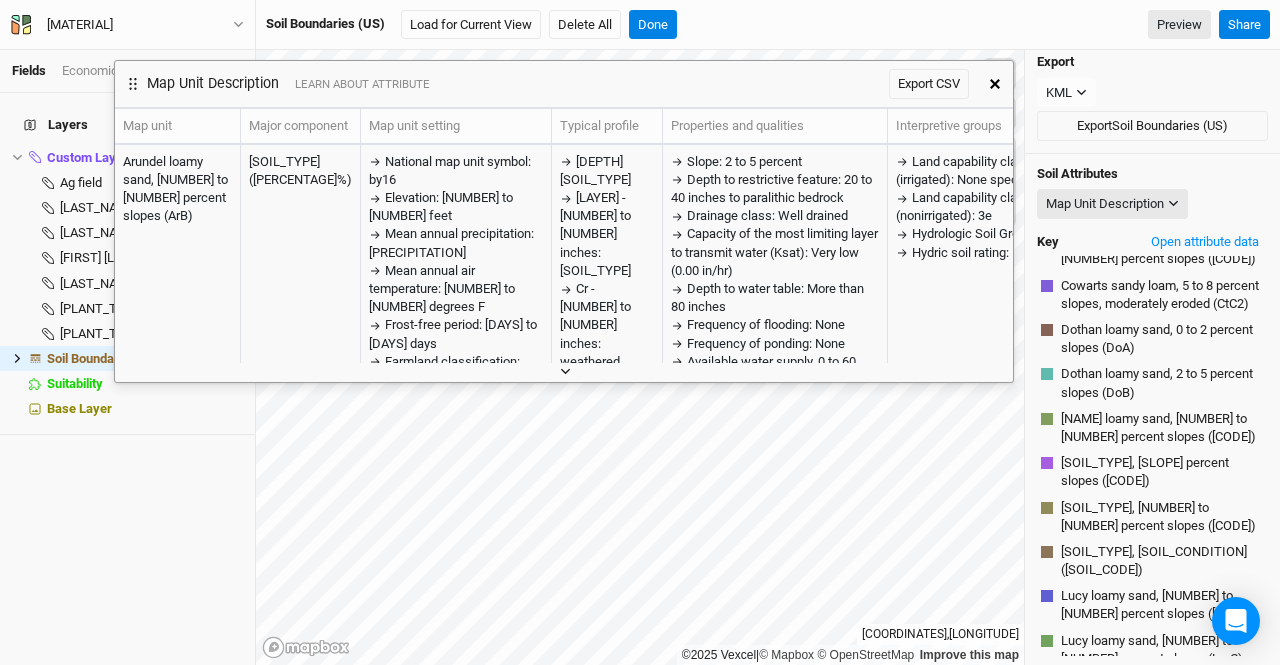 click 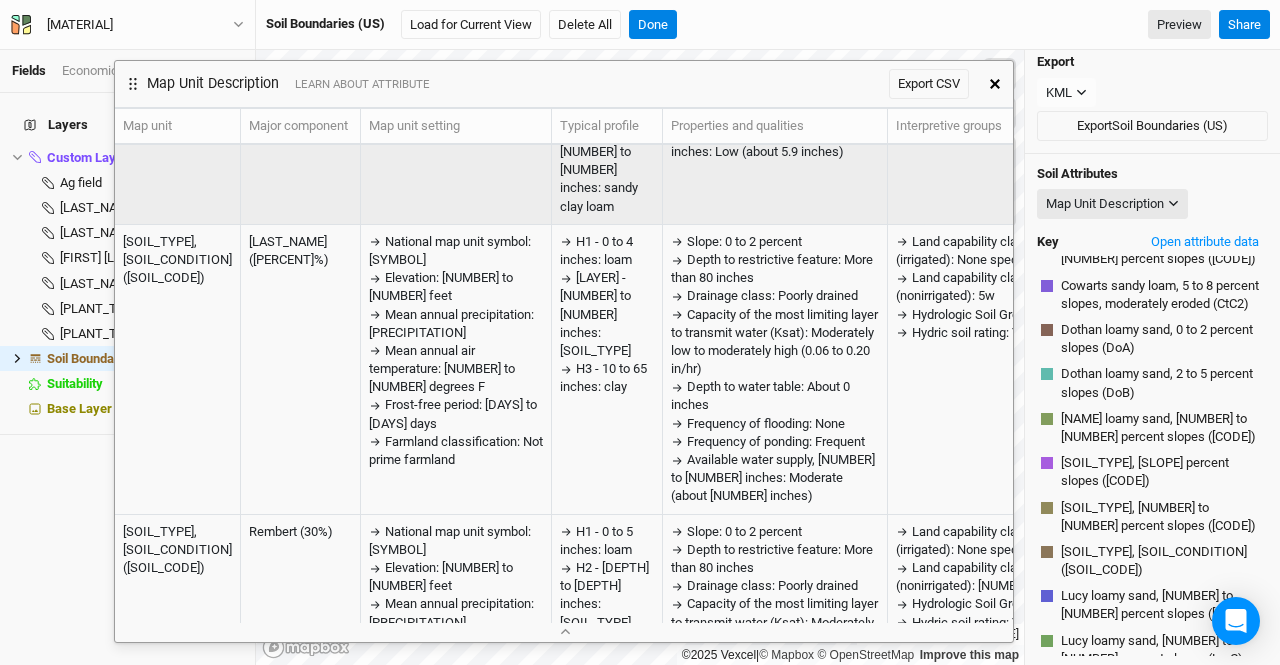 scroll, scrollTop: 2000, scrollLeft: 0, axis: vertical 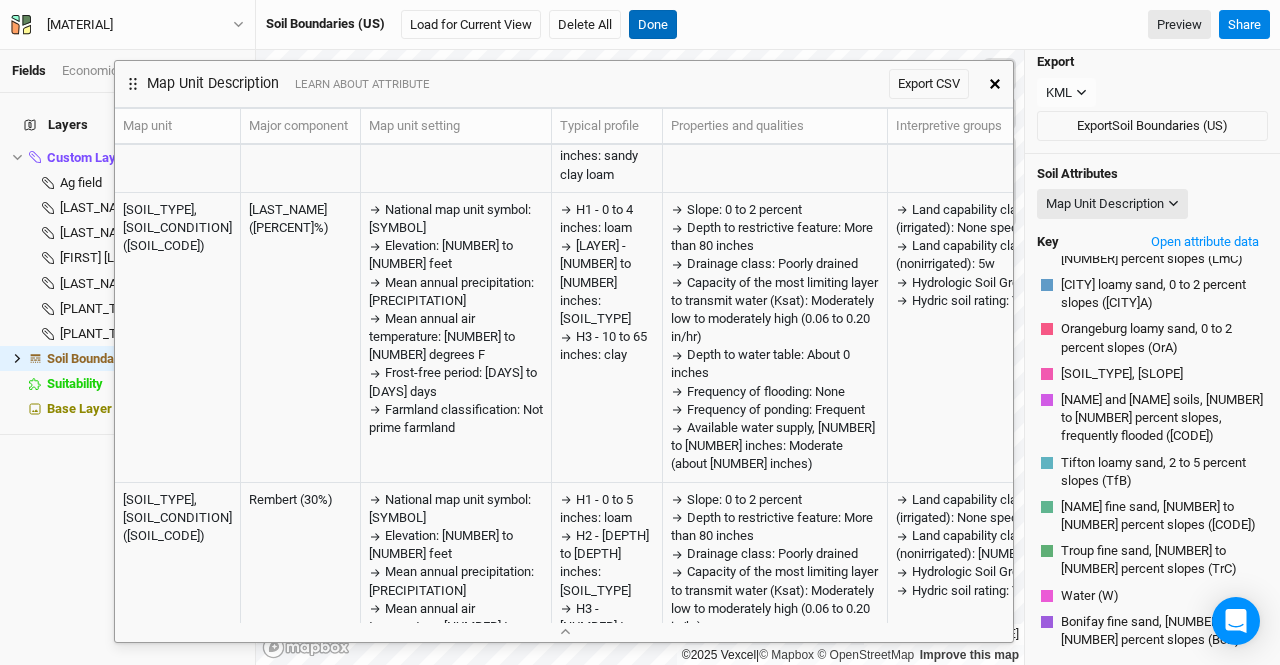 click on "Done" at bounding box center (653, 25) 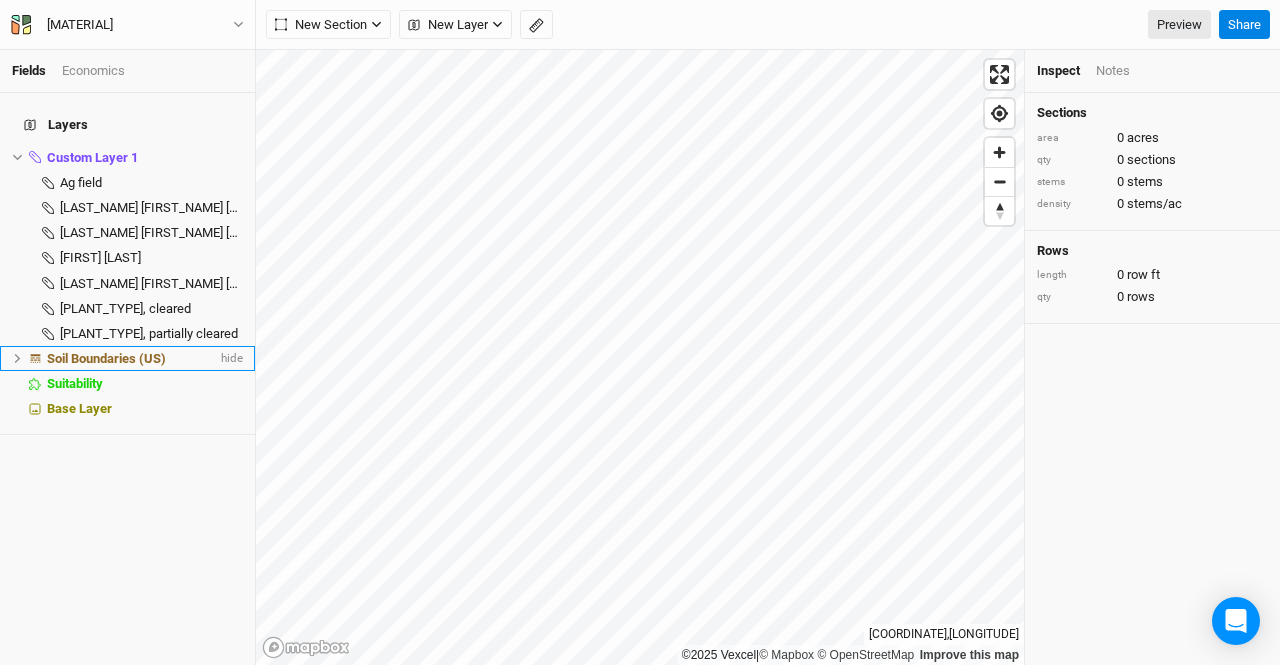 click on "Soil Boundaries (US)" at bounding box center (106, 358) 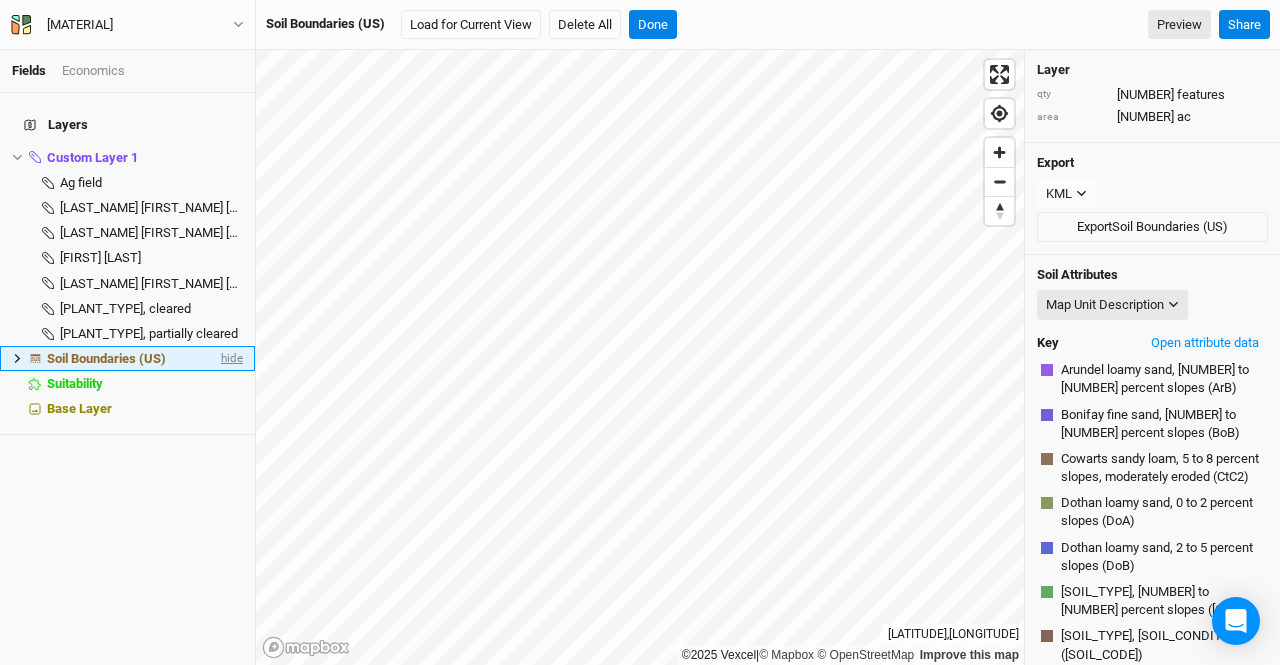 scroll, scrollTop: 1263, scrollLeft: 0, axis: vertical 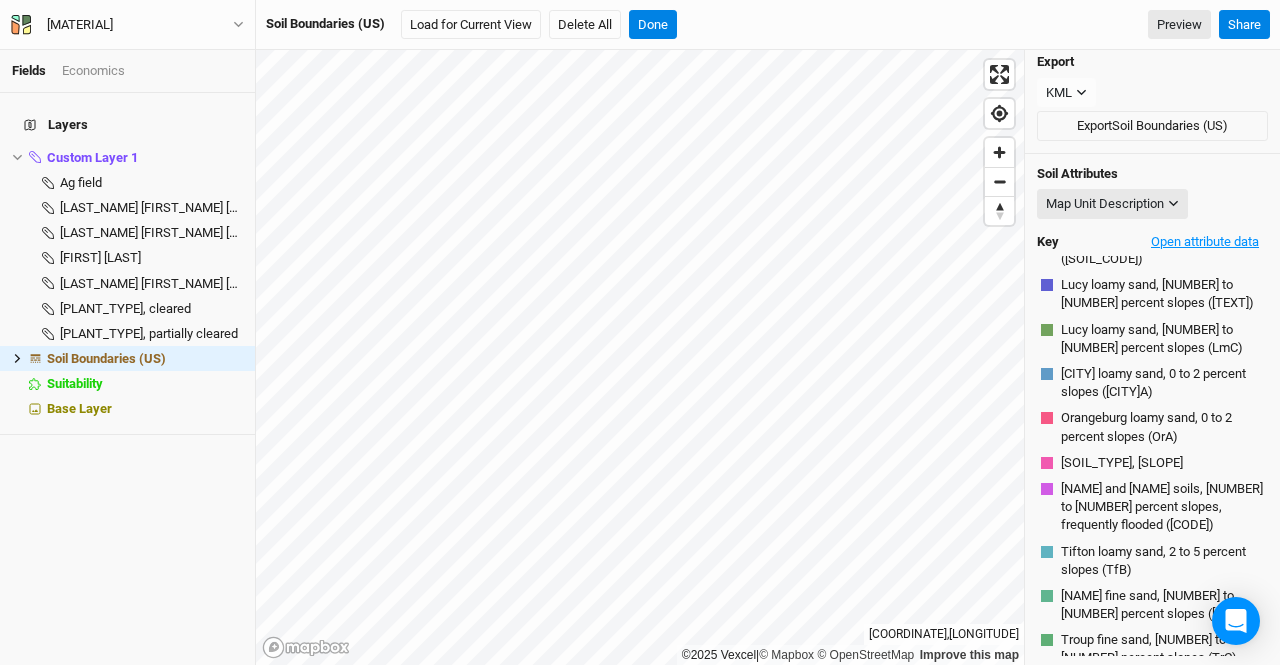 click on "Open attribute data" at bounding box center [1205, 242] 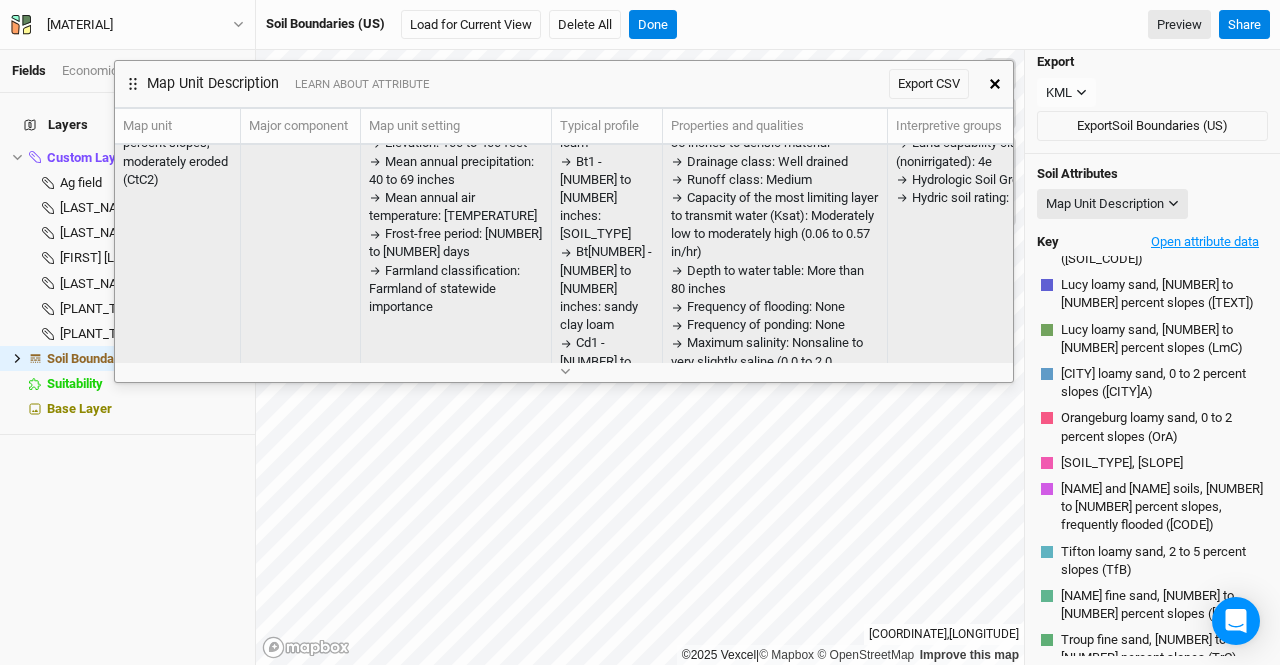 scroll, scrollTop: 600, scrollLeft: 0, axis: vertical 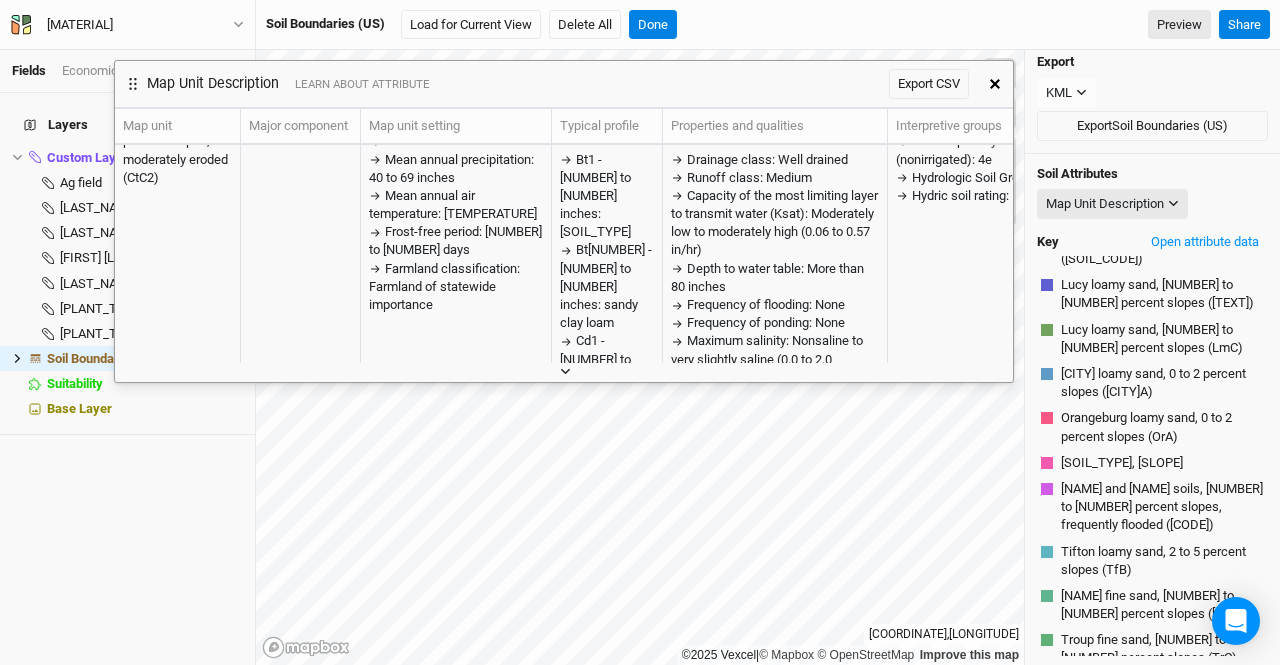 click 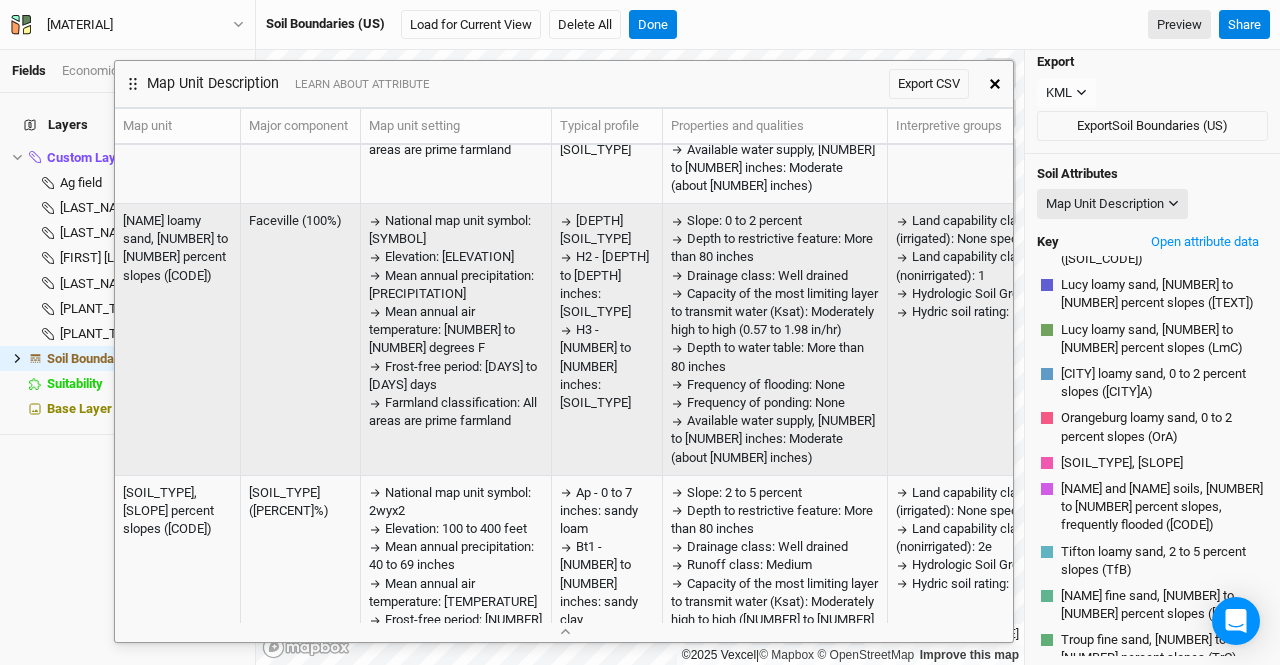 scroll, scrollTop: 9500, scrollLeft: 0, axis: vertical 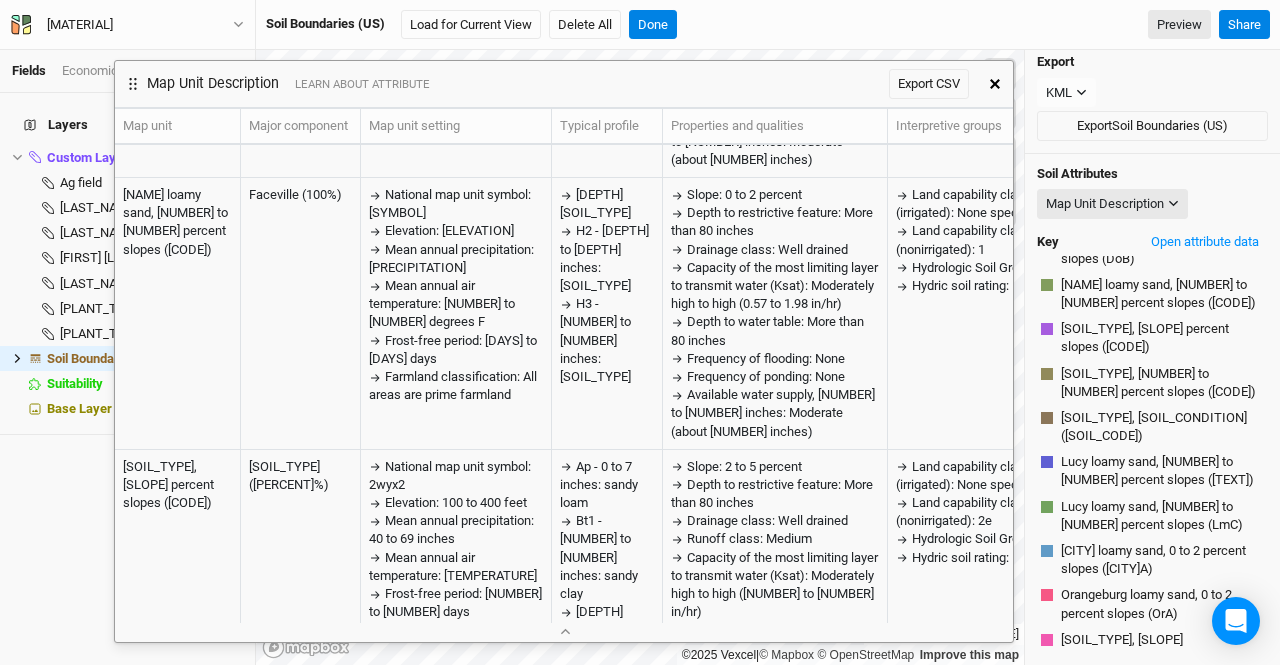 click at bounding box center [995, 84] 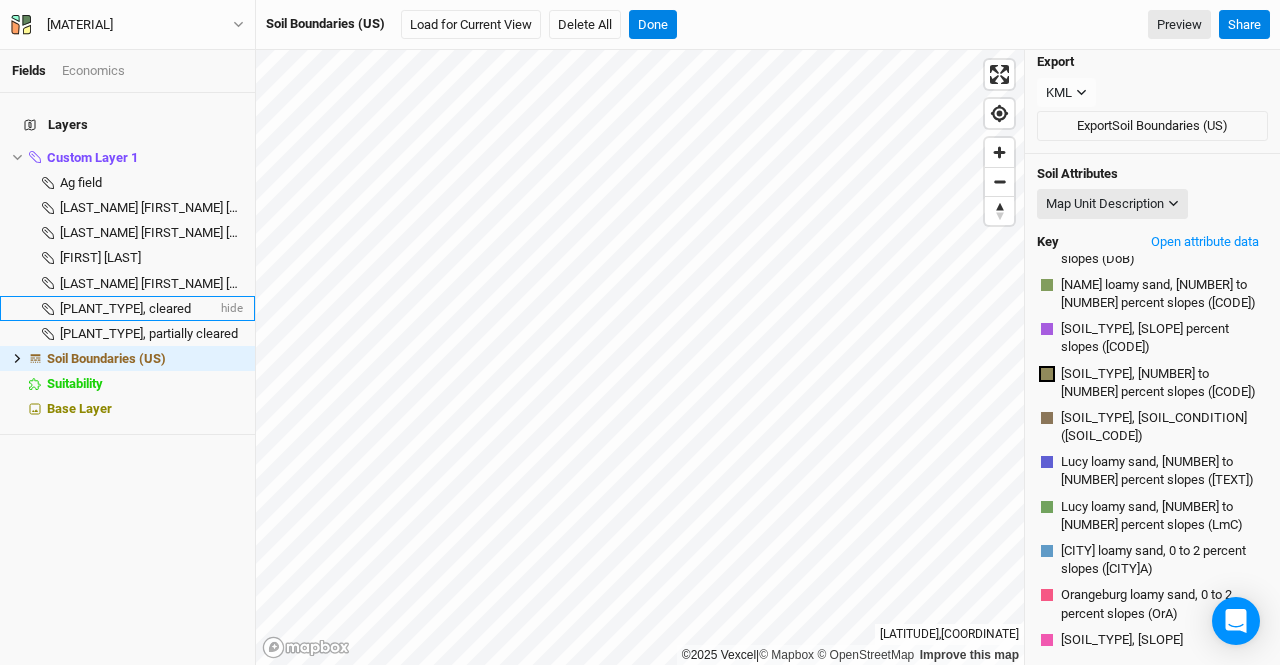 scroll, scrollTop: 1218, scrollLeft: 0, axis: vertical 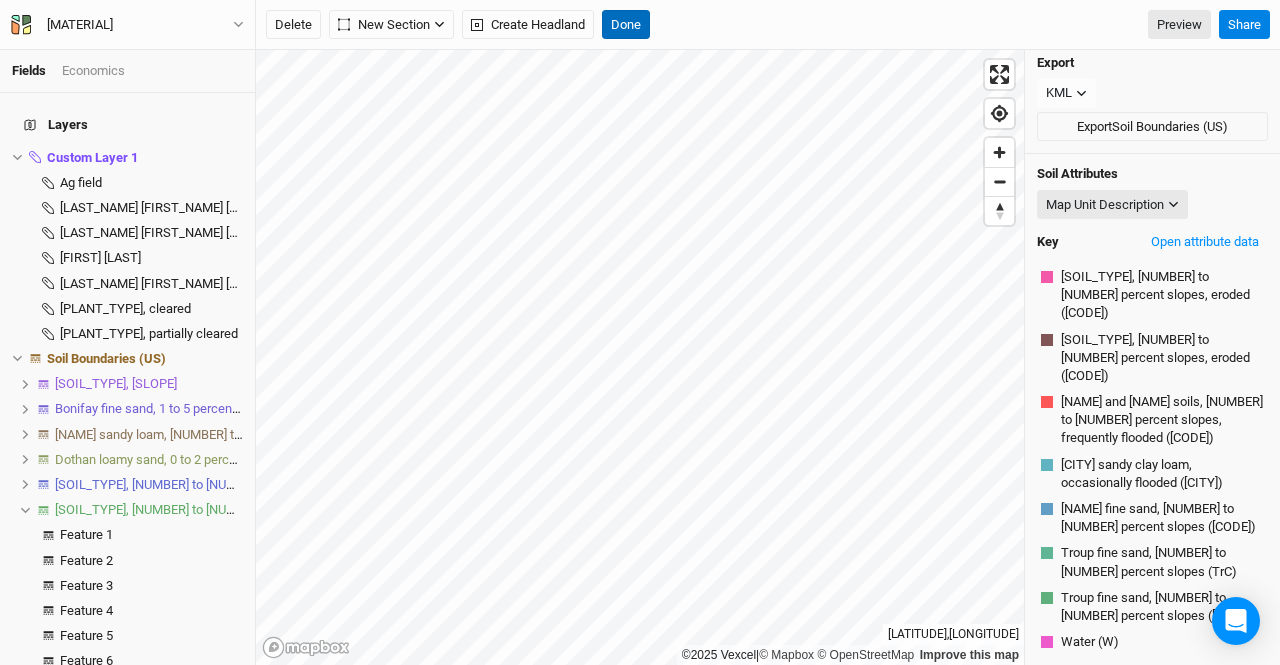 click on "Done" at bounding box center (626, 25) 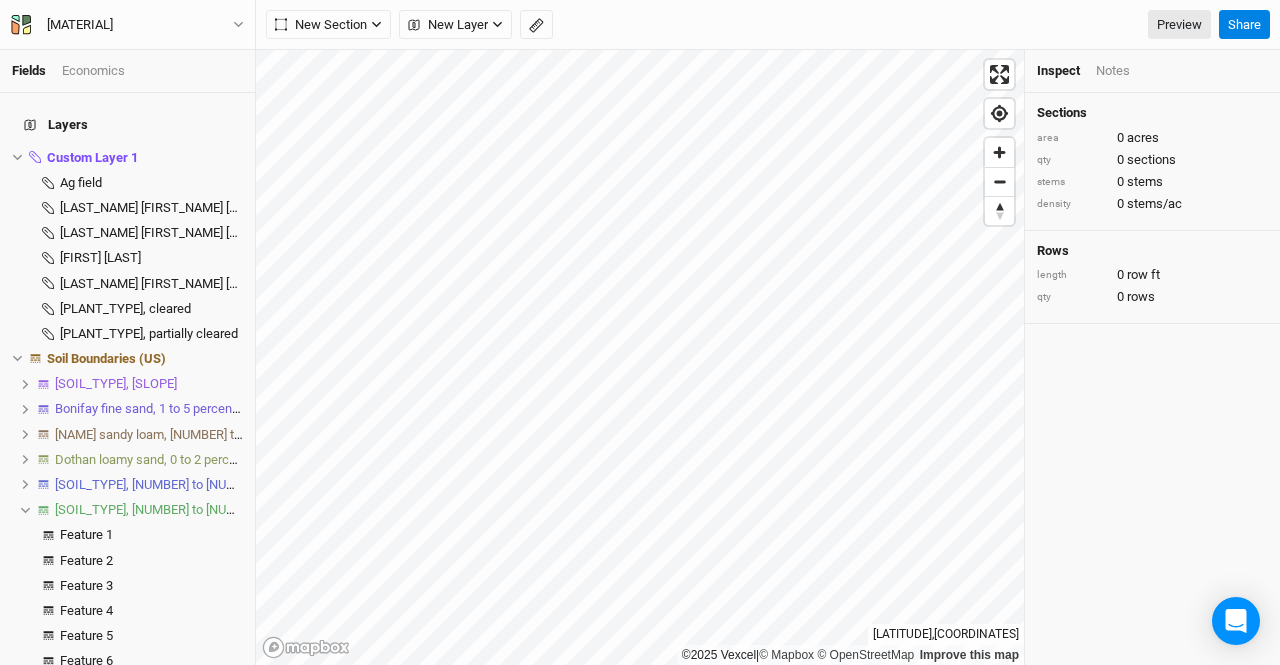 click 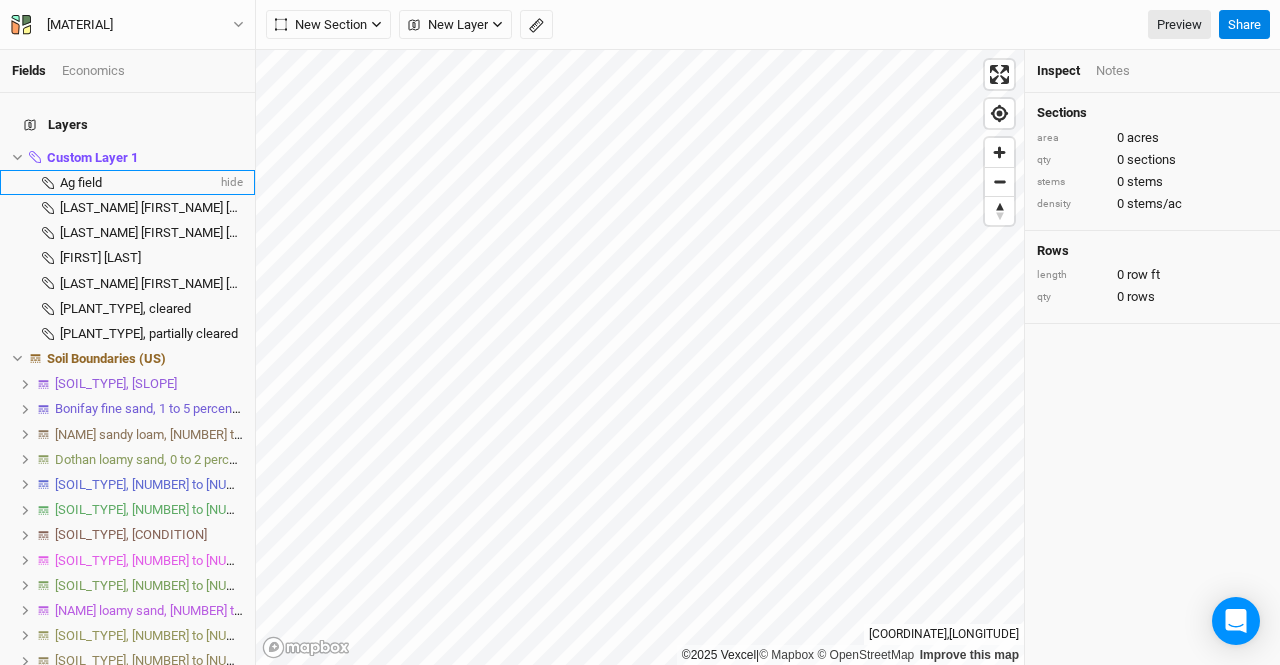 click on "Ag field" at bounding box center [81, 182] 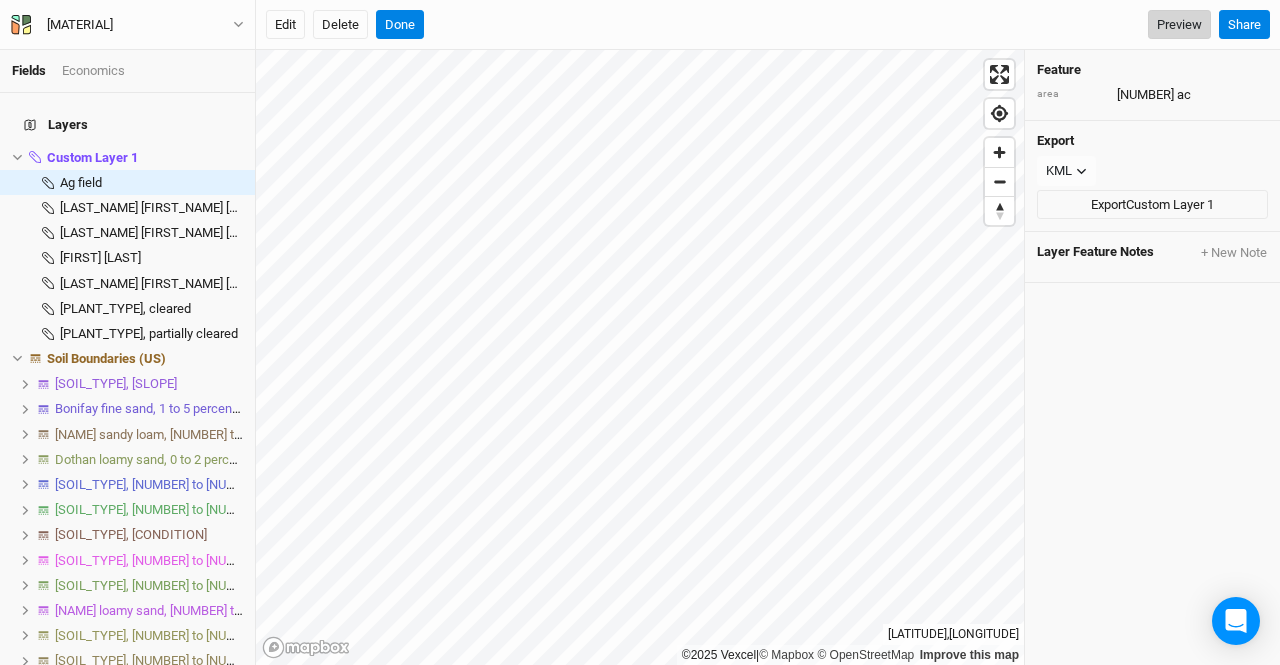 click on "Preview" at bounding box center [1179, 25] 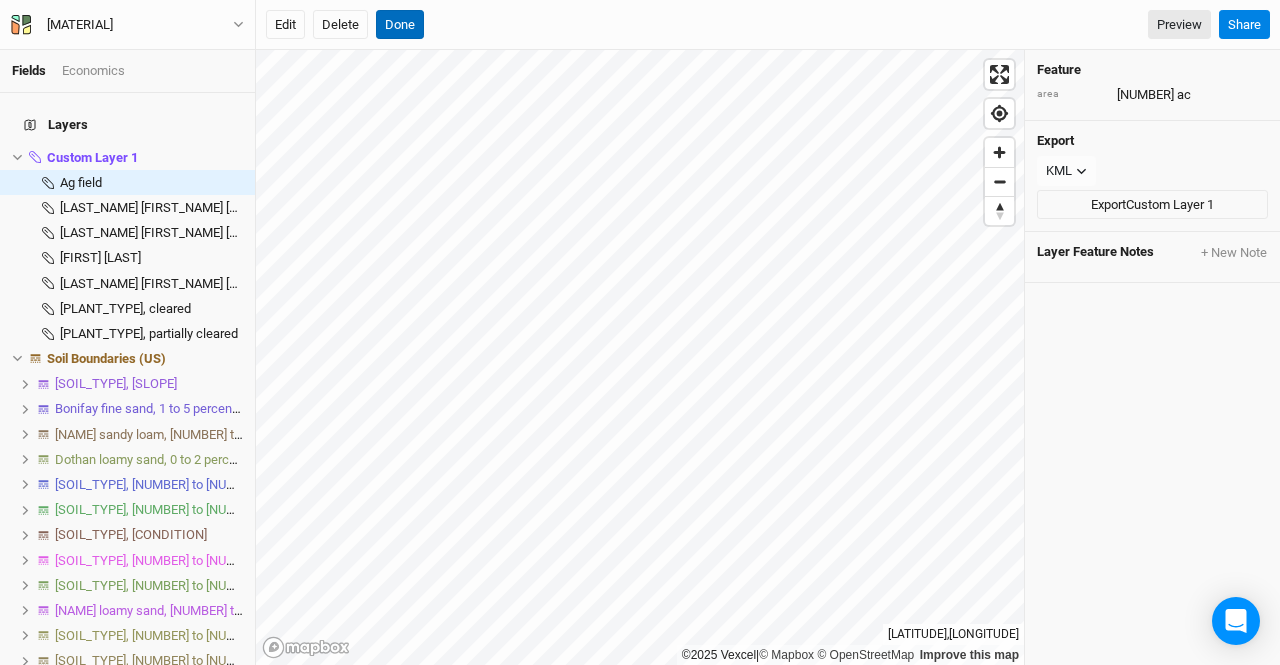 click on "Done" at bounding box center (400, 25) 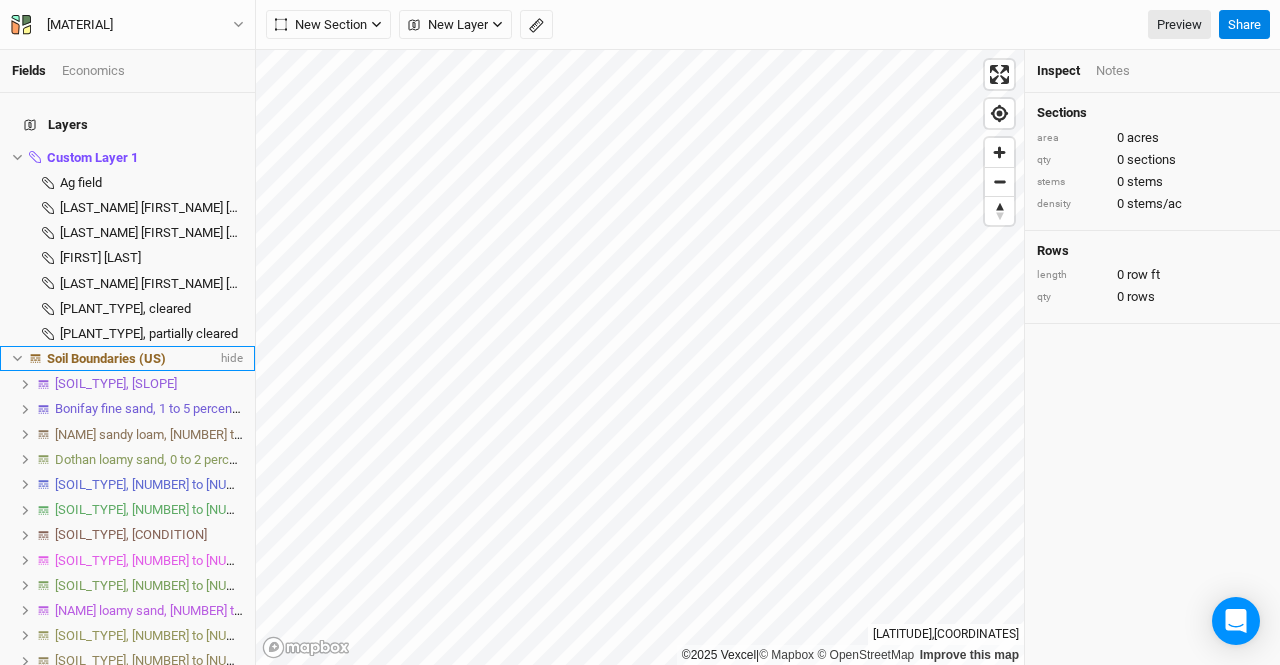 click on "Soil Boundaries (US) hide" at bounding box center [127, 358] 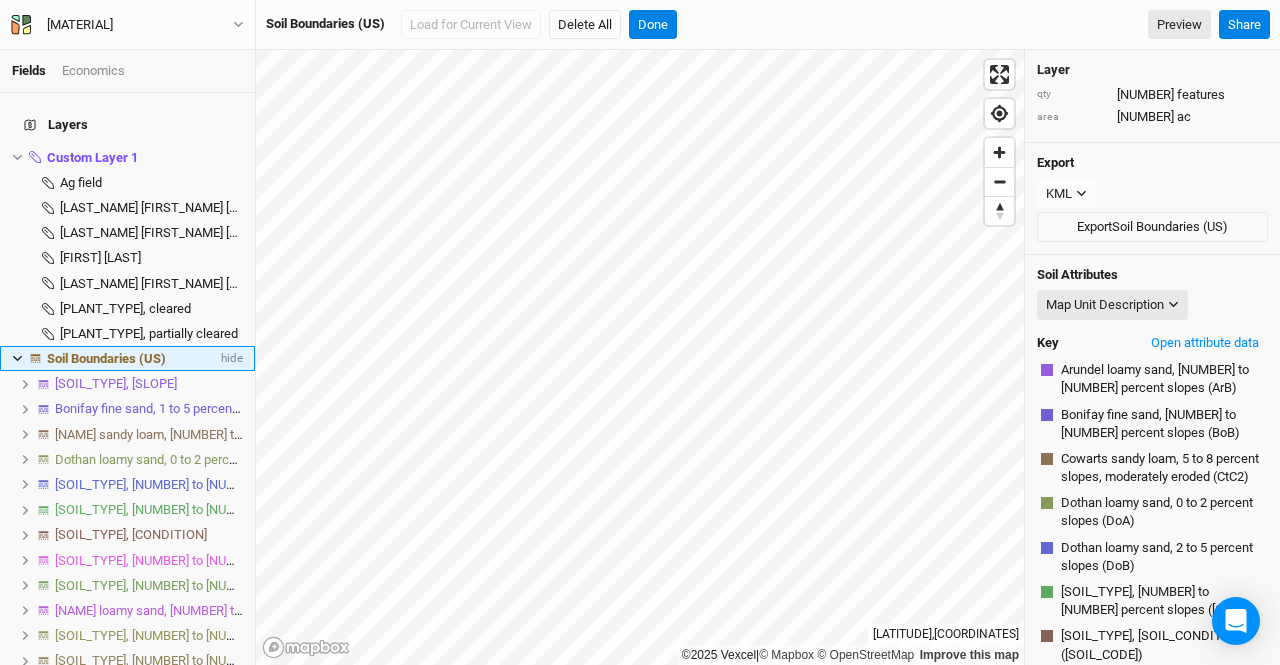 click 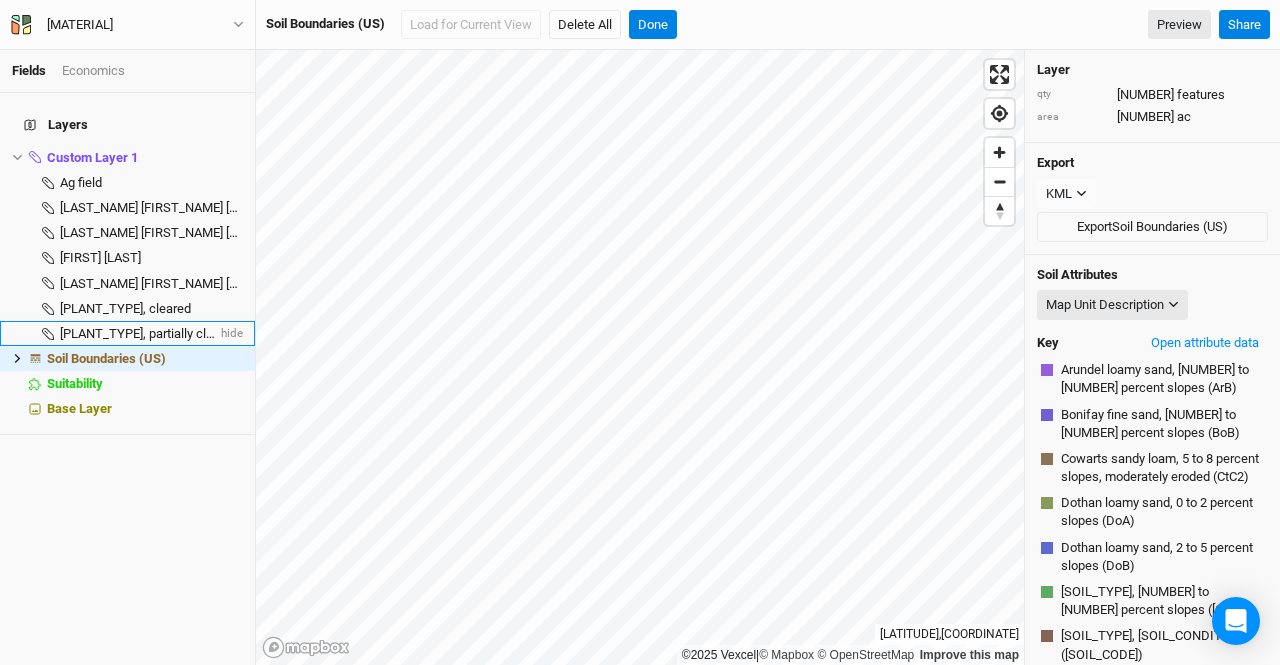 scroll, scrollTop: 62, scrollLeft: 0, axis: vertical 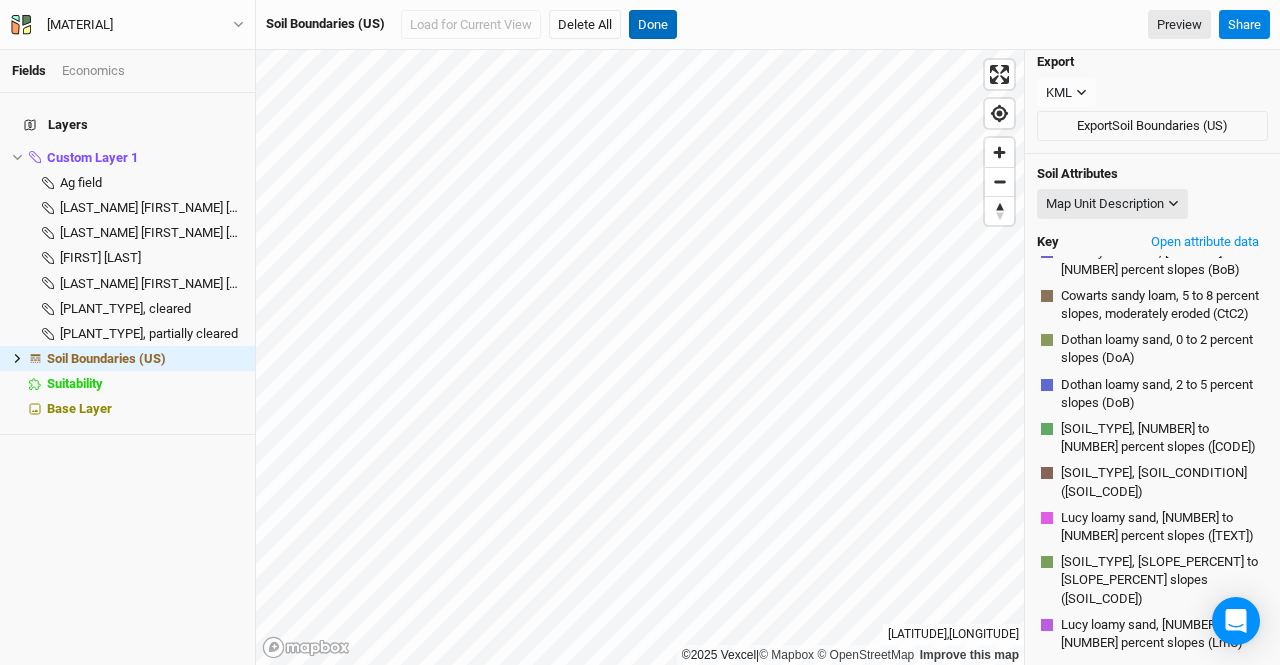 click on "Done" at bounding box center (653, 25) 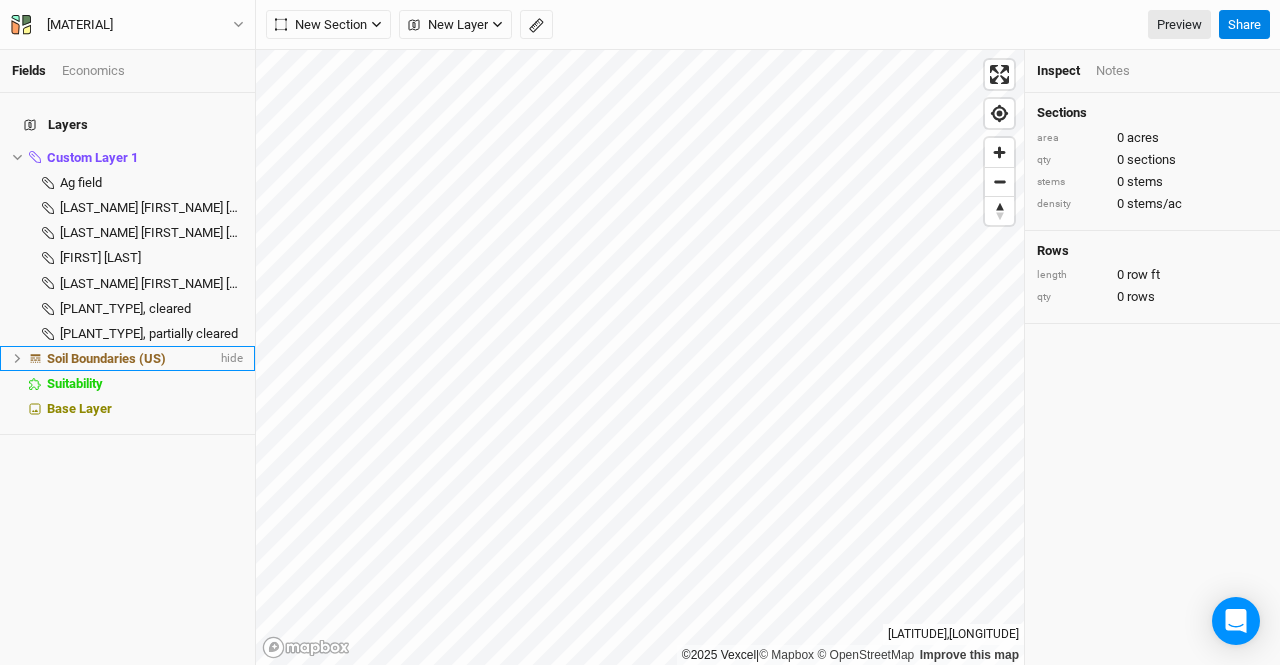 click on "Soil Boundaries (US)" at bounding box center [106, 358] 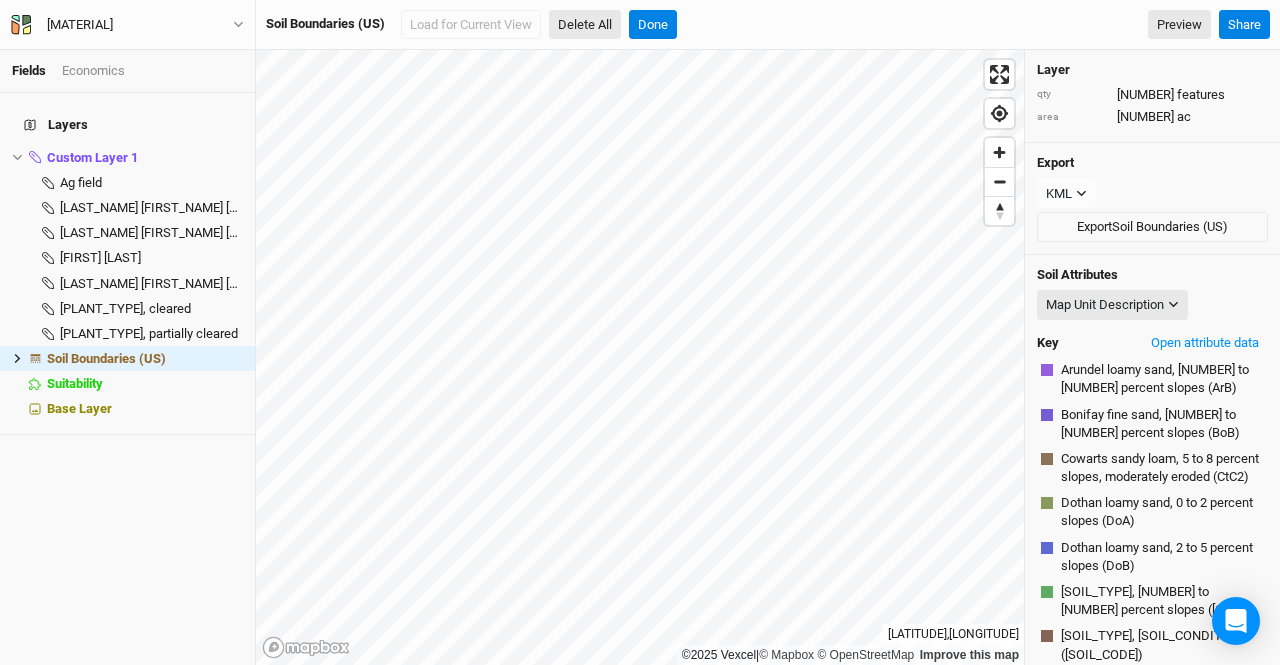 click on "Delete All" at bounding box center (585, 25) 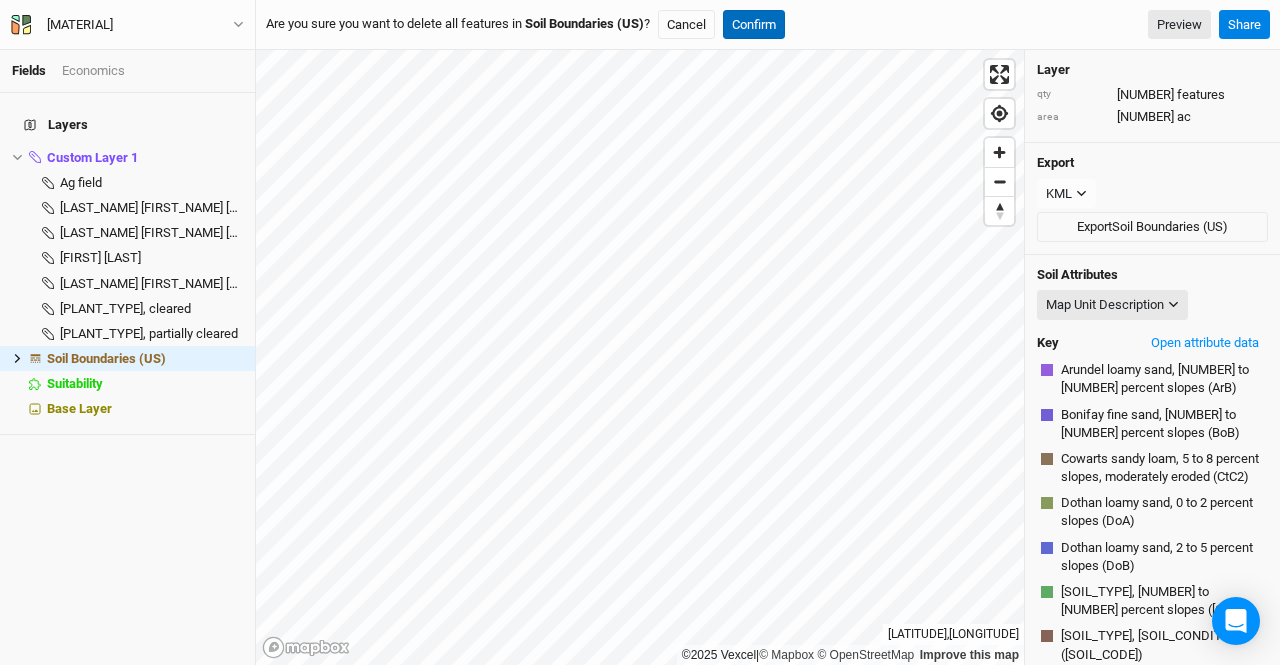 click on "Confirm" at bounding box center (754, 25) 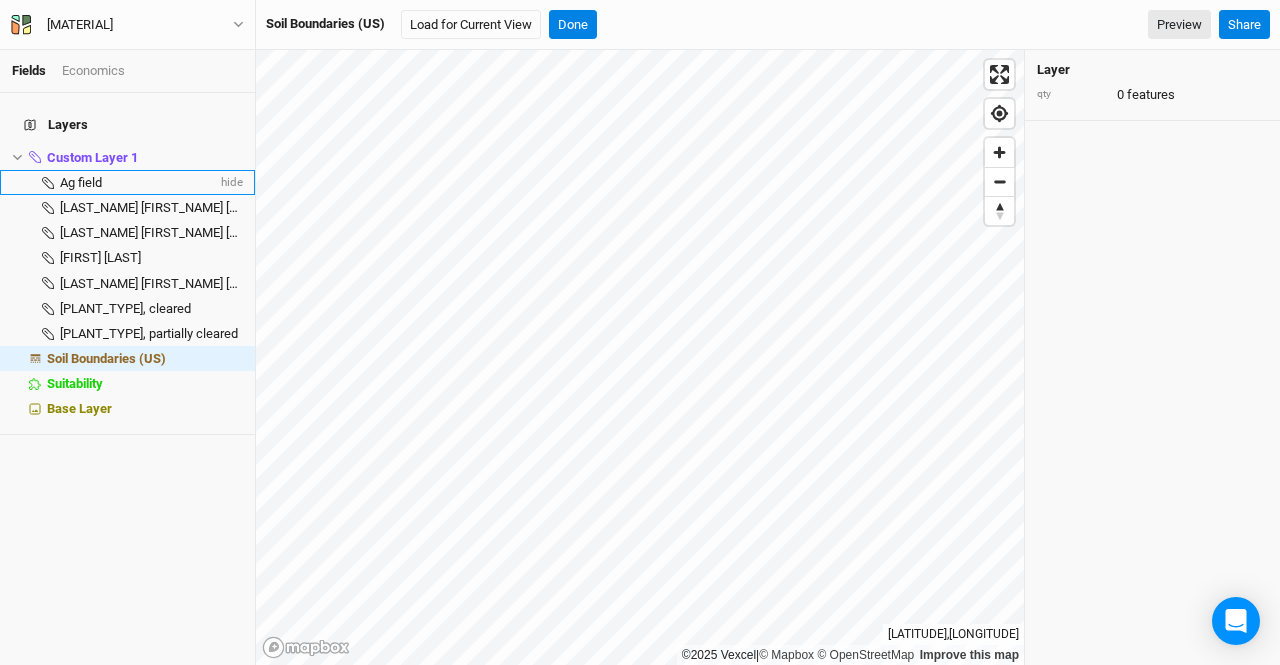 click on "Ag field" at bounding box center (81, 182) 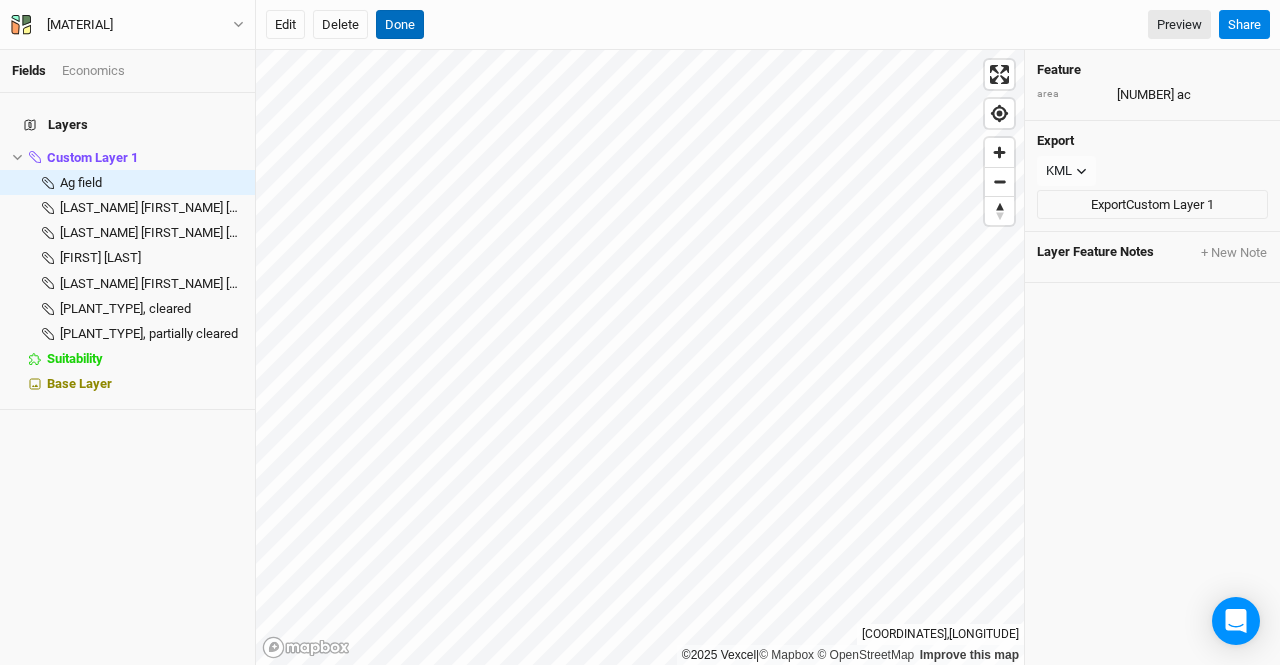 click on "Done" at bounding box center (400, 25) 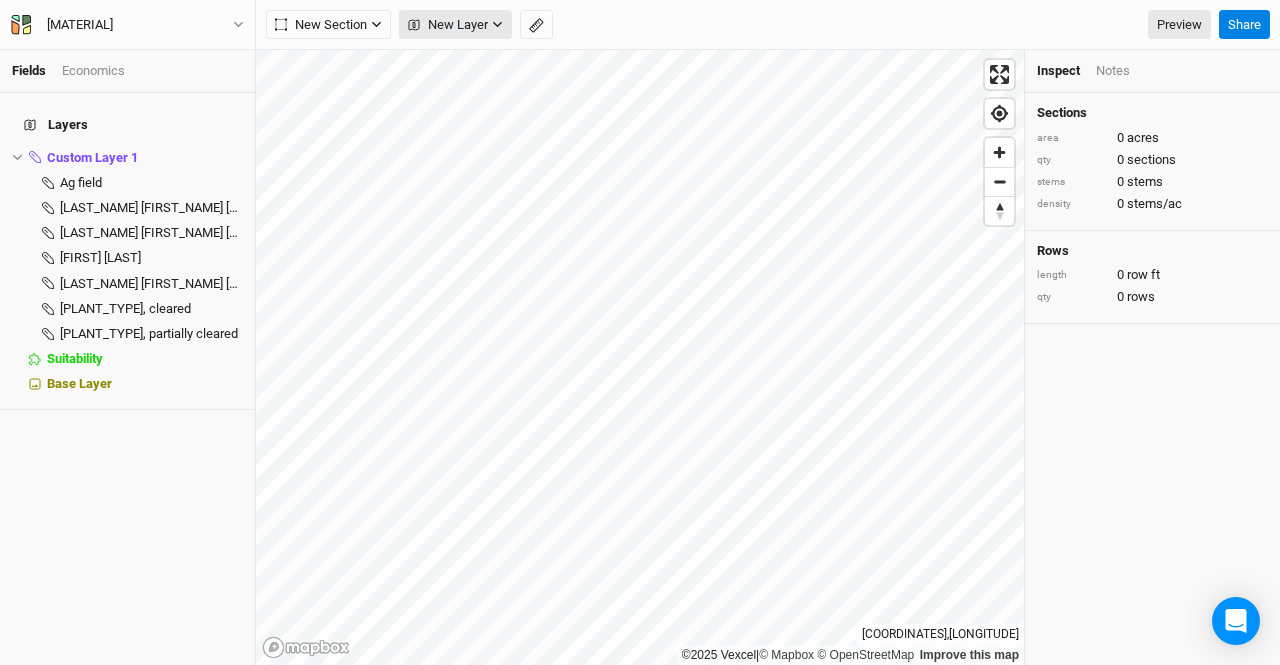 click on "New Layer" at bounding box center [448, 25] 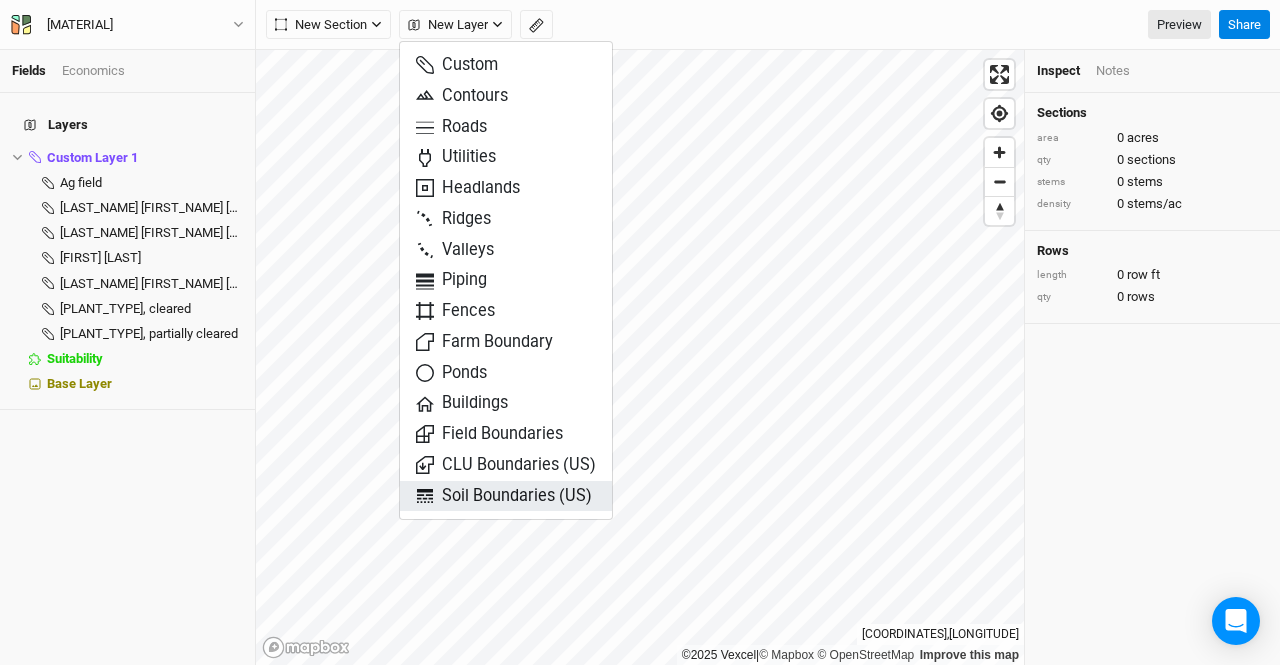 click on "Soil Boundaries (US)" at bounding box center [504, 496] 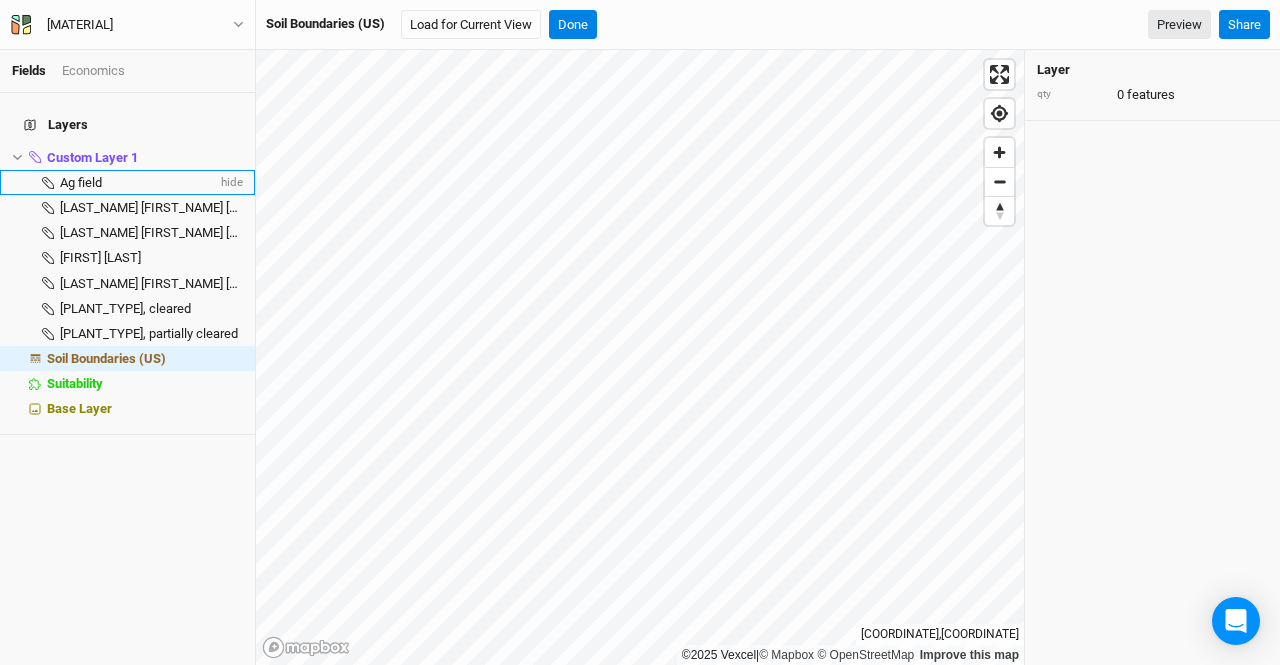 click on "Ag field hide" at bounding box center [127, 182] 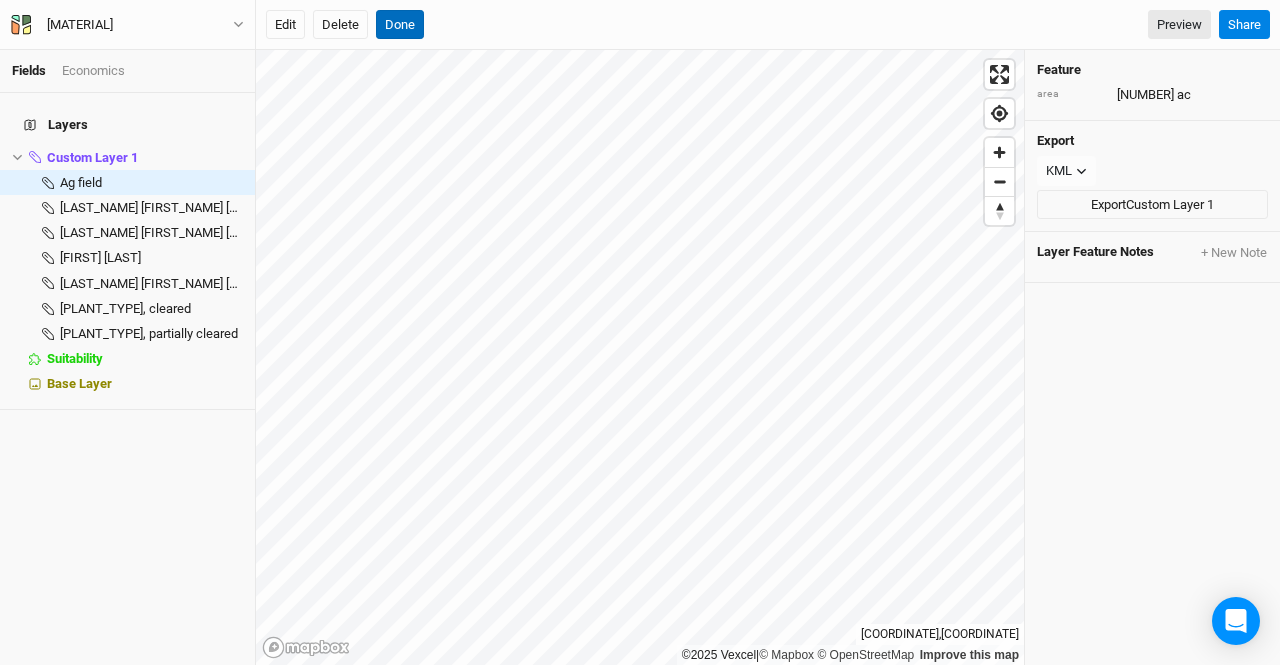 click on "Done" at bounding box center [400, 25] 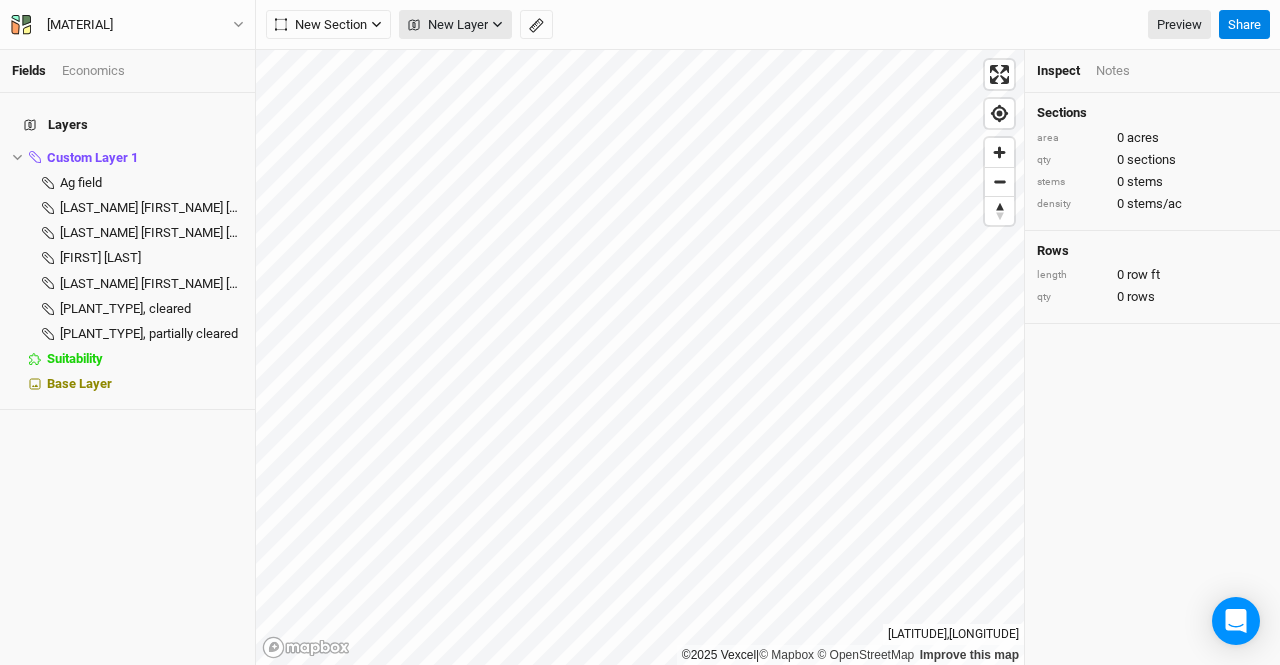 click on "New Layer" at bounding box center (448, 25) 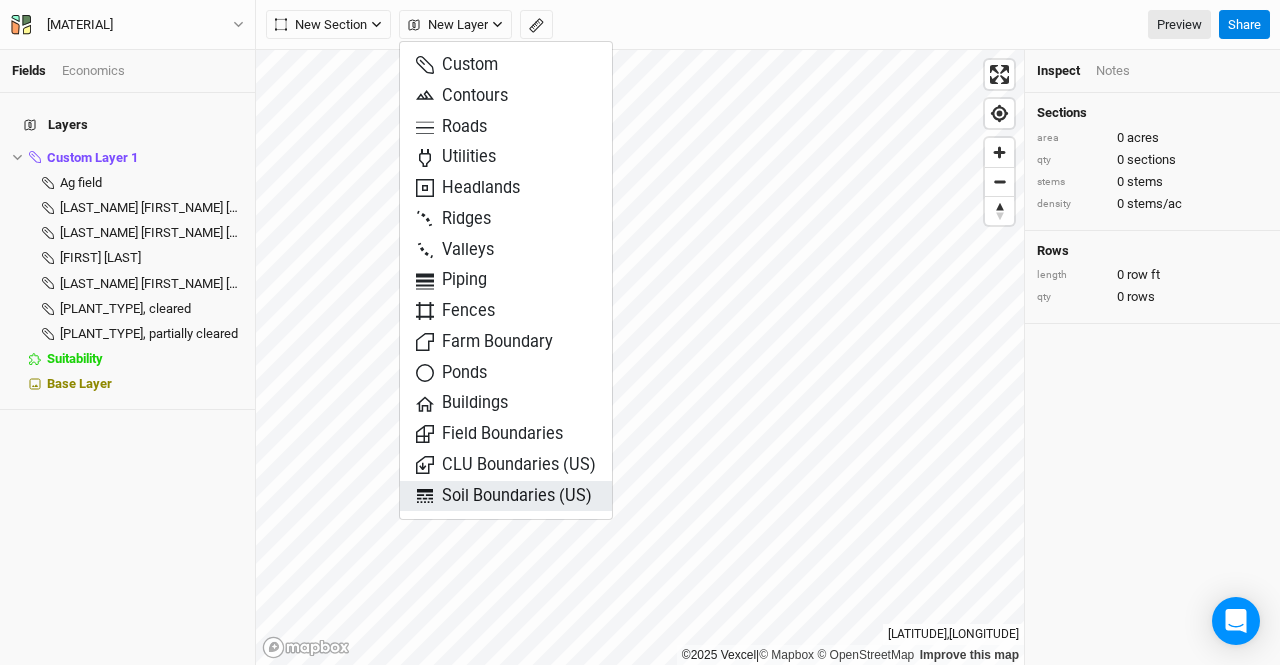 click on "Soil Boundaries (US)" at bounding box center (504, 496) 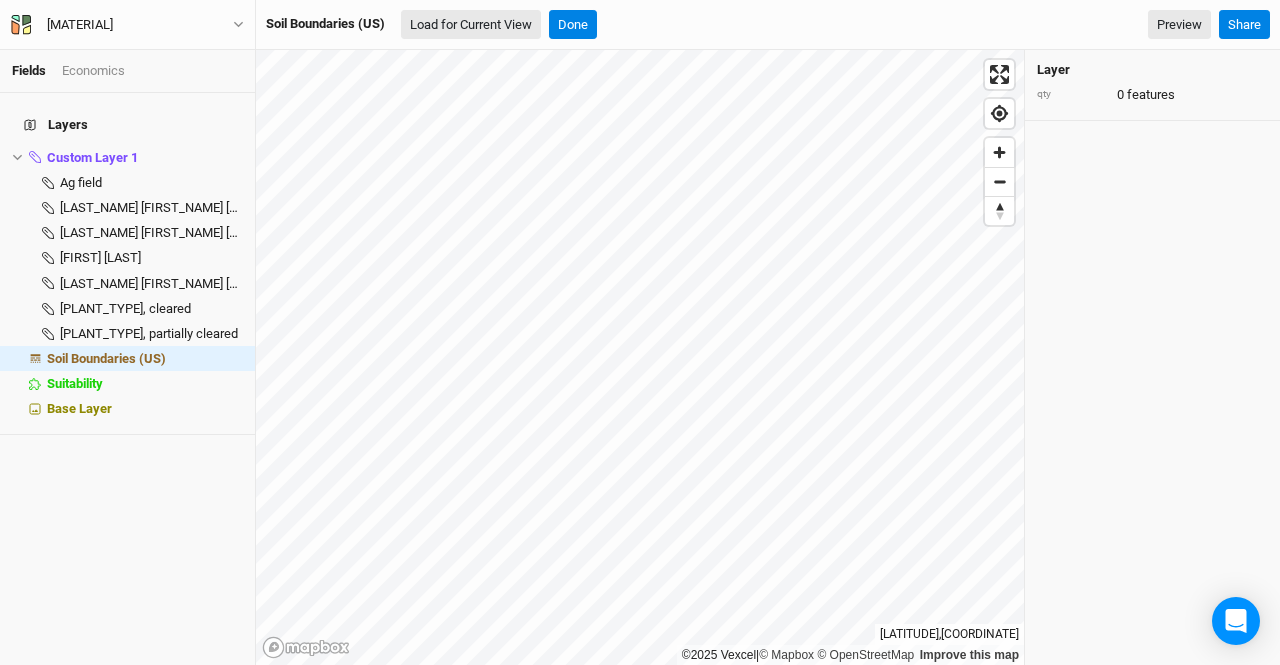 click on "Load for Current View" at bounding box center [471, 25] 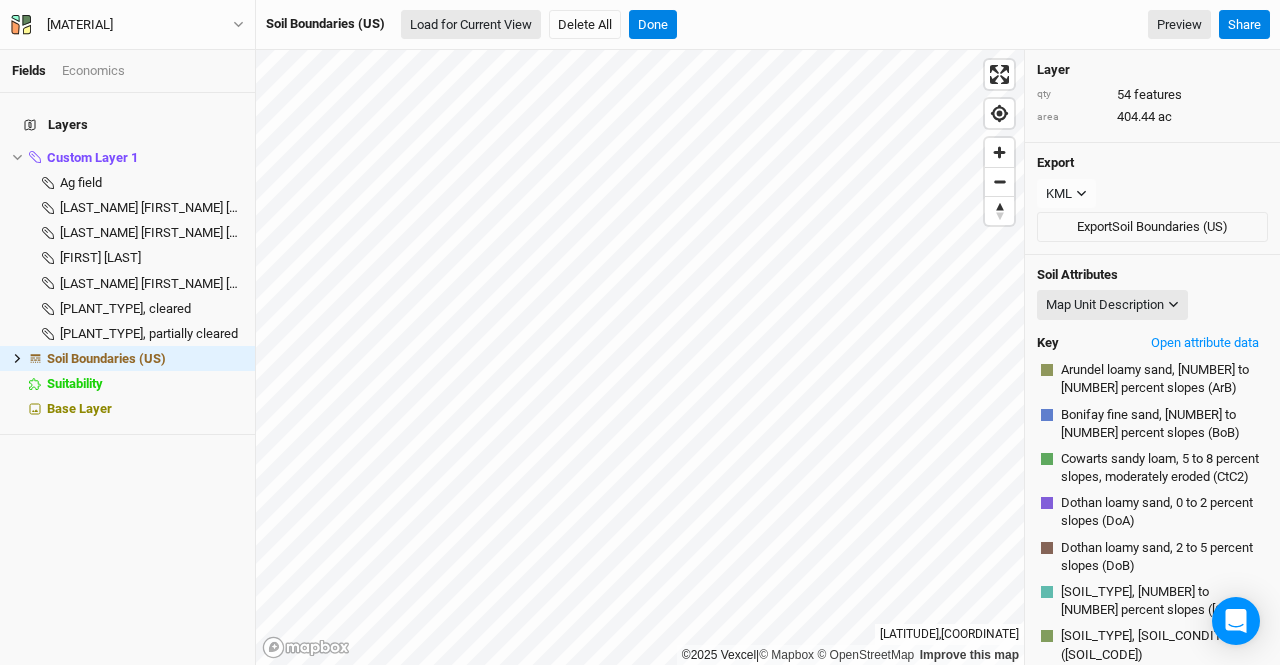 scroll, scrollTop: 631, scrollLeft: 0, axis: vertical 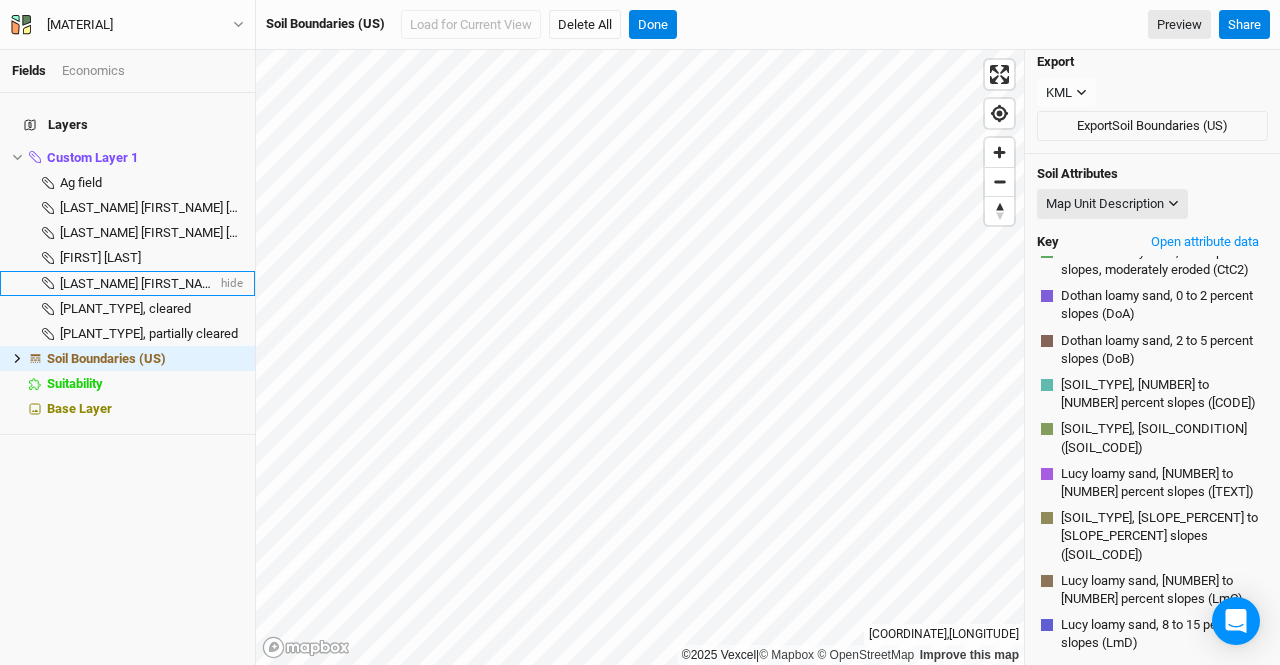 click on "Fields Economics Layers Custom Layer 1 hide Ag field hide [PERSON_NAME] hide [PERSON_NAME] hide [PERSON_NAME] hide [PERSON_NAME] hide Pecan orchard, cleared hide Pecan orchard, partially cleared hide Soil Boundaries (US) hide Suitability hide Base Layer Glass Back Project Settings User settings Imperial Metric Keyboard Shortcuts Log out Soil Boundaries (US) Load for Current View Delete All Done Preview Share ©[YEAR] Vexcel  |  © Mapbox   © OpenStreetMap   Improve this map [COORDINATE] Layer qty [QUANTITY]  features area [QUANTITY]  ac Export KML JSON KML Export  Soil Boundaries (US) Map Unit Description LEARN ABOUT ATTRIBUTE Export CSV Map unit Major component Map unit setting Typical profile Properties and qualities Interpretive groups [SOIL_TYPE], [SLOPE_PERCENT] to [SLOPE_PERCENT] slopes ([SOIL_CODE]) [SOIL_TYPE] ([PERCENTAGE]%) National map unit symbol: [MAP_UNIT_SYMBOL] Elevation: [ELEVATION_FEET] to [ELEVATION_FEET] feet Mean annual precipitation: [PRECIPITATION_INCHES] to [PRECIPITATION_INCHES] inches Mean annual air temperature: [TEMPERATURE_FAHRENHEIT] to [TEMPERATURE_FAHRENHEIT] degrees F [SOIL_TYPE] ([PERCENTAGE]%)" at bounding box center [640, 332] 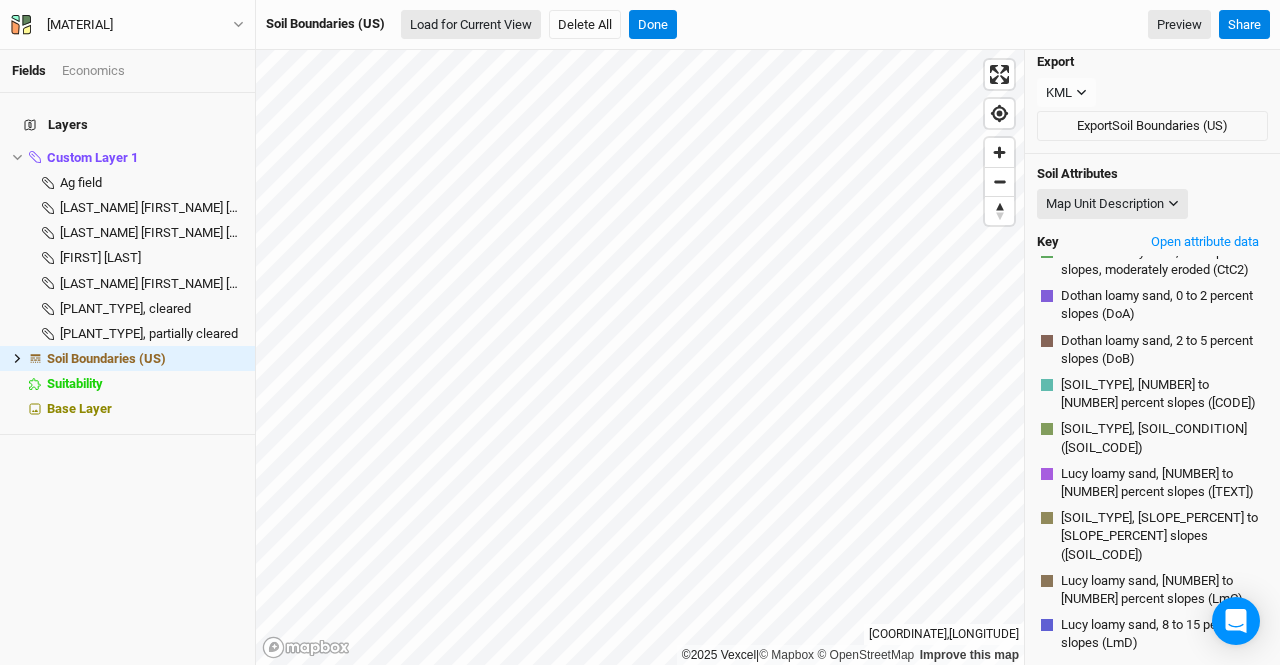 click on "Load for Current View" at bounding box center [471, 25] 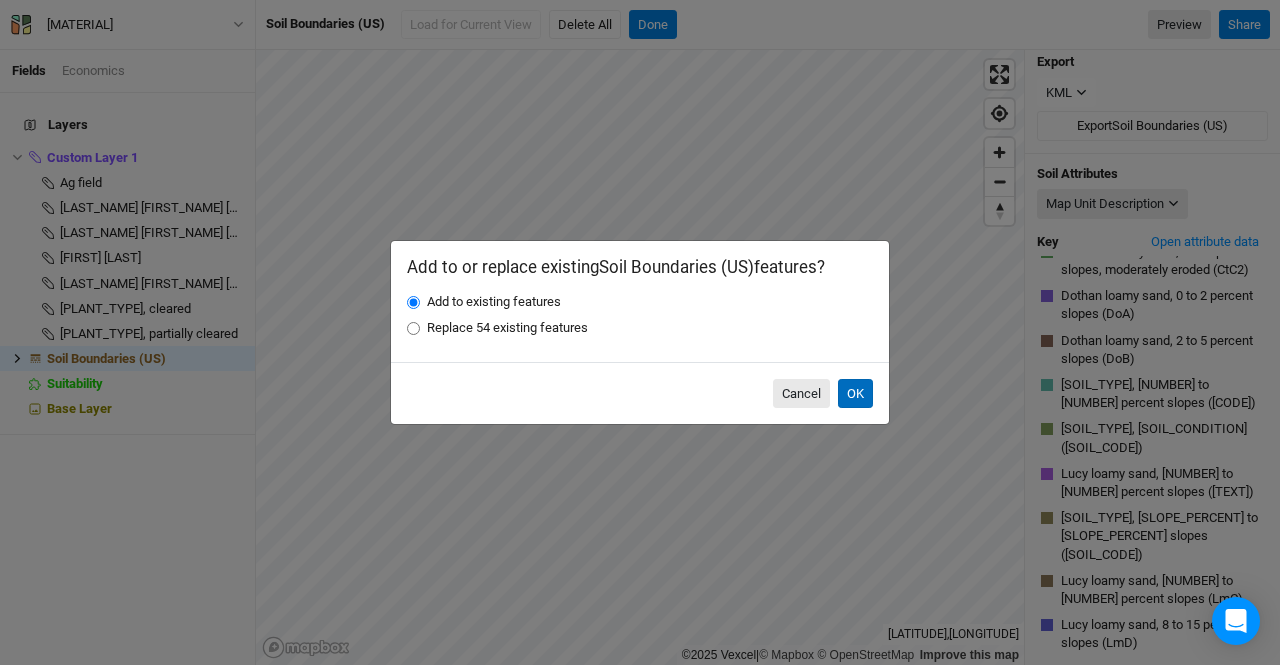 click on "OK" at bounding box center [855, 394] 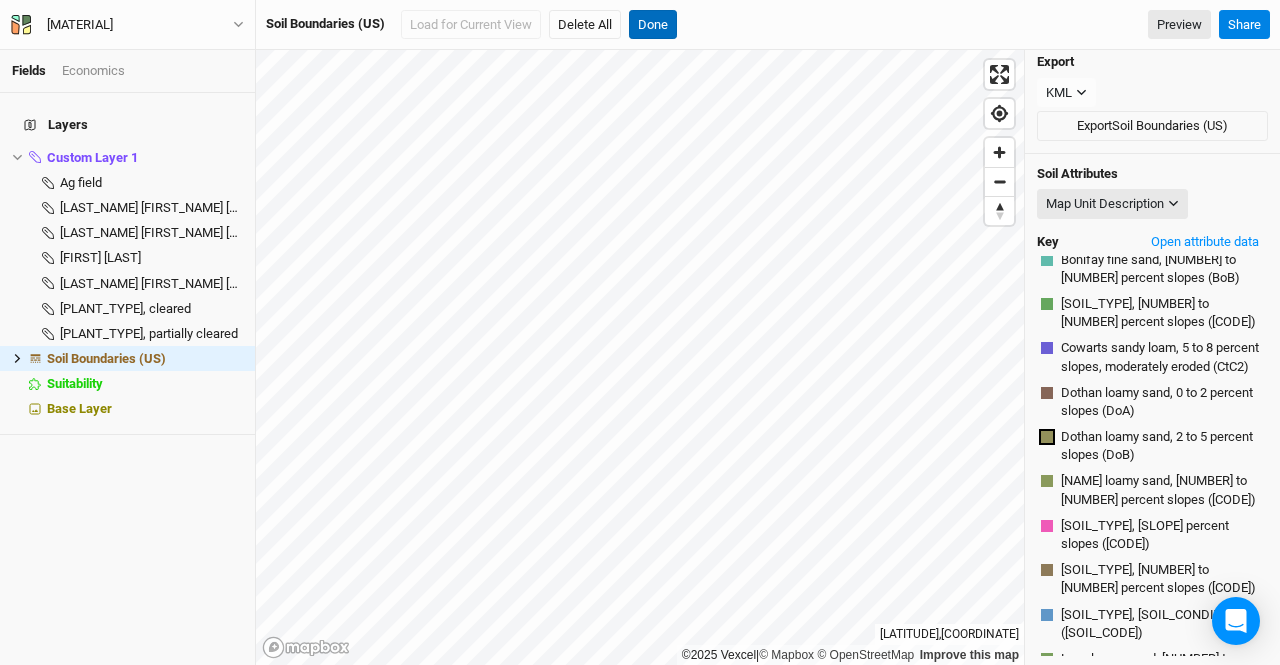 scroll, scrollTop: 1049, scrollLeft: 0, axis: vertical 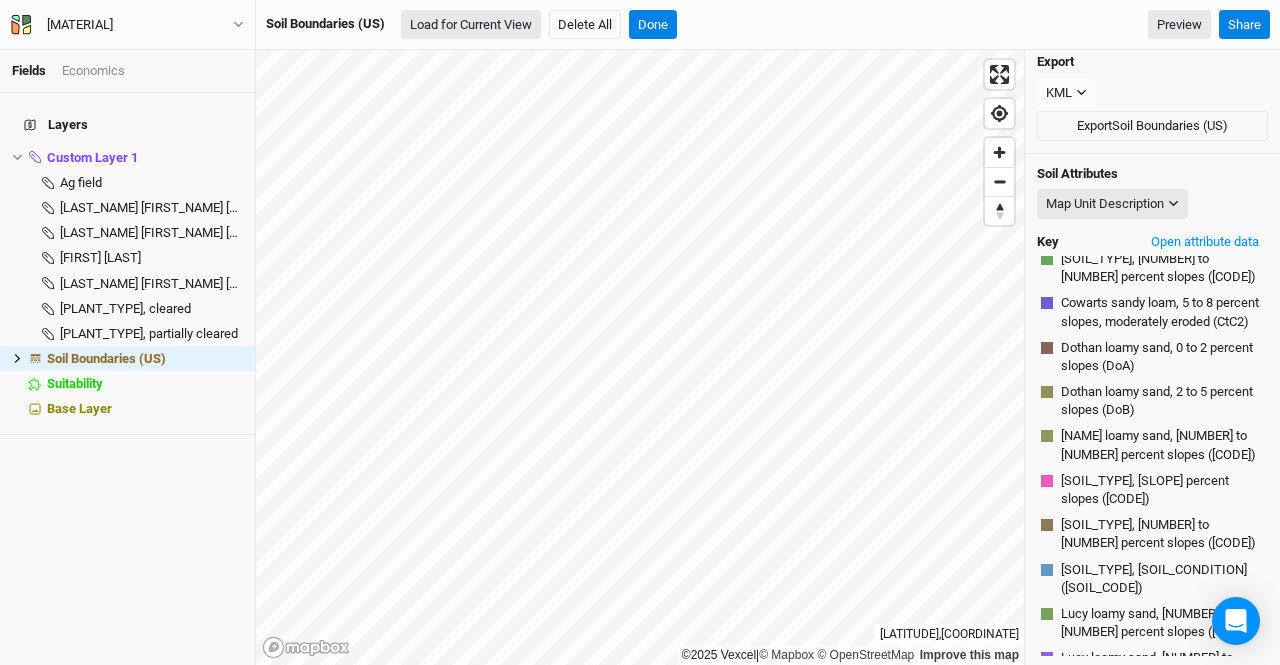 click on "Load for Current View" at bounding box center [471, 25] 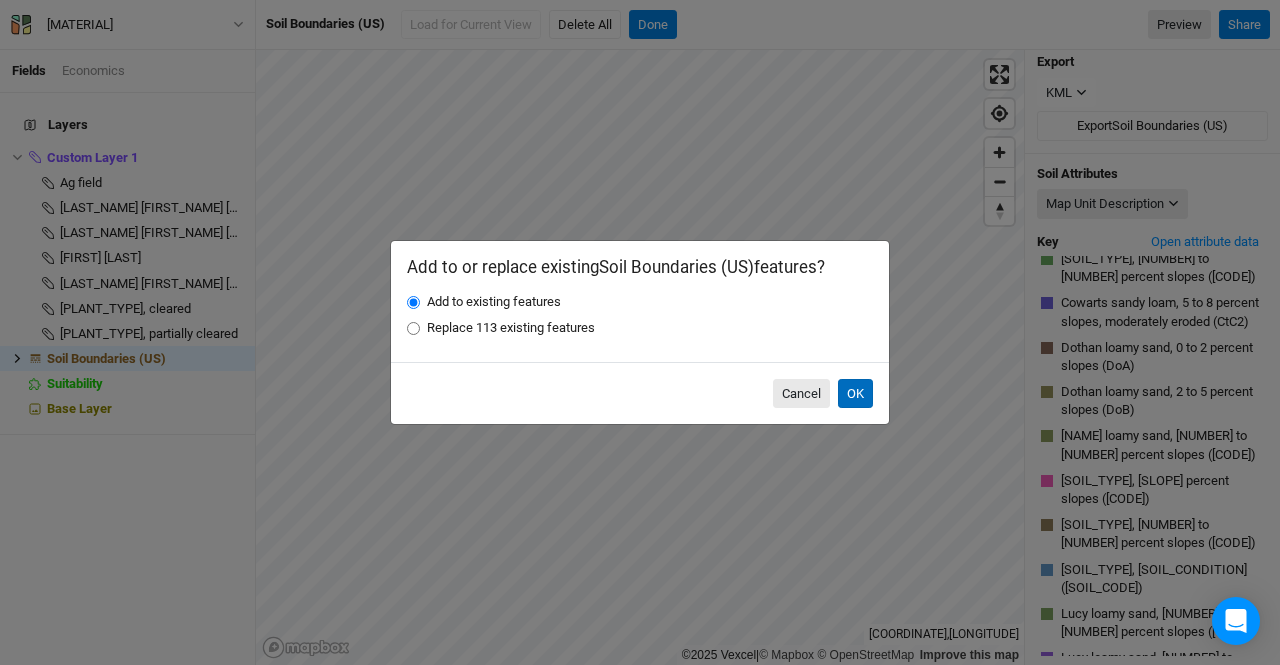 click on "OK" at bounding box center (855, 394) 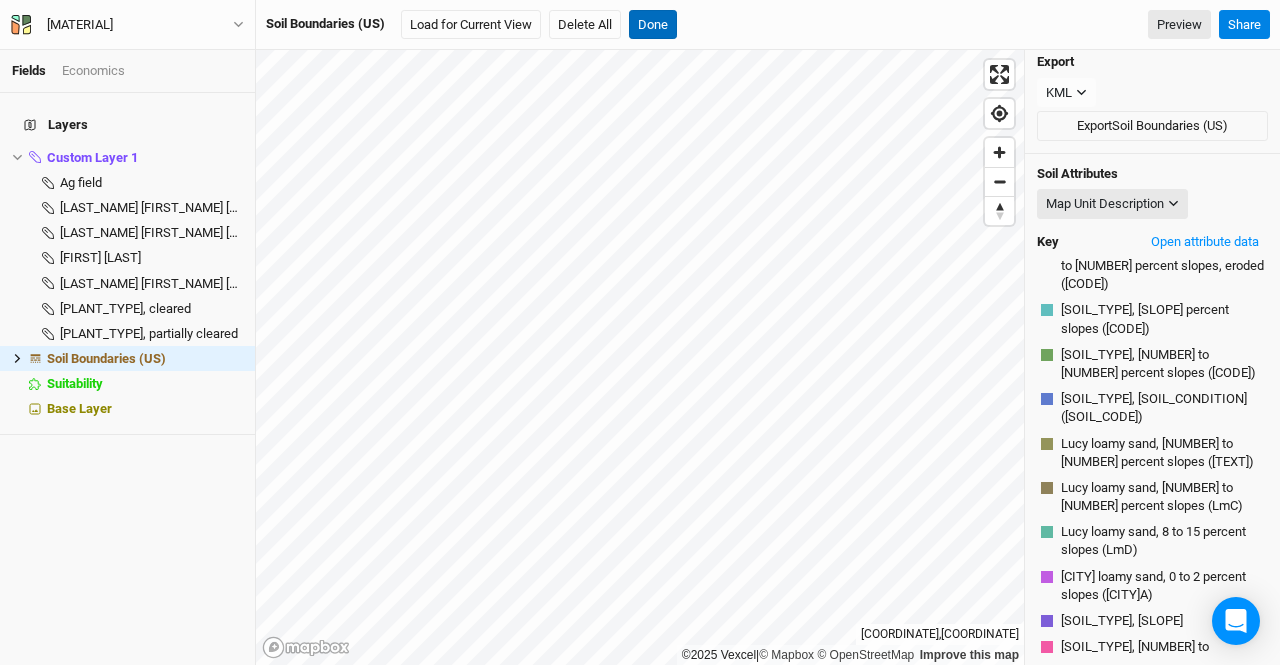 scroll, scrollTop: 640, scrollLeft: 0, axis: vertical 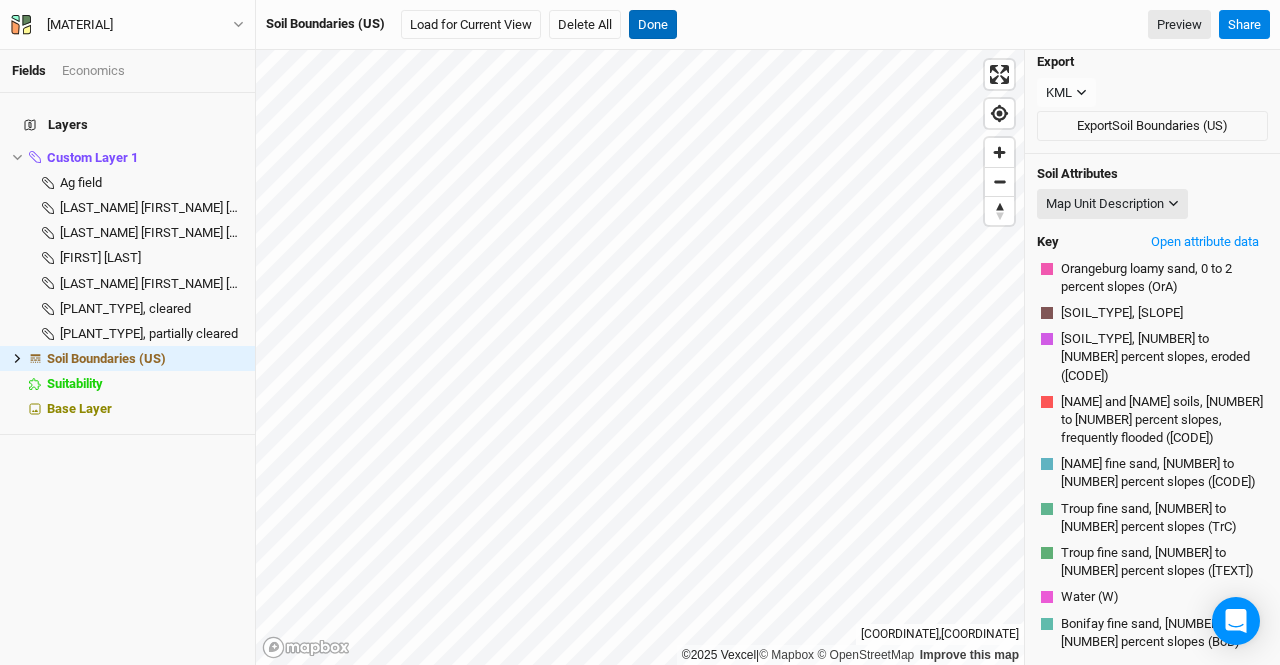 click on "Done" at bounding box center (653, 25) 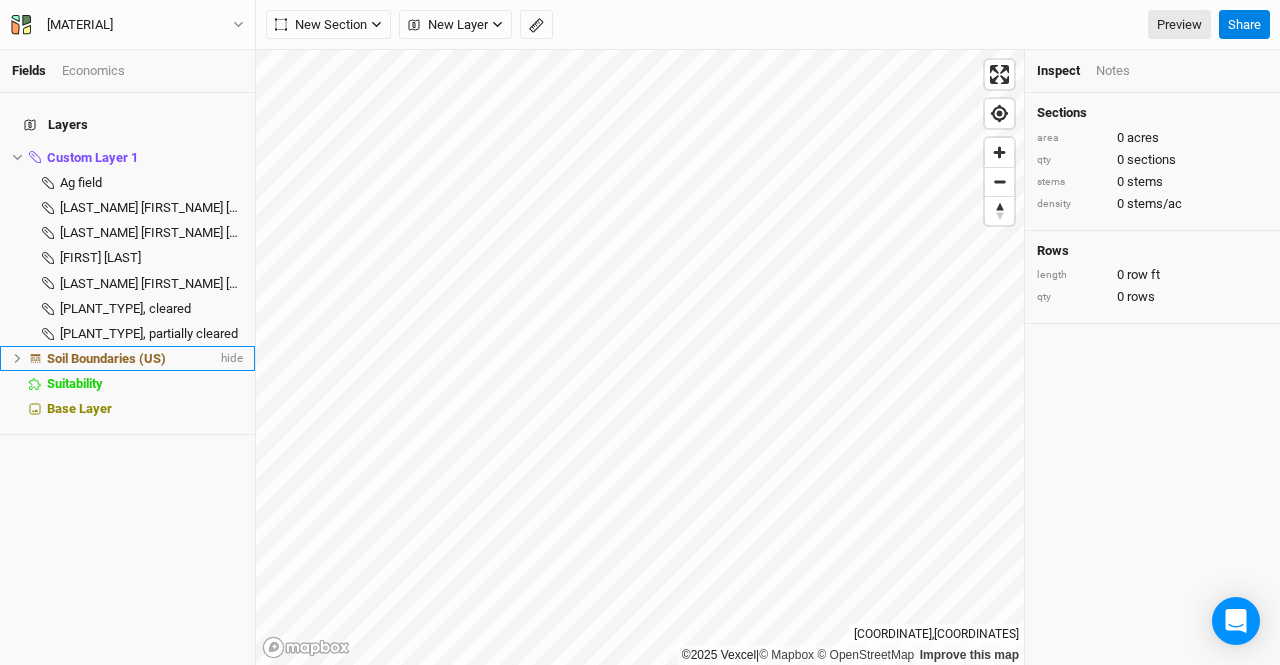 click on "Soil Boundaries (US)" at bounding box center [106, 358] 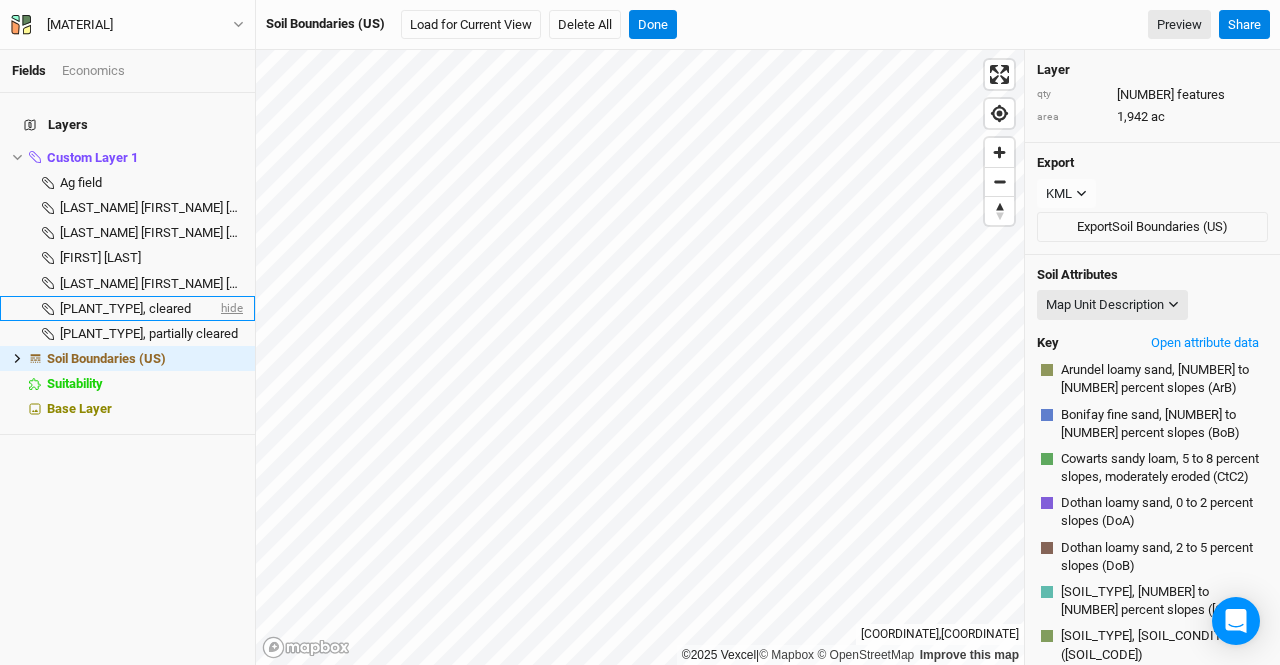 scroll, scrollTop: 1049, scrollLeft: 0, axis: vertical 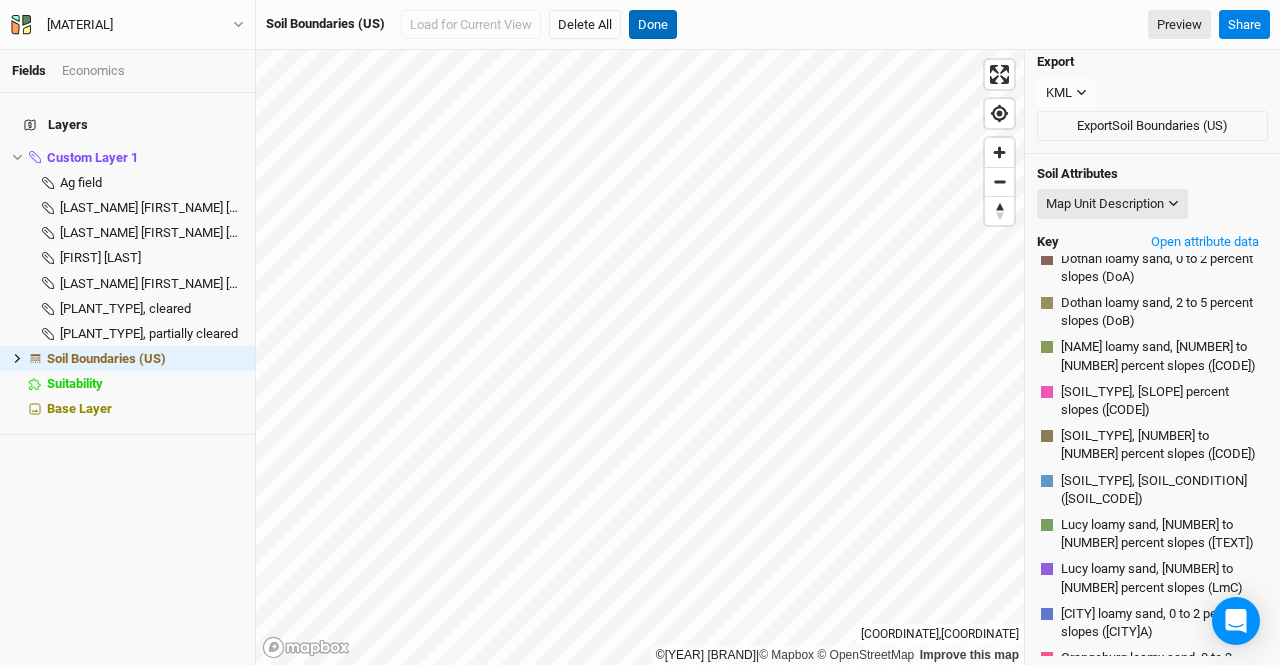 click on "Done" at bounding box center [653, 25] 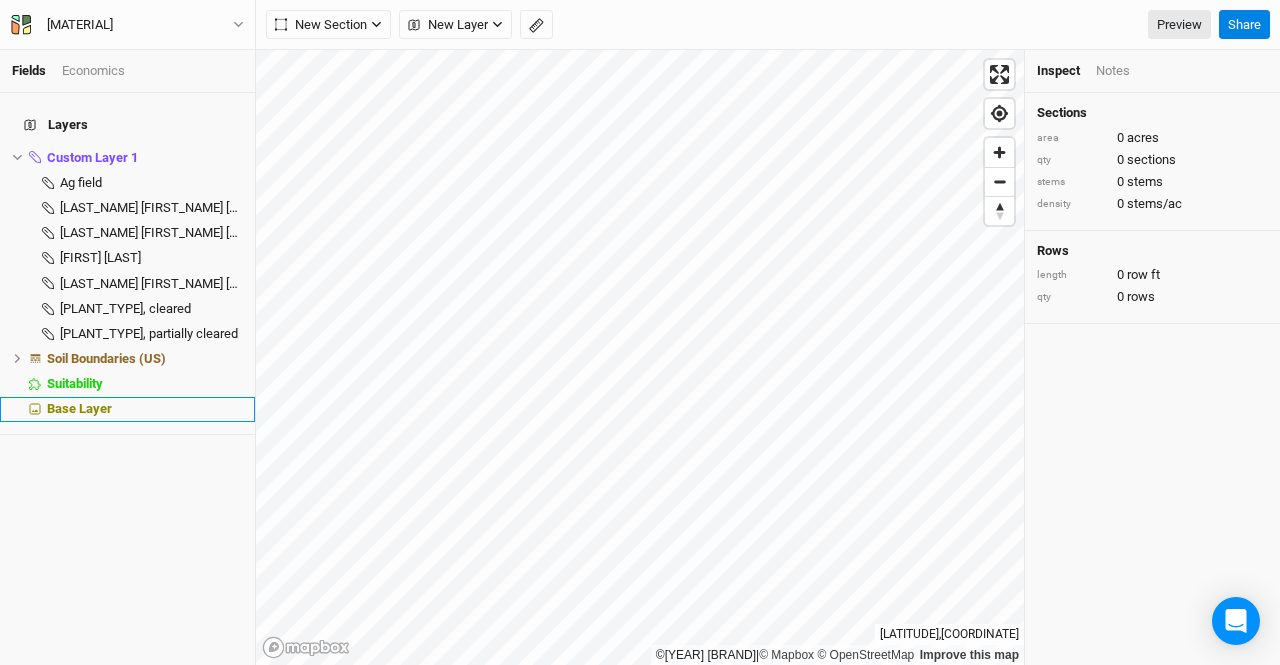 click on "Base Layer" at bounding box center [79, 408] 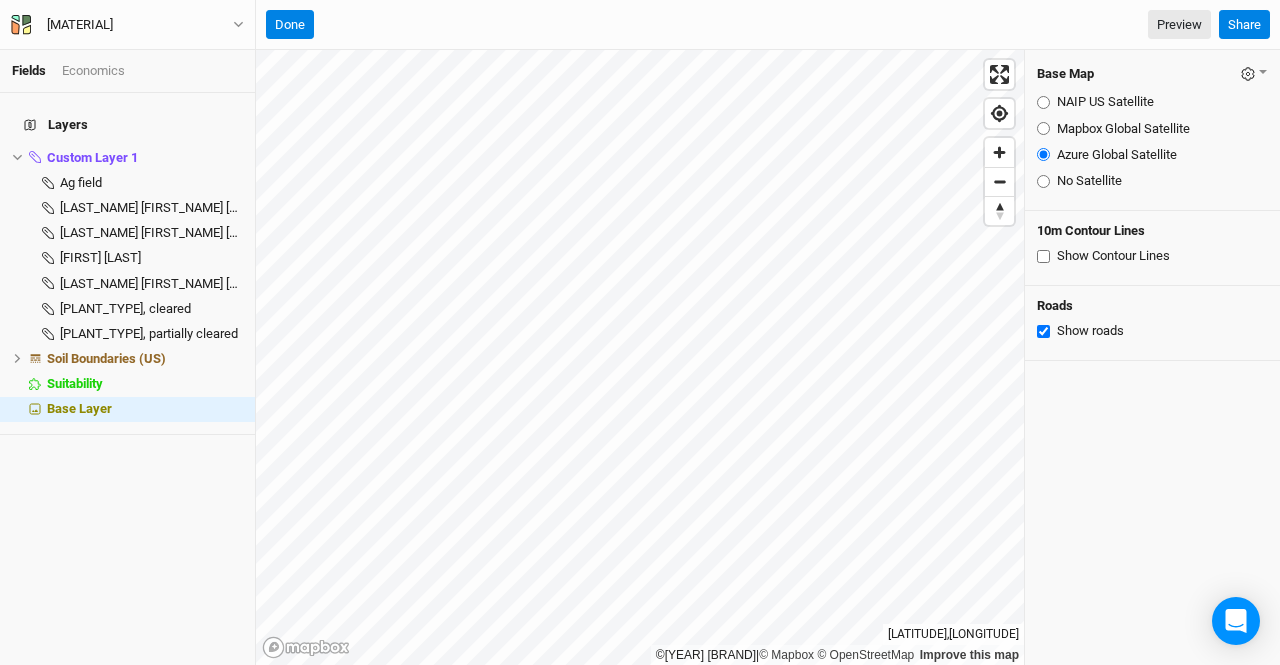 click on "Show Contour Lines" at bounding box center [1043, 256] 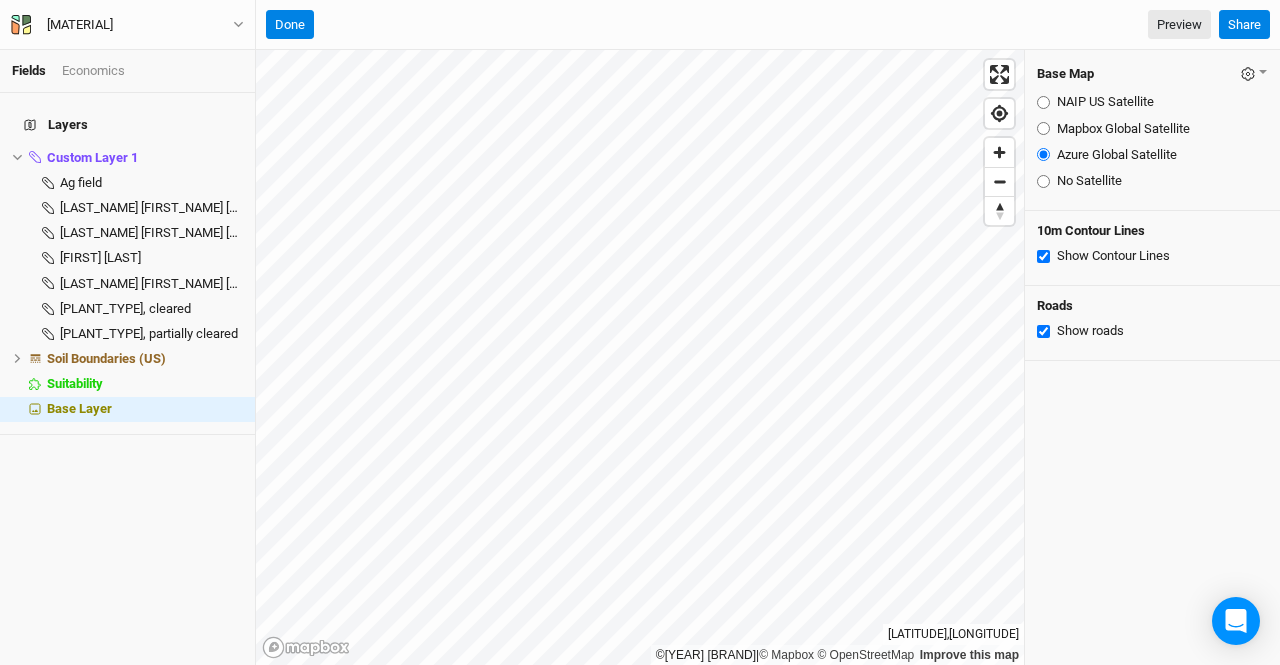 click on "Show Contour Lines" at bounding box center [1043, 256] 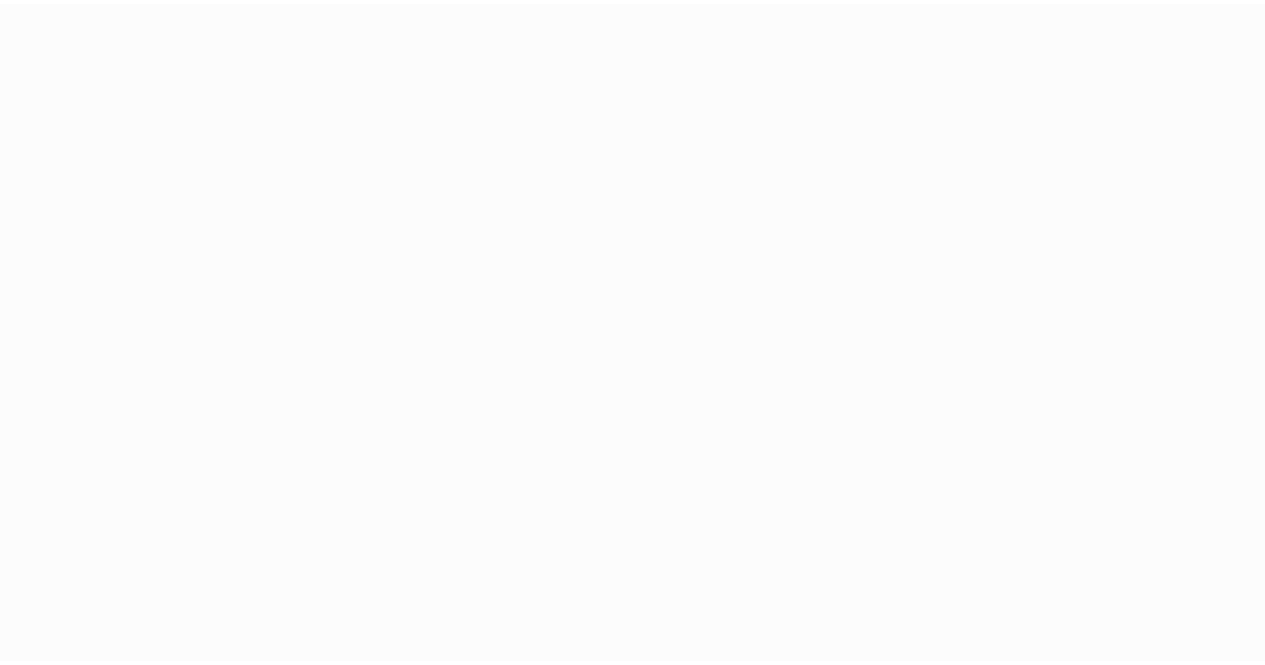 scroll, scrollTop: 0, scrollLeft: 0, axis: both 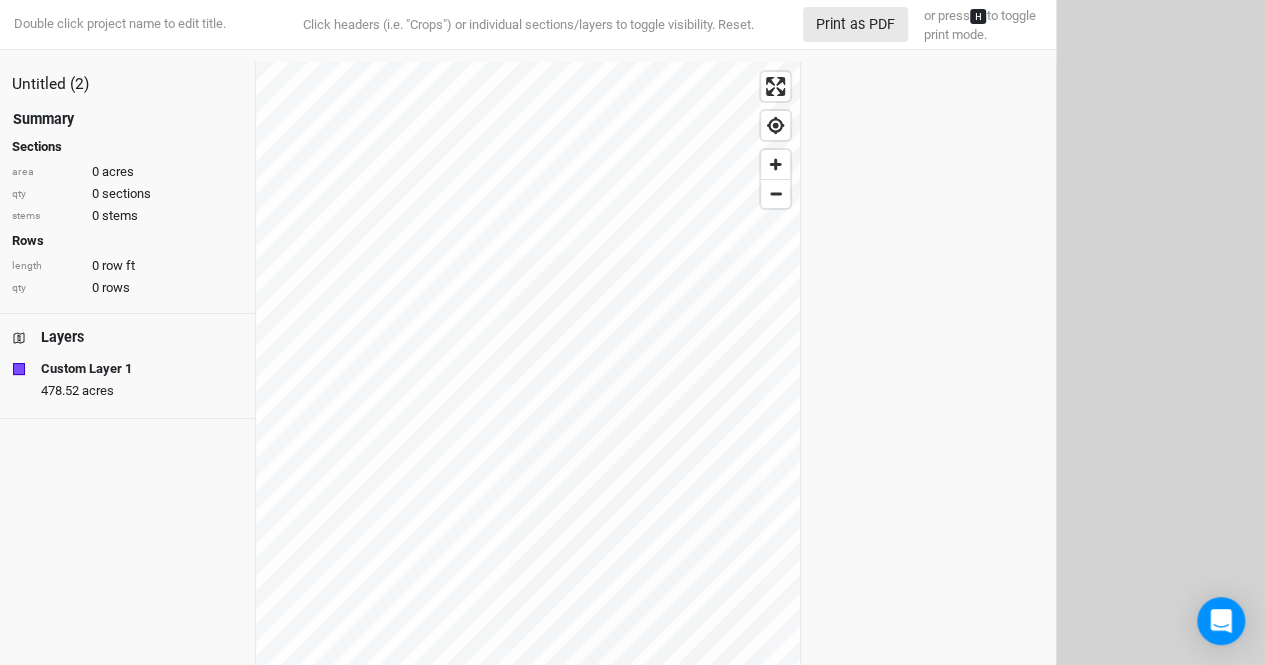 click on "Custom Layer 1" at bounding box center (86, 369) 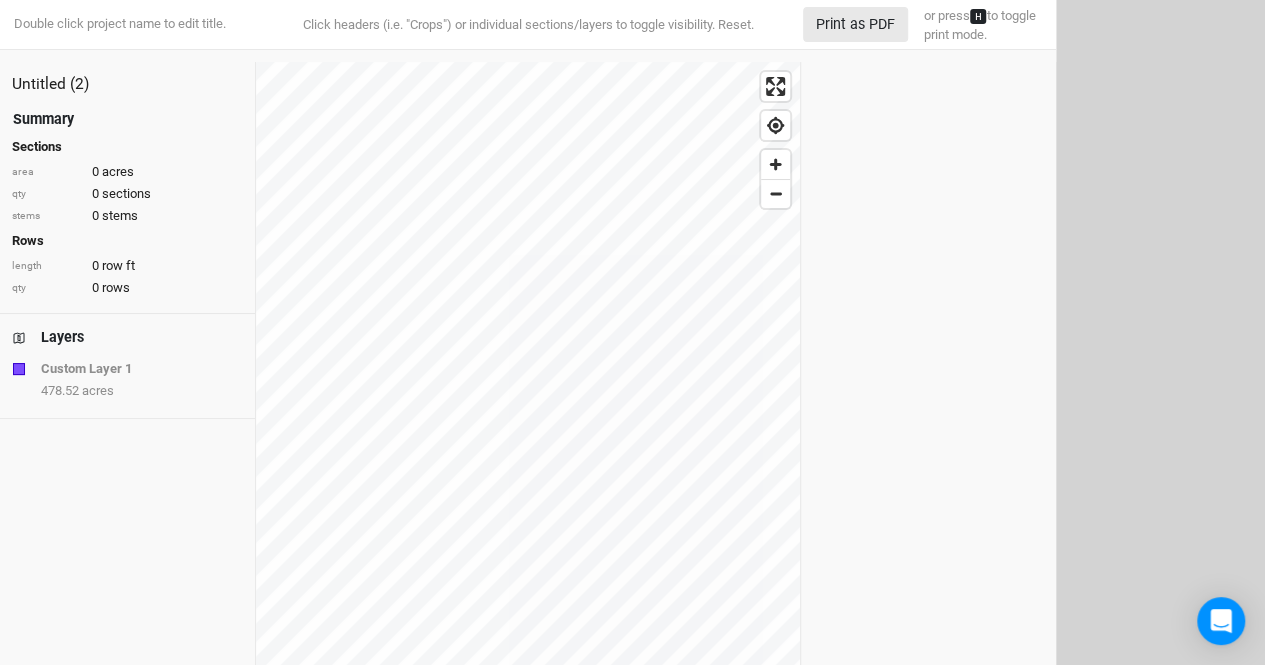 click on "Custom Layer 1" at bounding box center (86, 369) 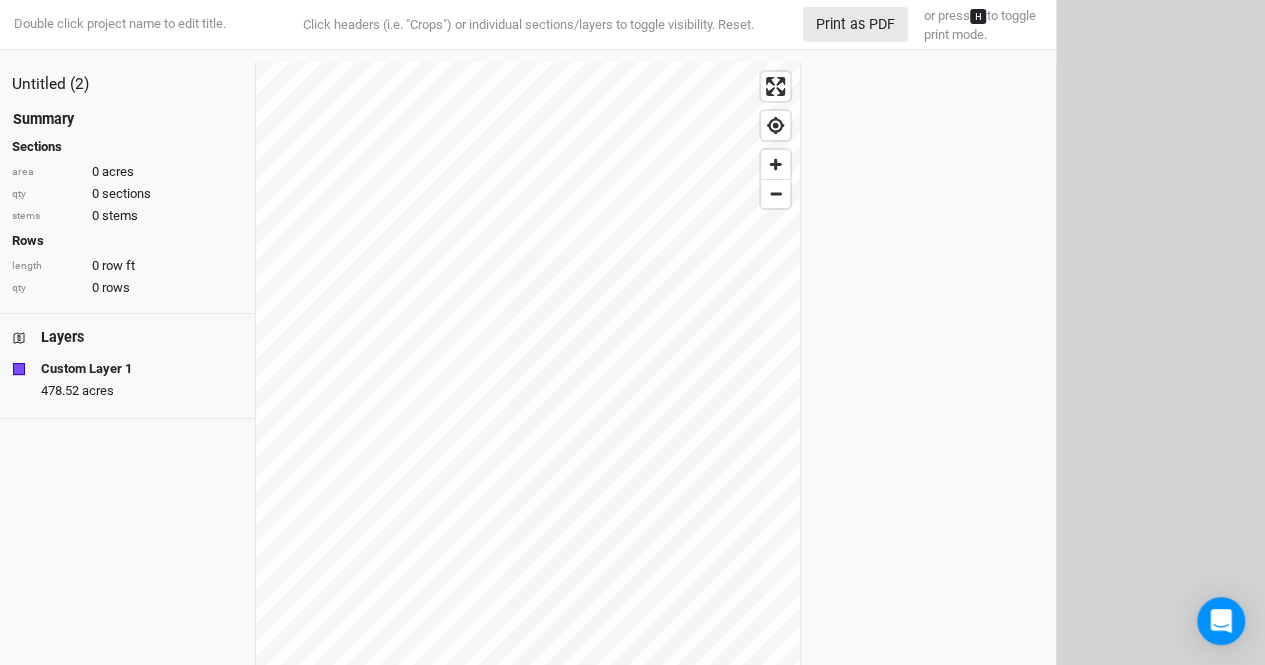 click on "Custom Layer 1" at bounding box center (86, 369) 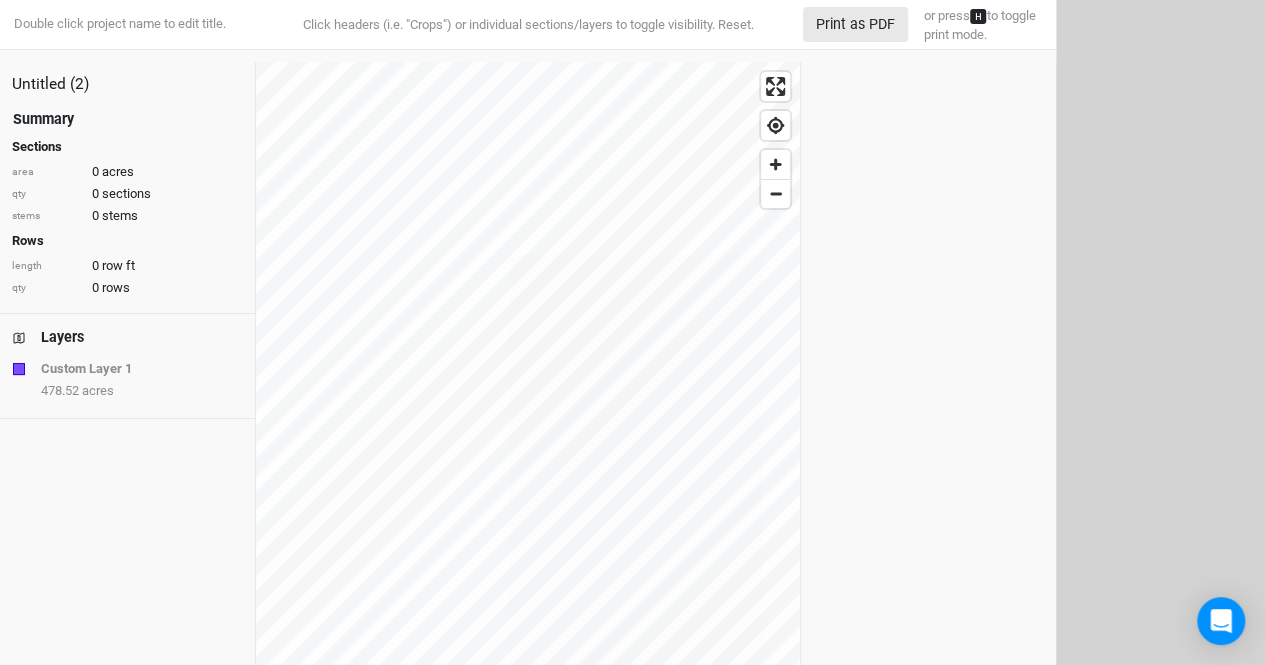 click on "Custom Layer 1" at bounding box center (86, 369) 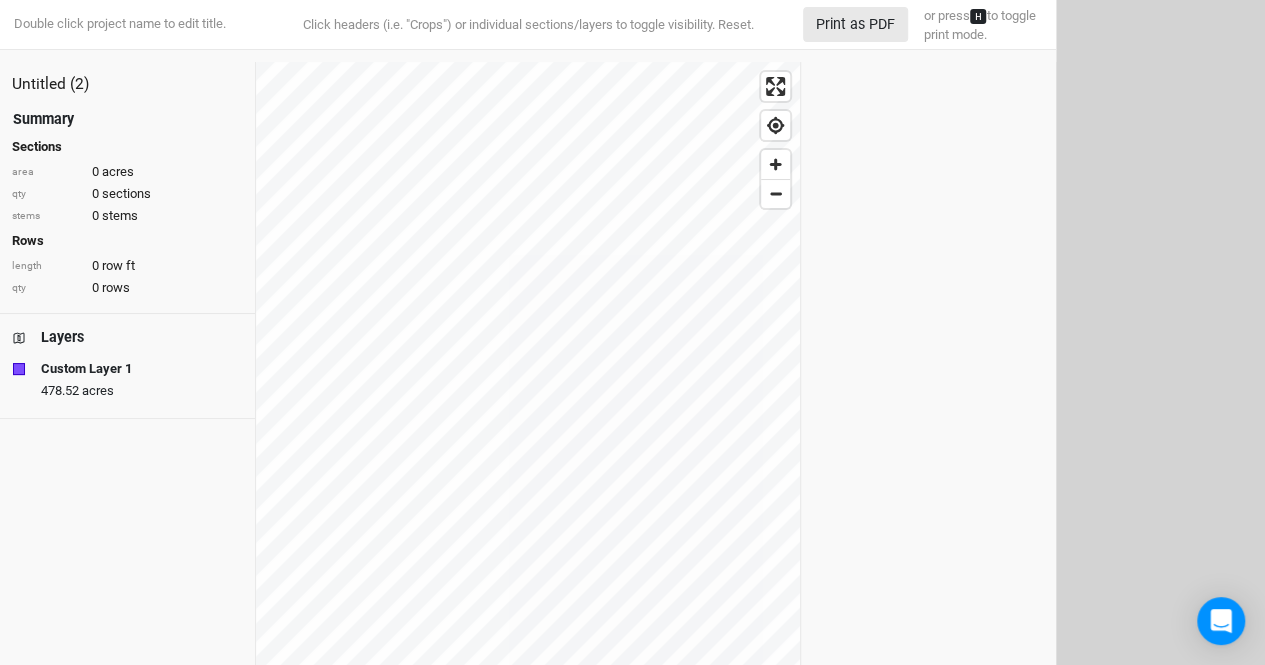click on "Untitled (2) Summary Sections area 0   acres qty 0   sections stems 0   stems Rows length 0   row ft qty 0   rows Layers Custom Layer 1 478.52 acres © Mapbox   © OpenStreetMap   Improve this map   © Maxar [LATITUDE], [LONGITUDE] Made with Overyield    [LONGITUDE], [LATITUDE] Page  1  of  1" at bounding box center (528, 457) 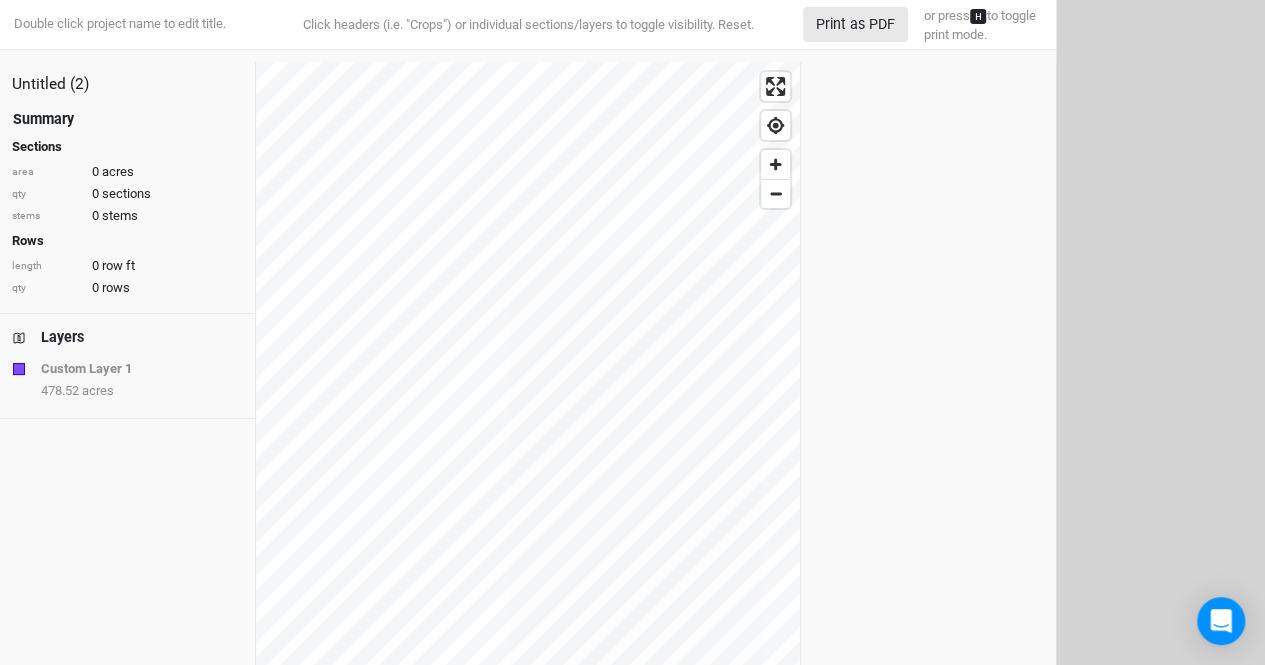 click on "Custom Layer 1" at bounding box center (86, 369) 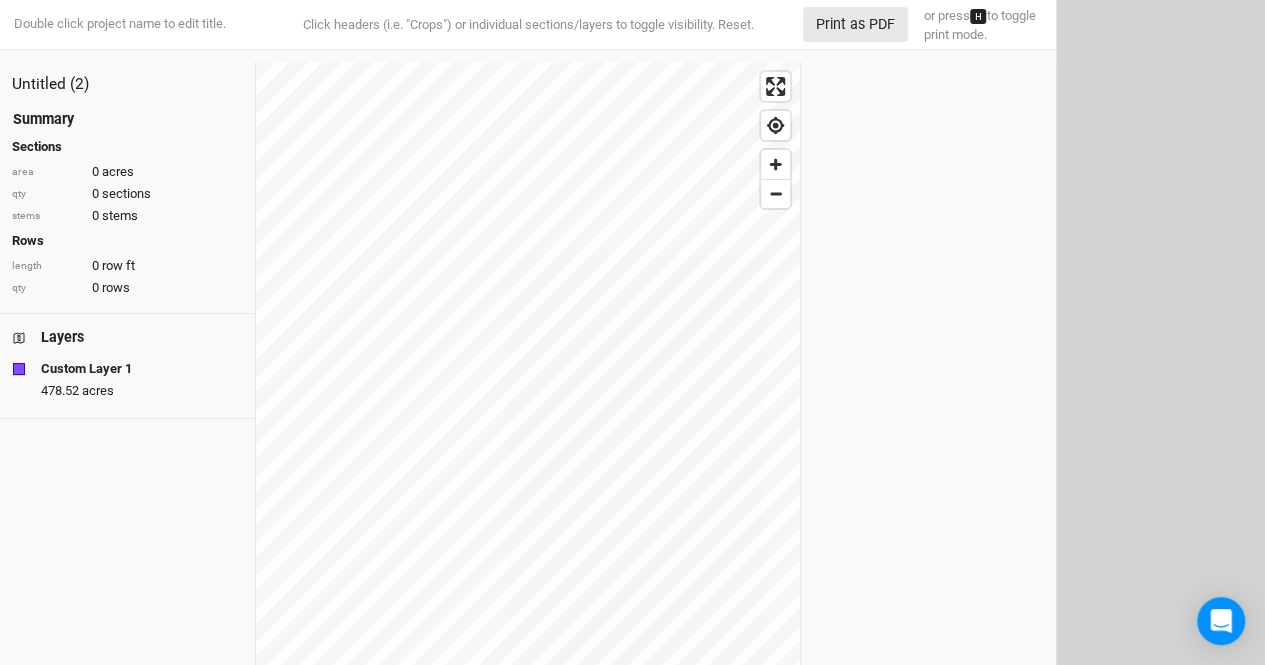 click on "Custom Layer 1" at bounding box center (86, 369) 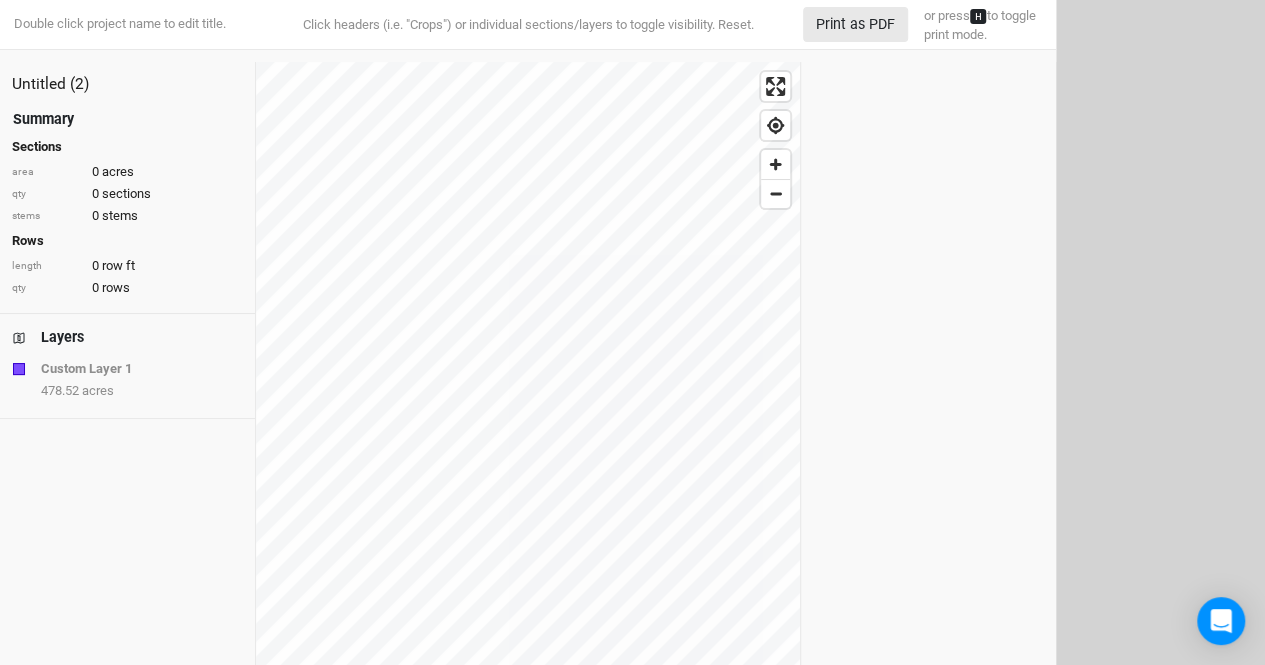 click on "Untitled (2) Summary Sections area 0   acres qty 0   sections stems 0   stems Rows length 0   row ft qty 0   rows Layers Custom Layer 1 478.52 acres © Mapbox   © OpenStreetMap   Improve this map   © Maxar [LATITUDE] , [LONGITUDE] Made with Overyield    [LONGITUDE], [LATITUDE] Page  1  of  1" at bounding box center (528, 457) 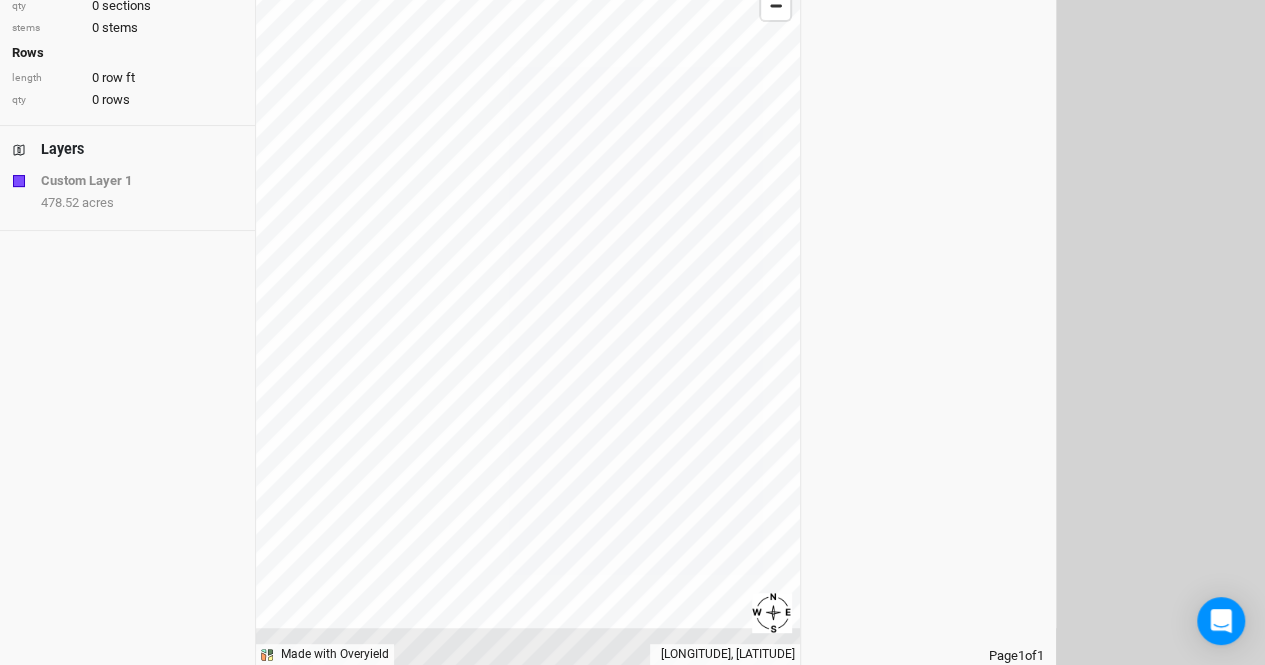 scroll, scrollTop: 200, scrollLeft: 0, axis: vertical 